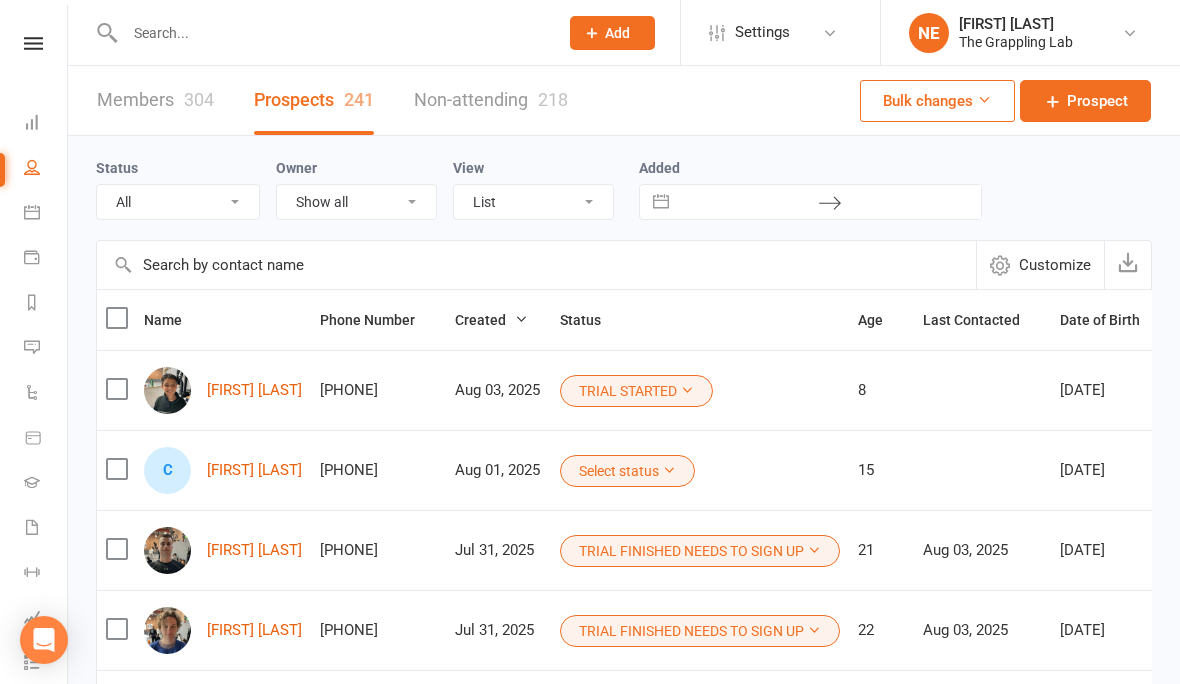 select on "100" 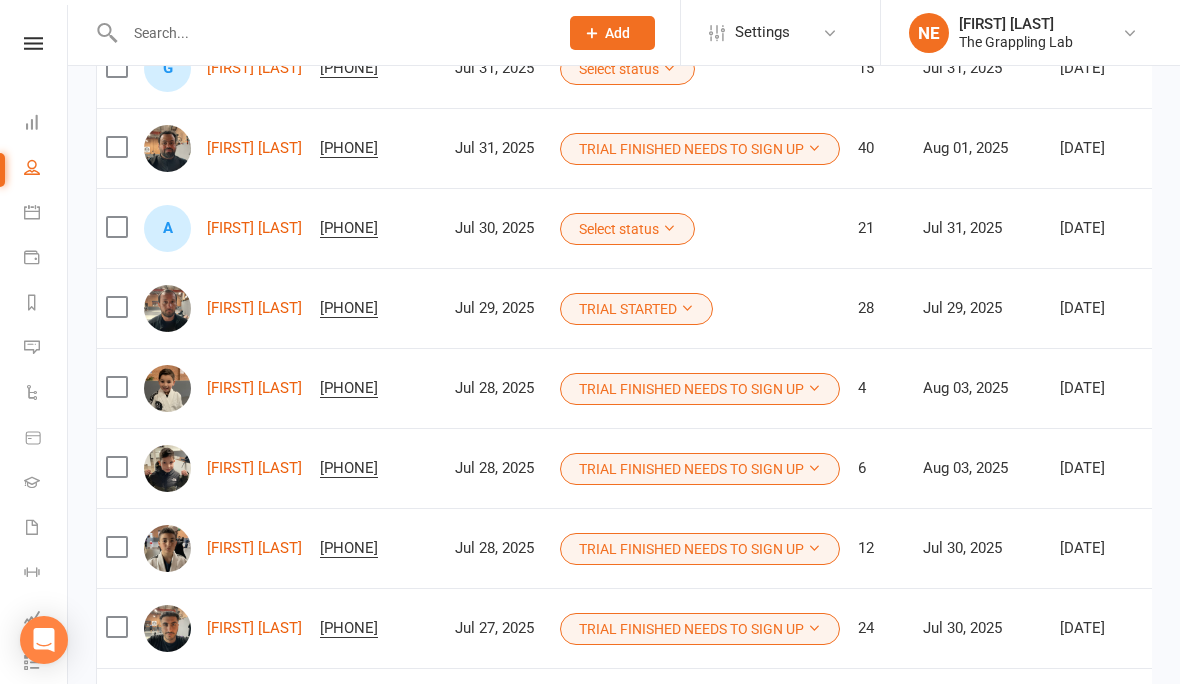 scroll, scrollTop: 809, scrollLeft: 0, axis: vertical 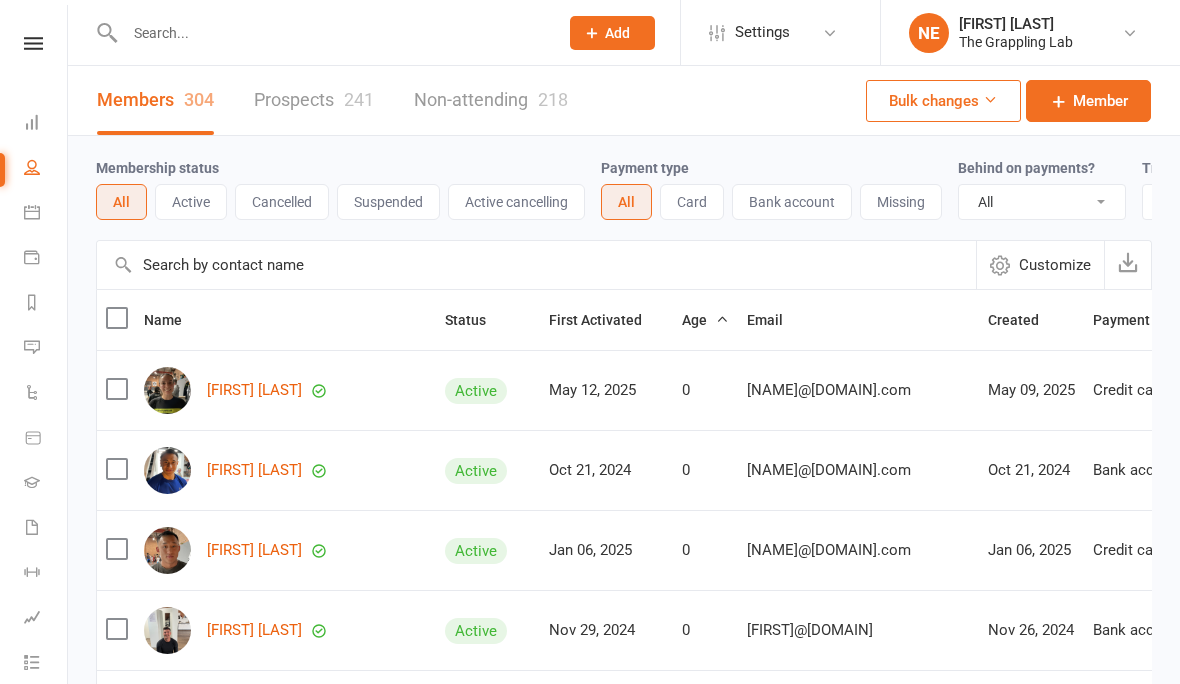 select on "100" 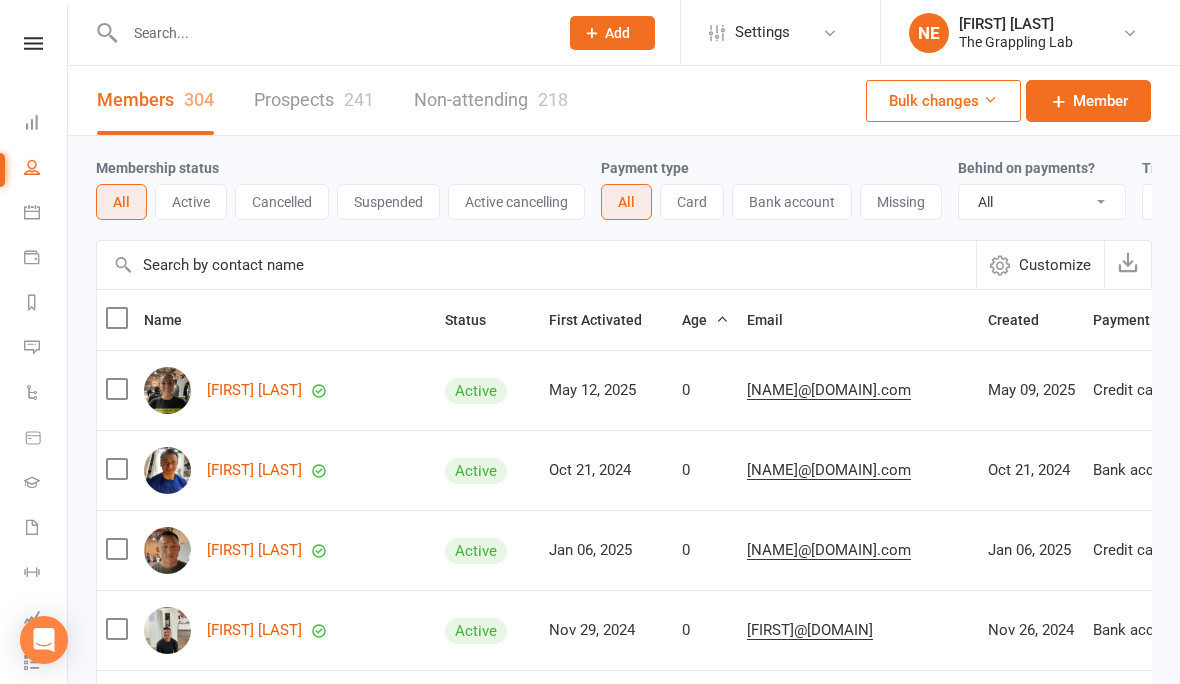 scroll, scrollTop: 0, scrollLeft: 0, axis: both 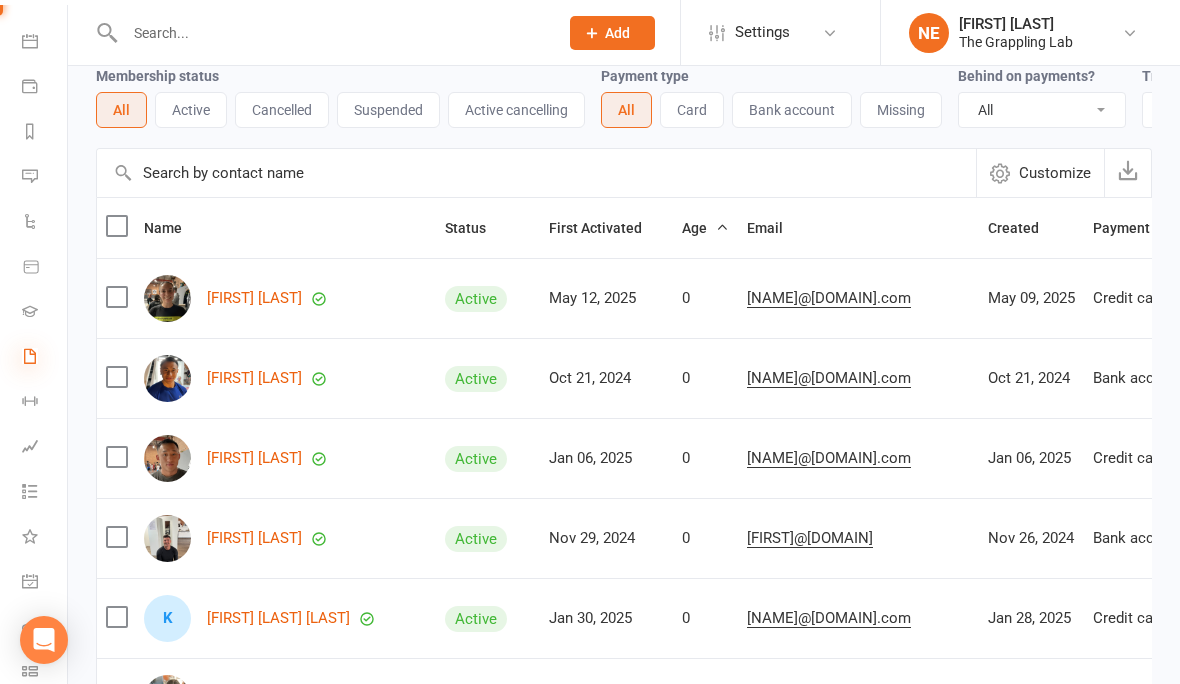 click at bounding box center (30, 356) 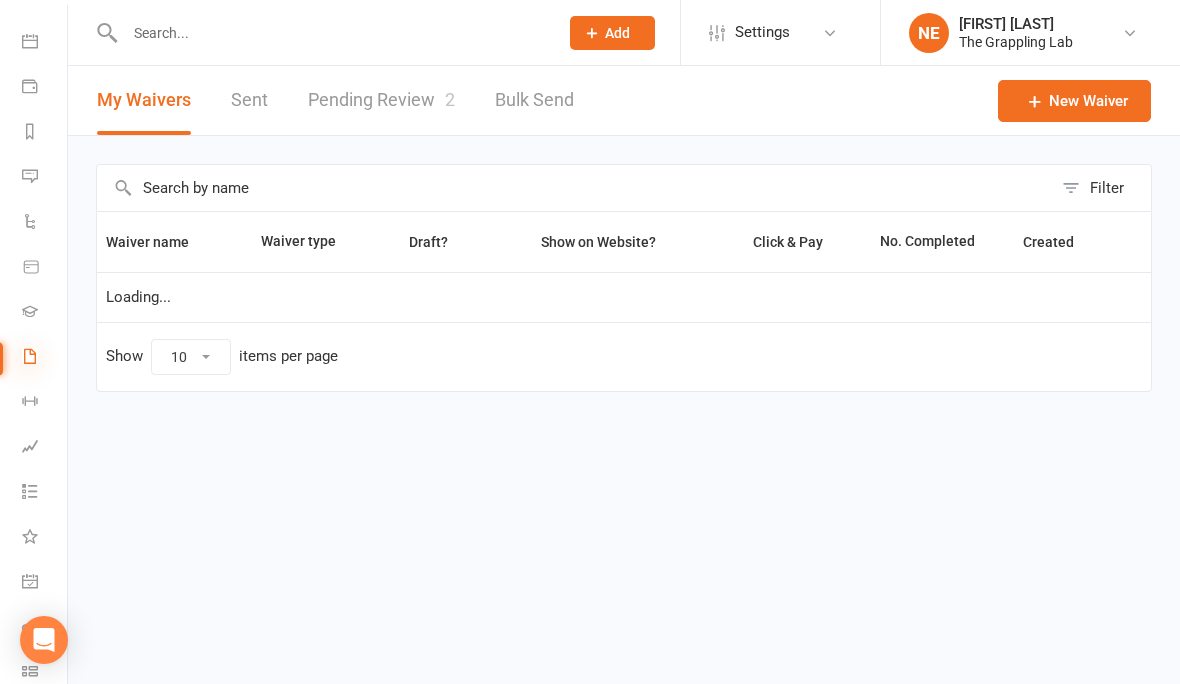 scroll, scrollTop: 0, scrollLeft: 0, axis: both 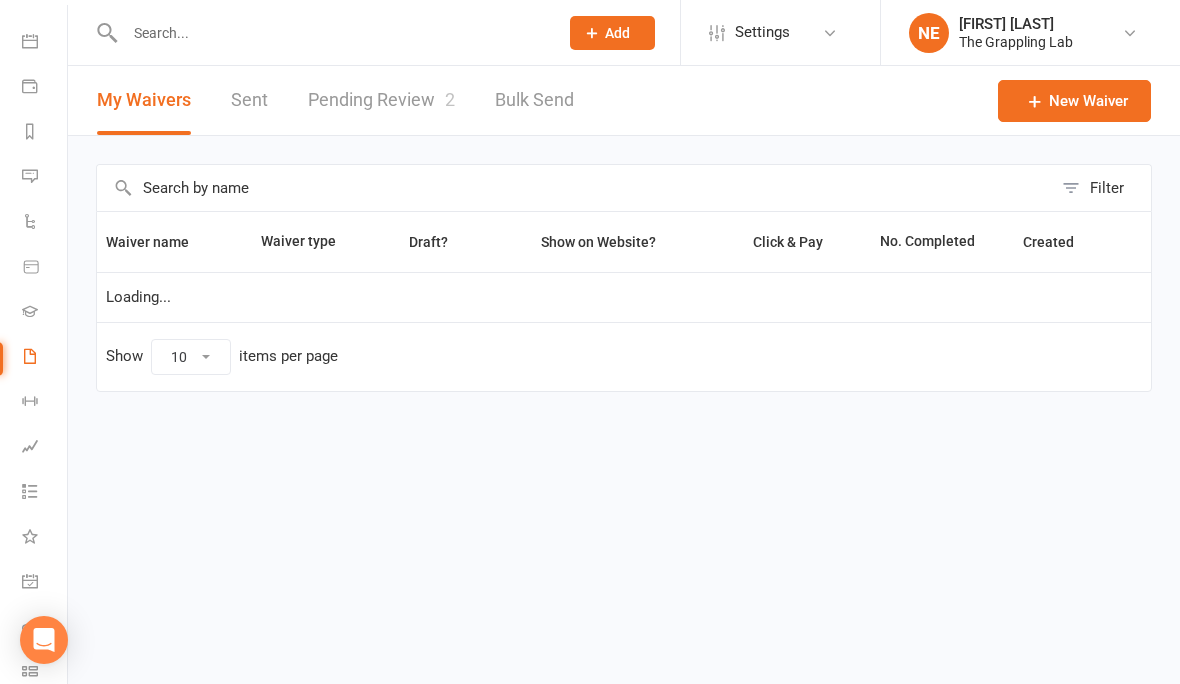 click on "Pending Review 2" at bounding box center [381, 100] 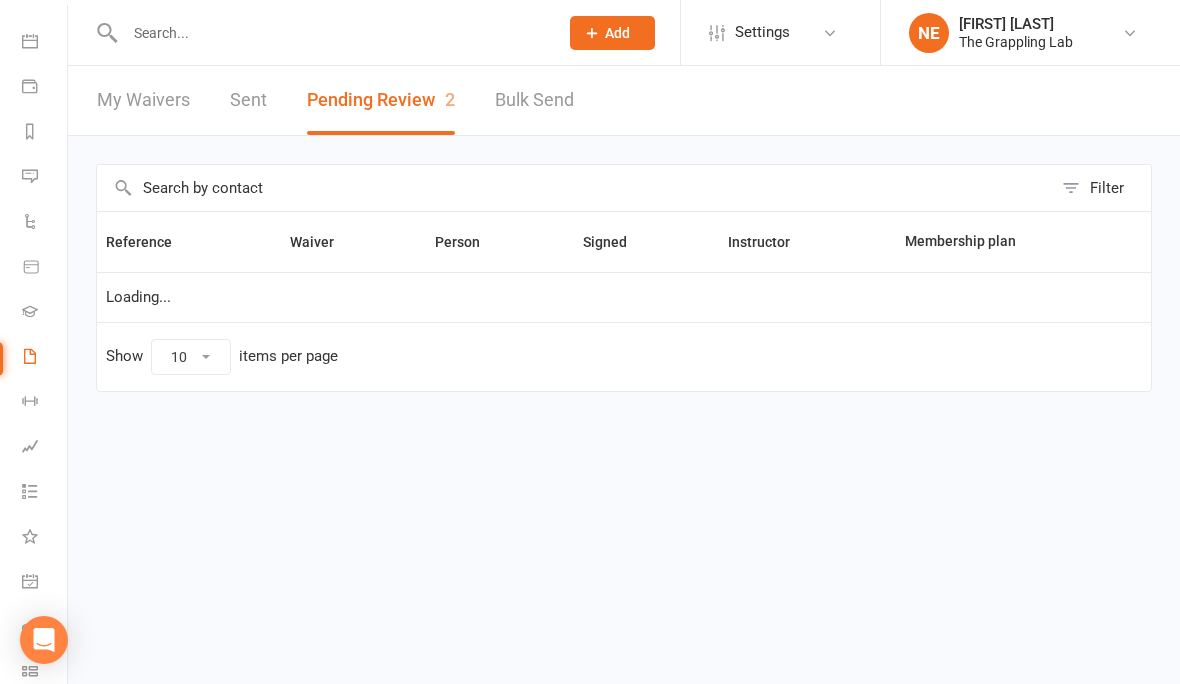 select on "25" 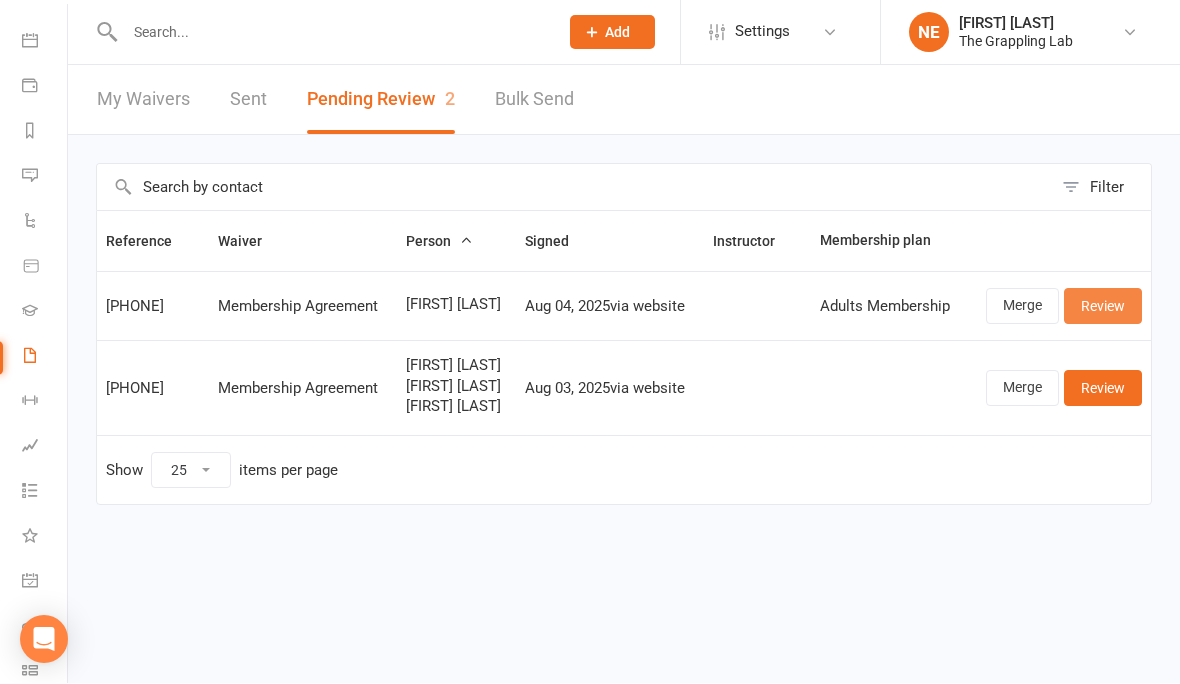 click on "Review" at bounding box center (1103, 307) 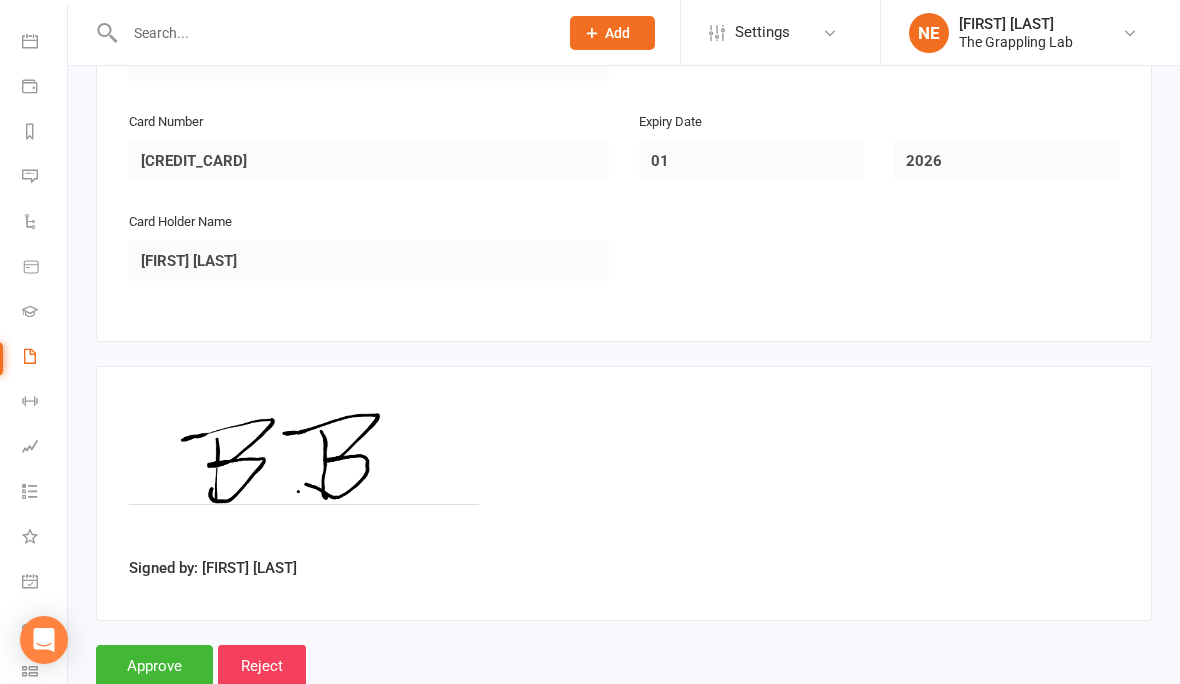 scroll, scrollTop: 1361, scrollLeft: 0, axis: vertical 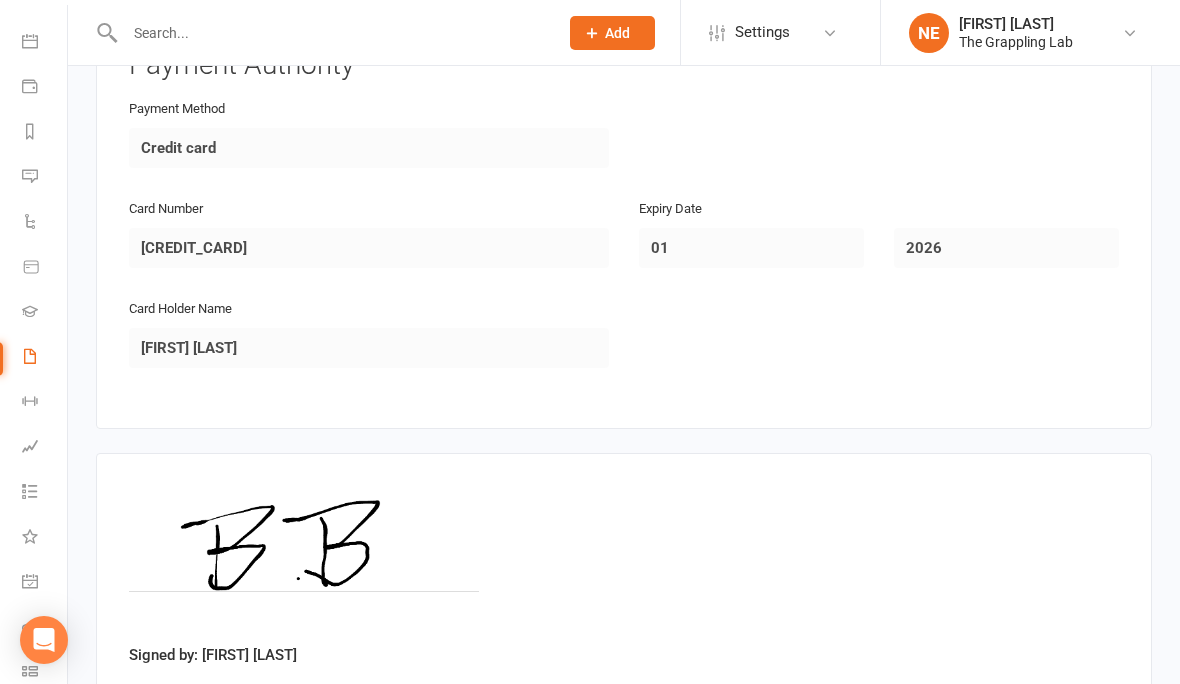 click on "Approve" at bounding box center [154, 753] 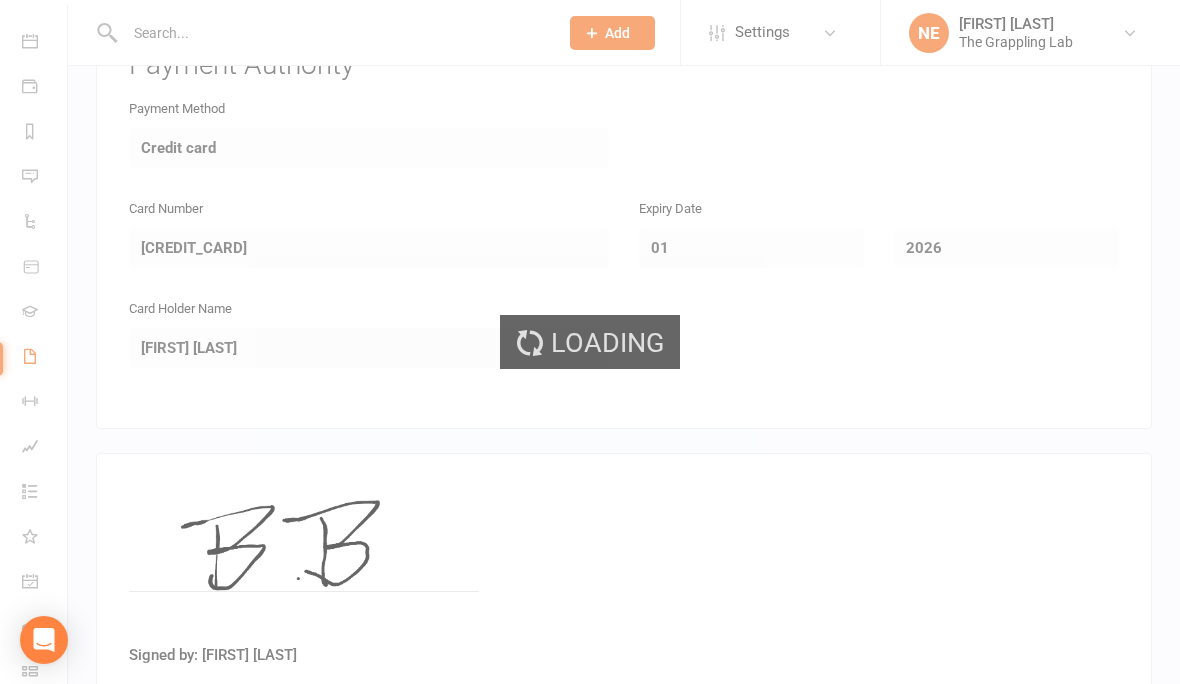 scroll, scrollTop: 0, scrollLeft: 0, axis: both 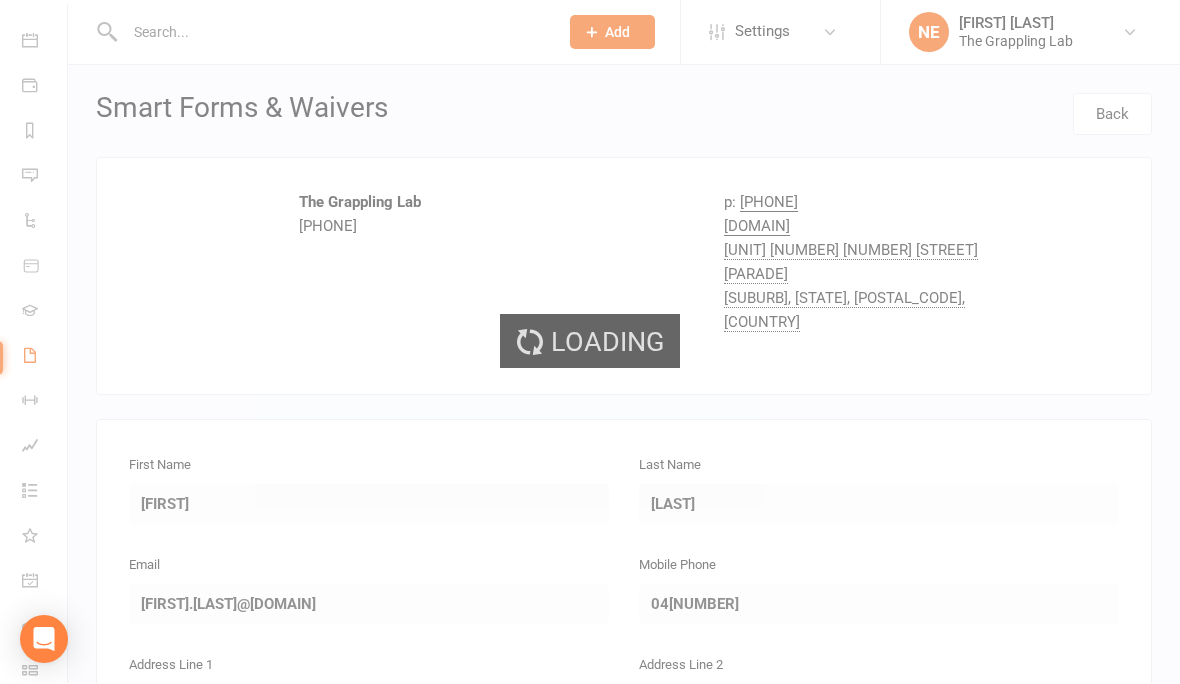 select on "25" 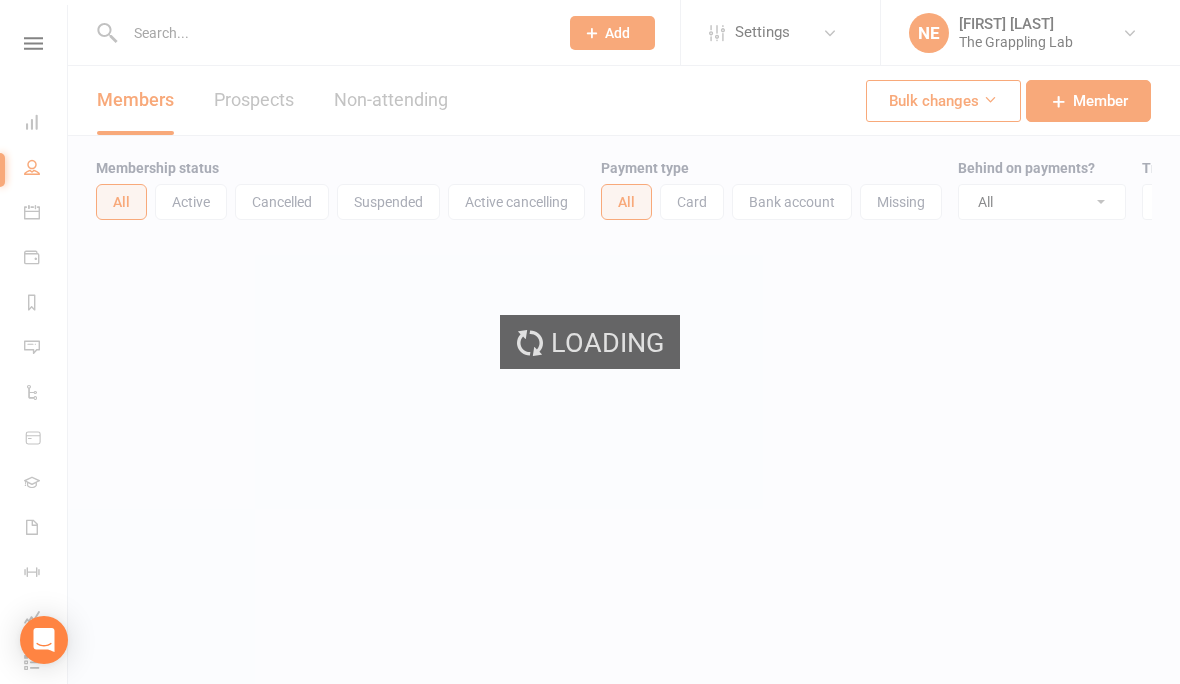 select on "100" 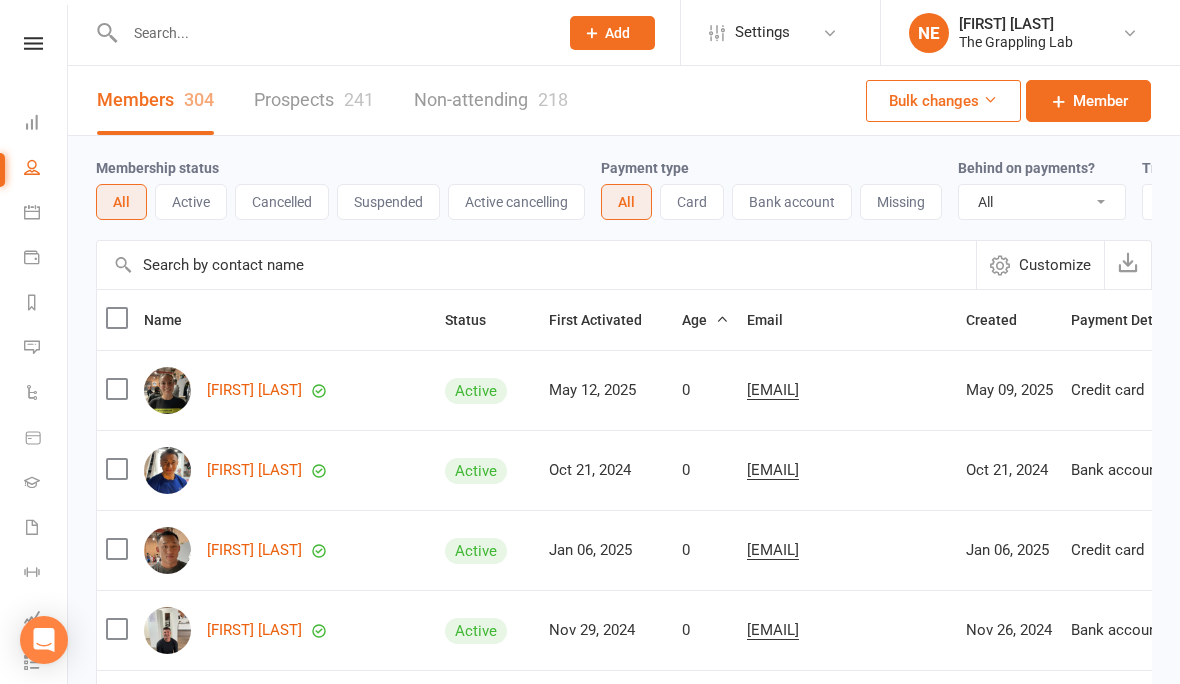 scroll, scrollTop: 0, scrollLeft: 0, axis: both 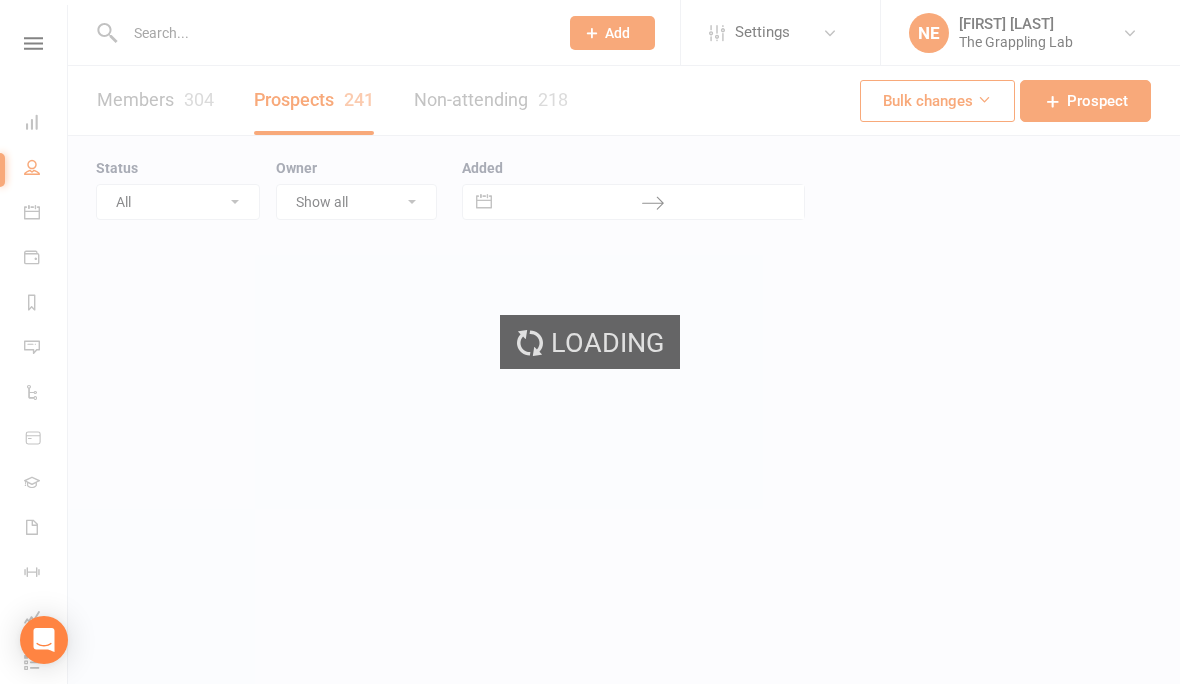 select on "100" 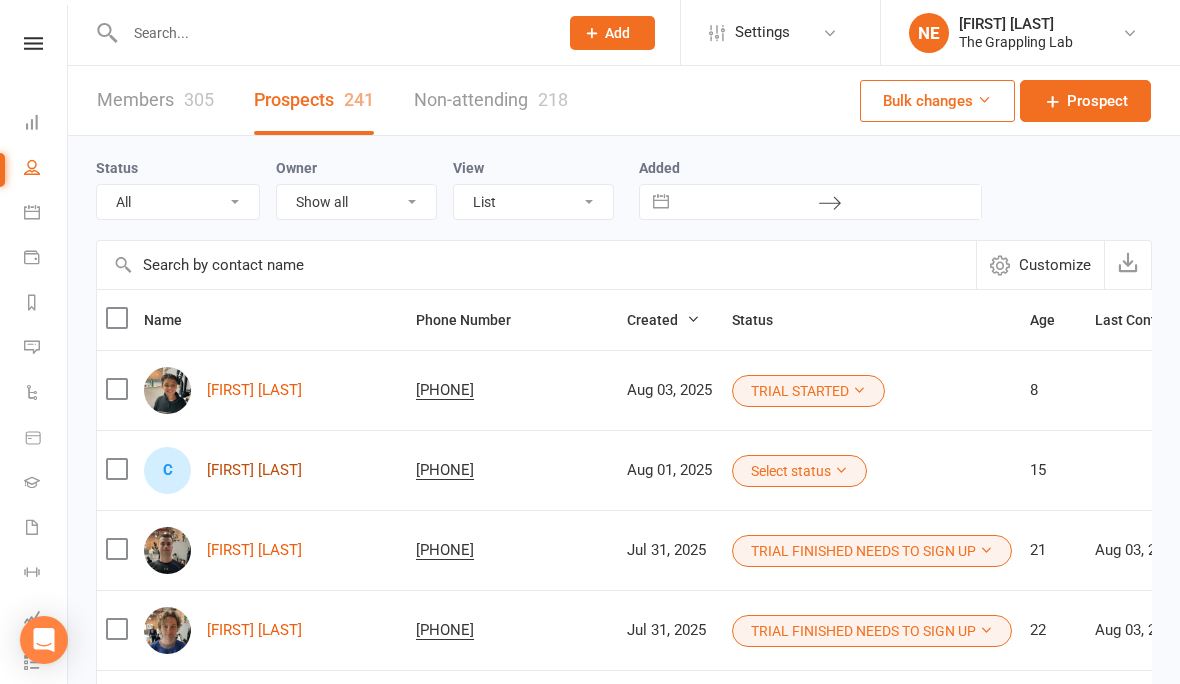 click on "Christian Madfouni" at bounding box center [254, 470] 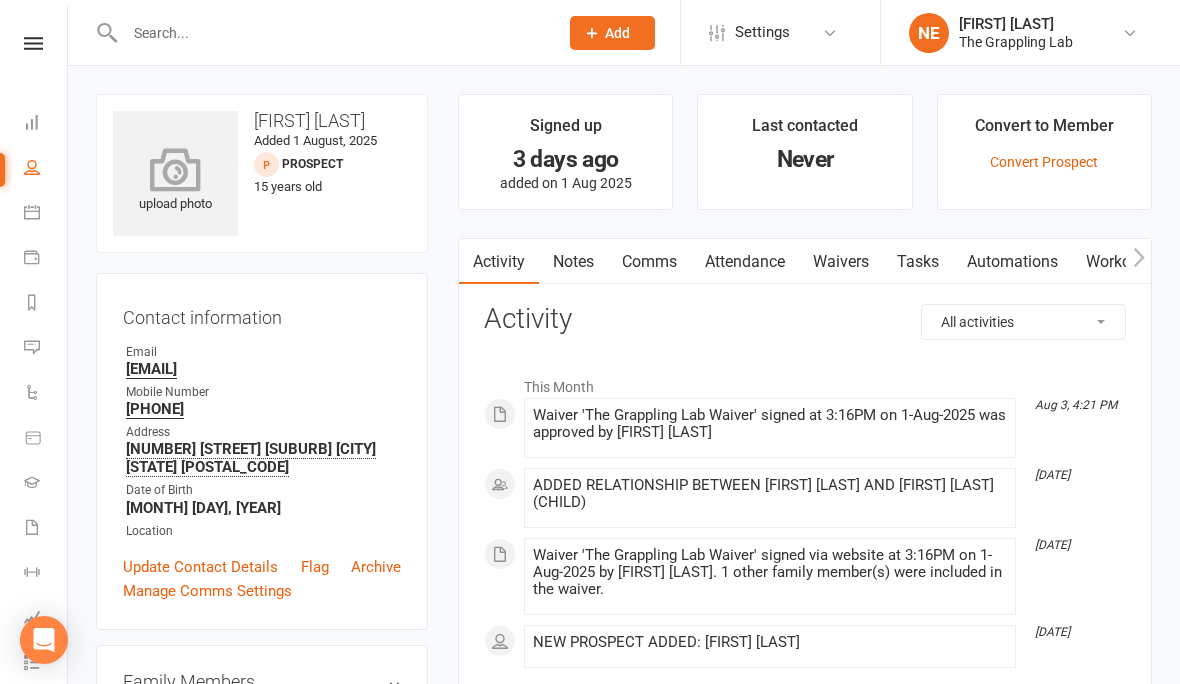 click at bounding box center (176, 169) 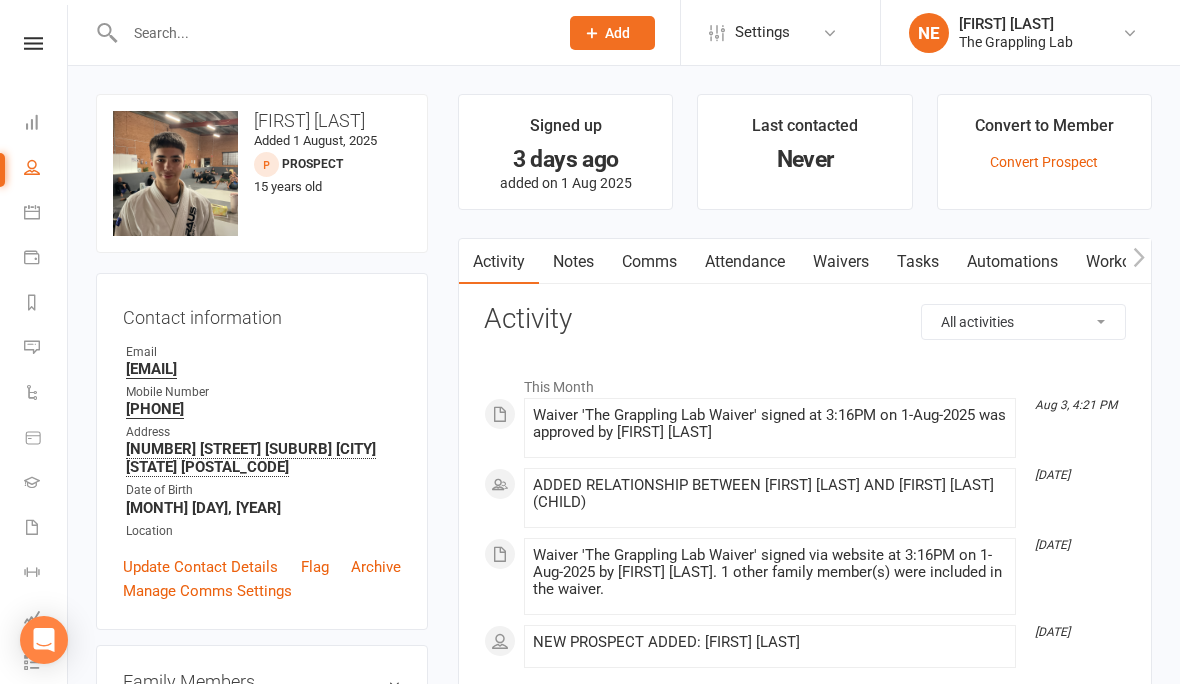 click on "People" at bounding box center (46, 169) 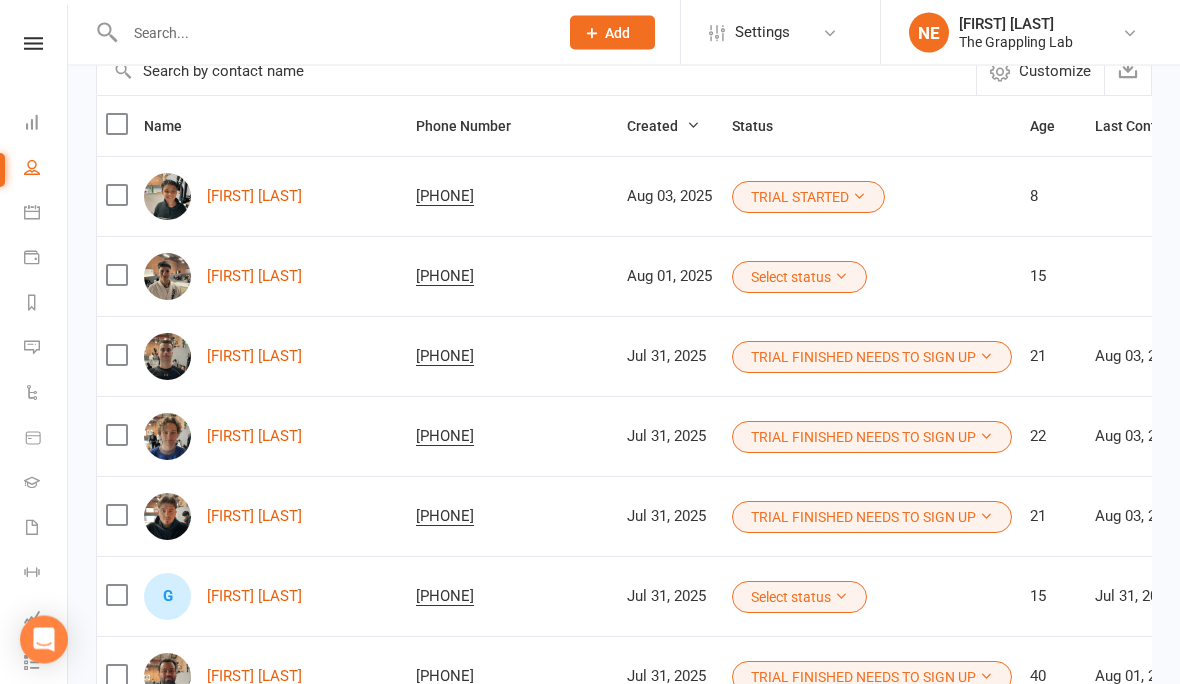 scroll, scrollTop: 194, scrollLeft: 0, axis: vertical 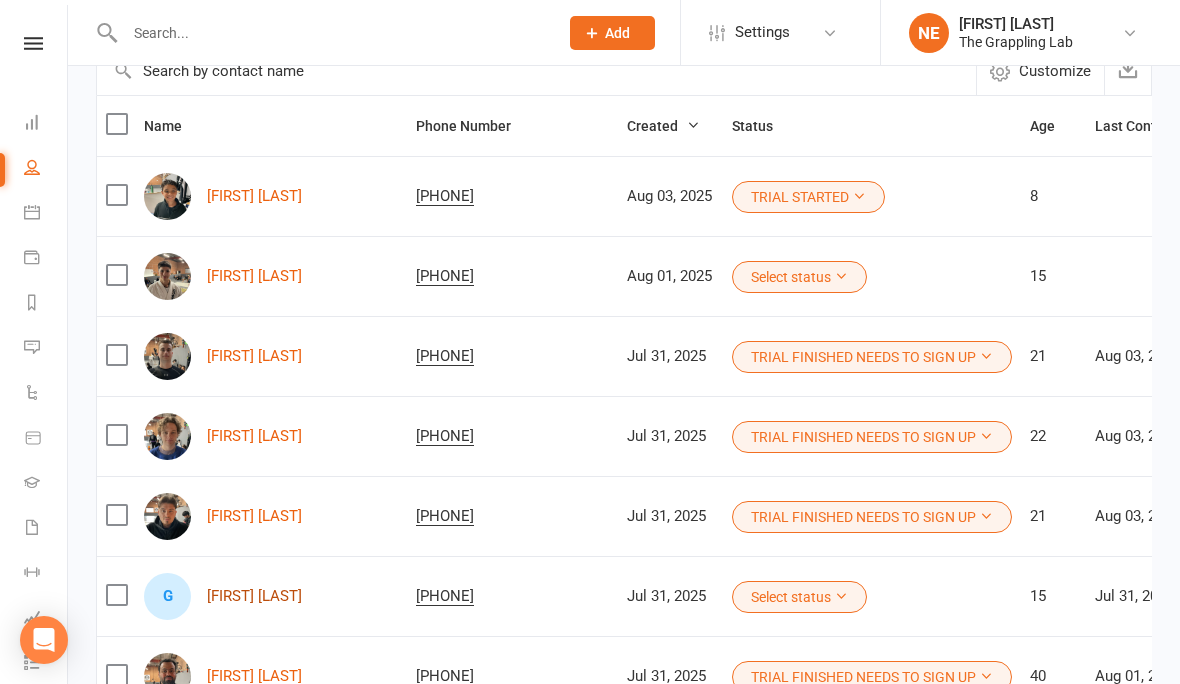 click on "Giorgio Zakharia" at bounding box center (254, 596) 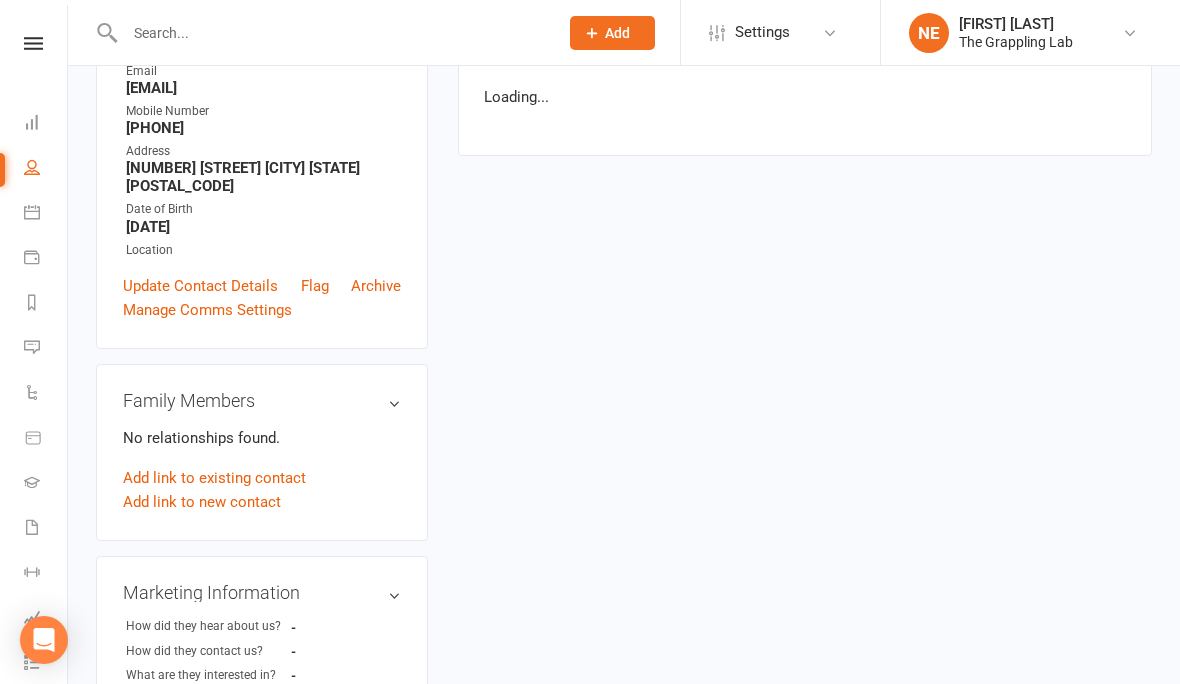 scroll, scrollTop: 0, scrollLeft: 0, axis: both 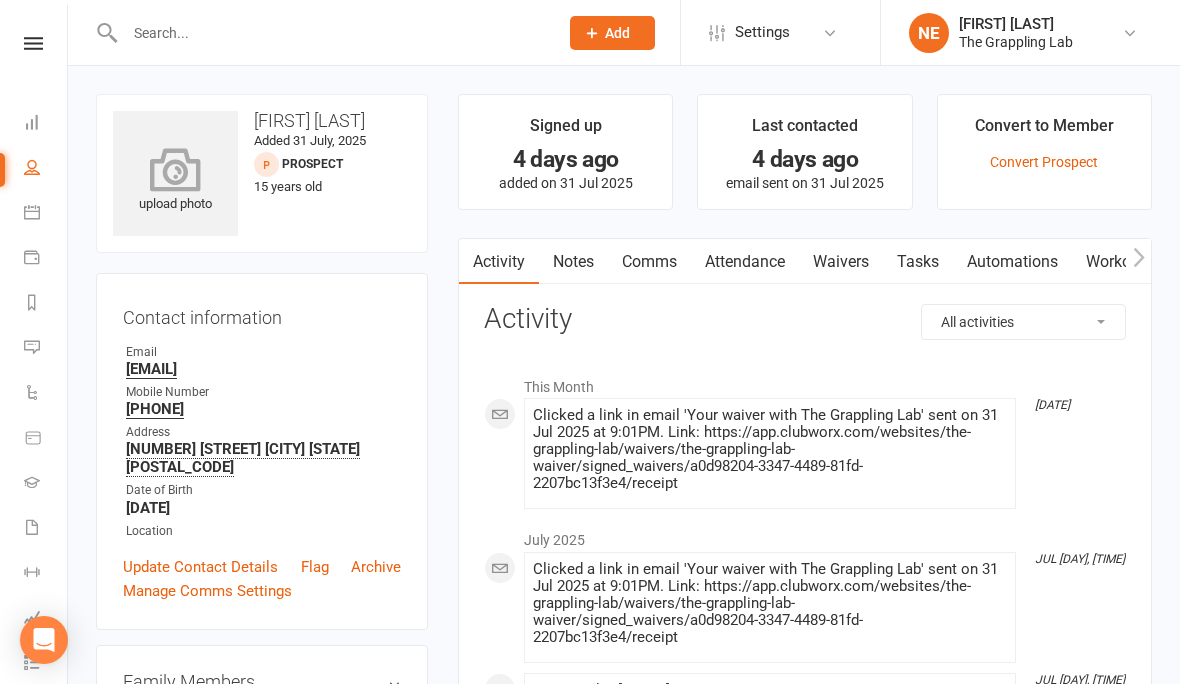 click at bounding box center [176, 169] 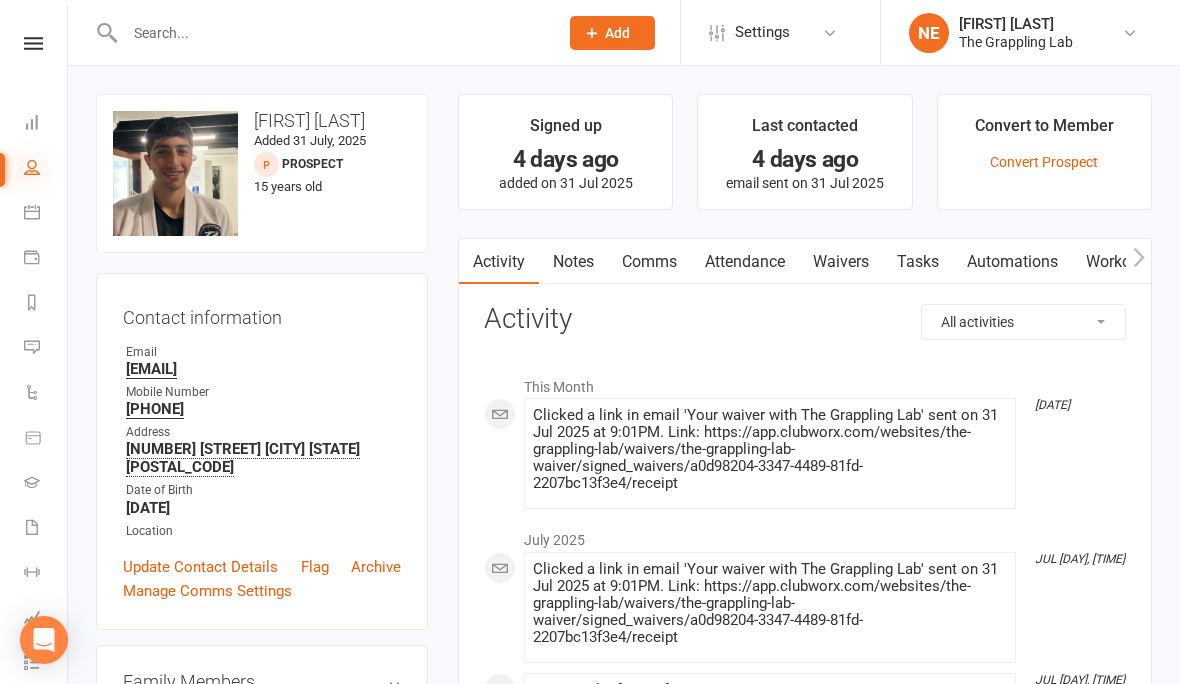 click at bounding box center [32, 167] 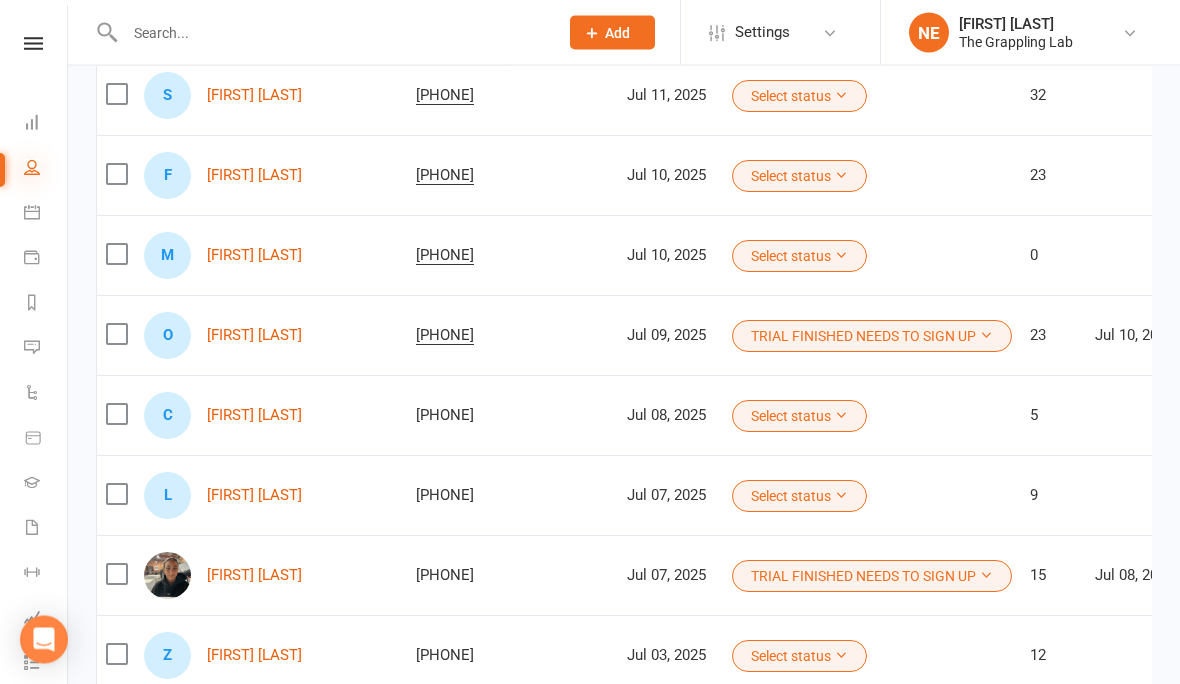 scroll, scrollTop: 2785, scrollLeft: 0, axis: vertical 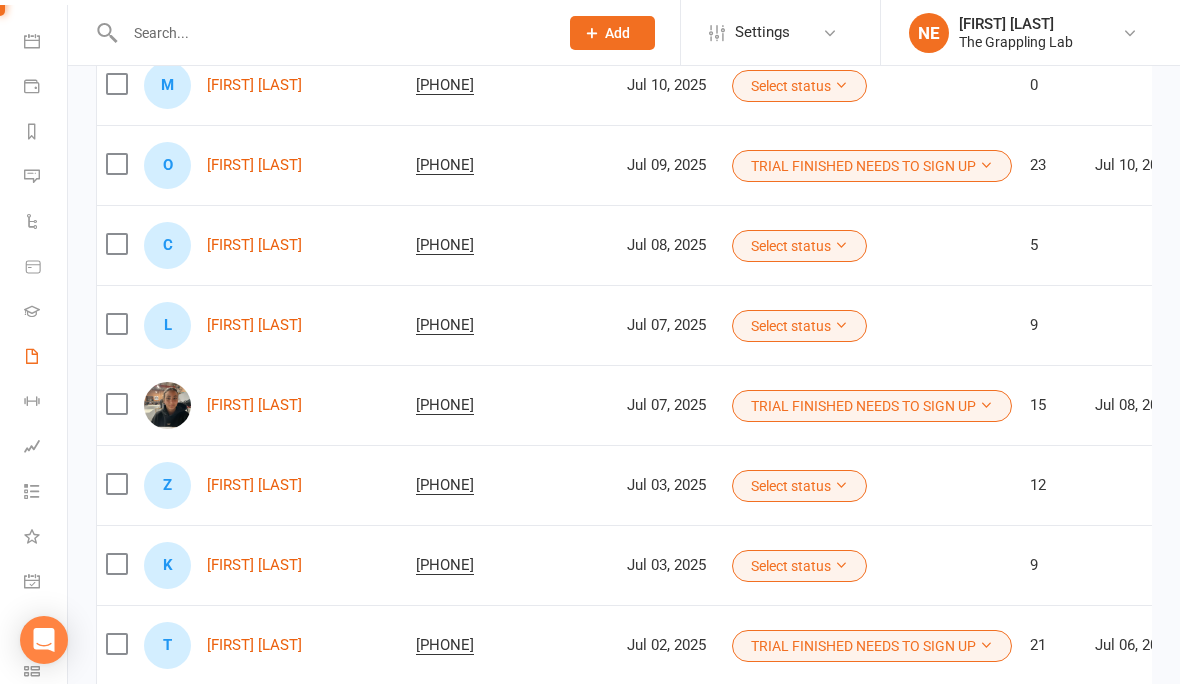 click on "Waivers   2" at bounding box center [46, 358] 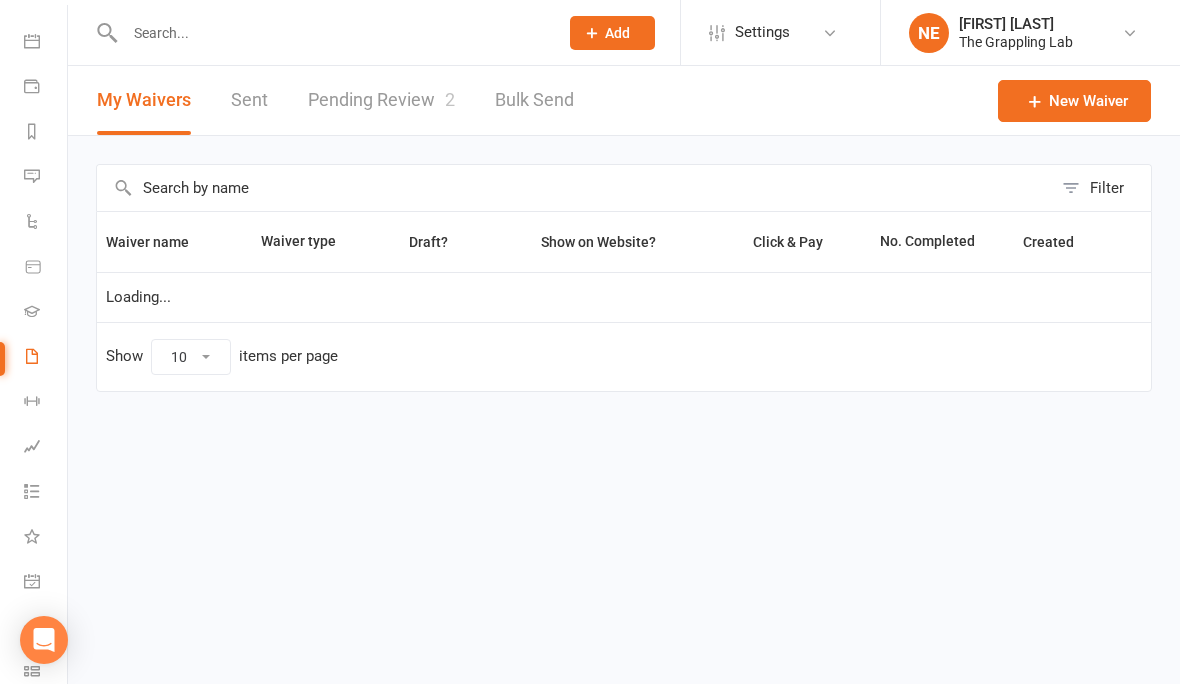 scroll, scrollTop: 0, scrollLeft: 0, axis: both 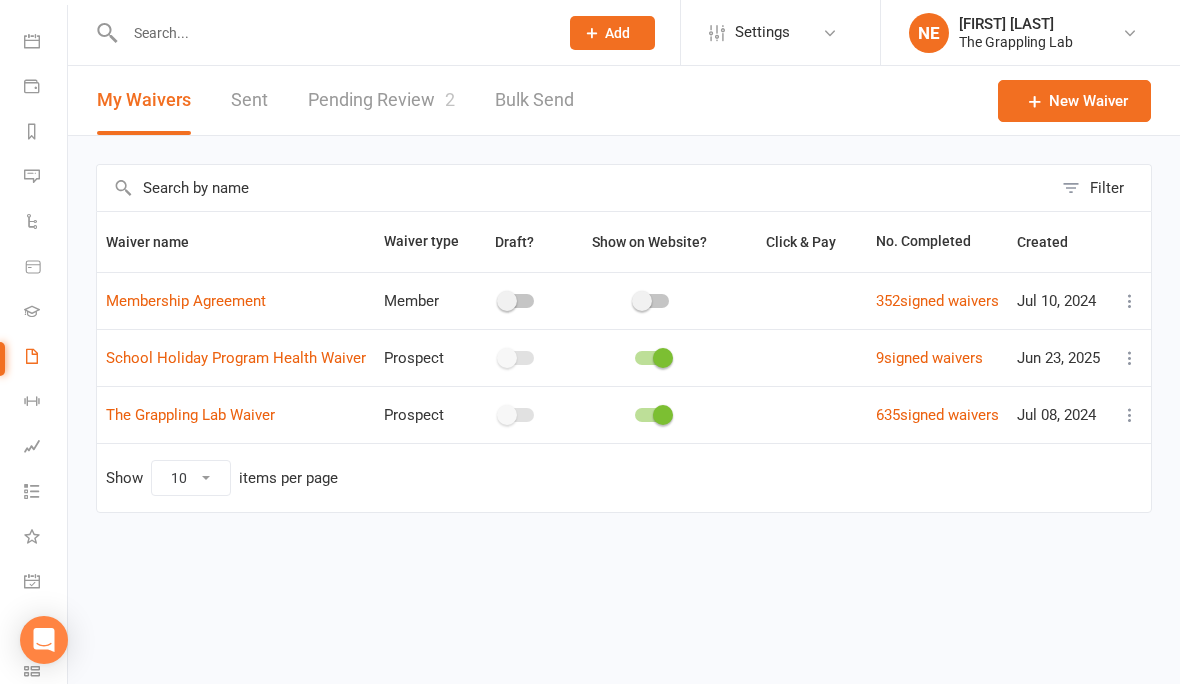 click on "Pending Review 2" at bounding box center (381, 100) 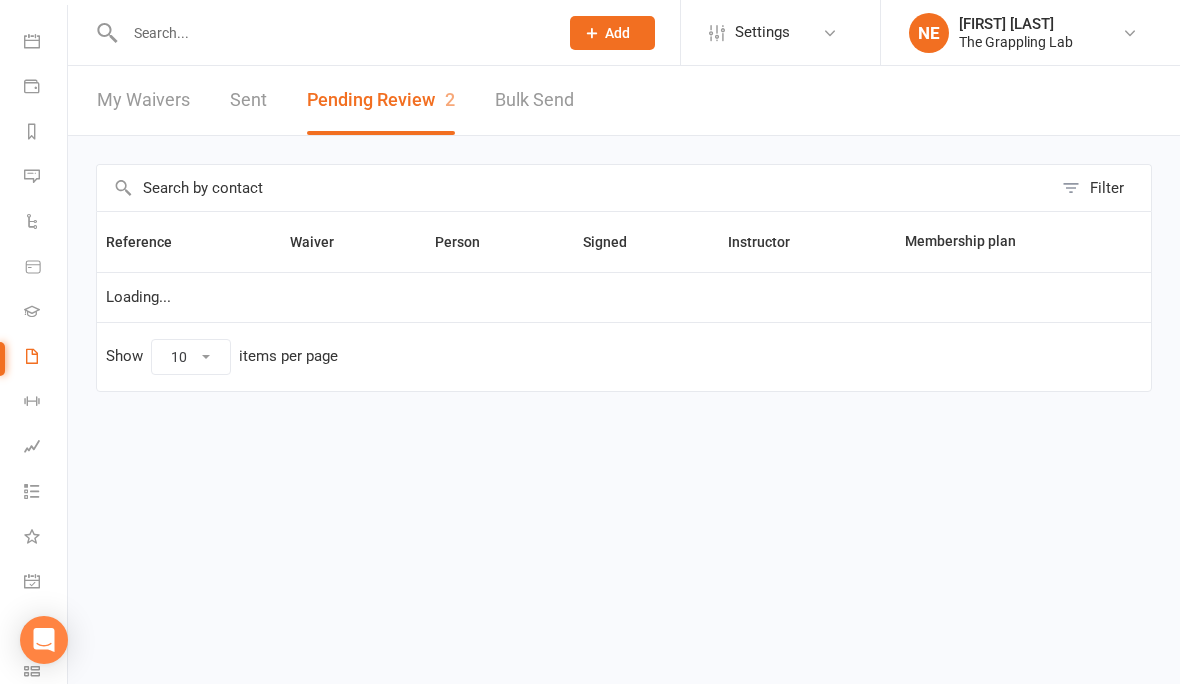 select on "25" 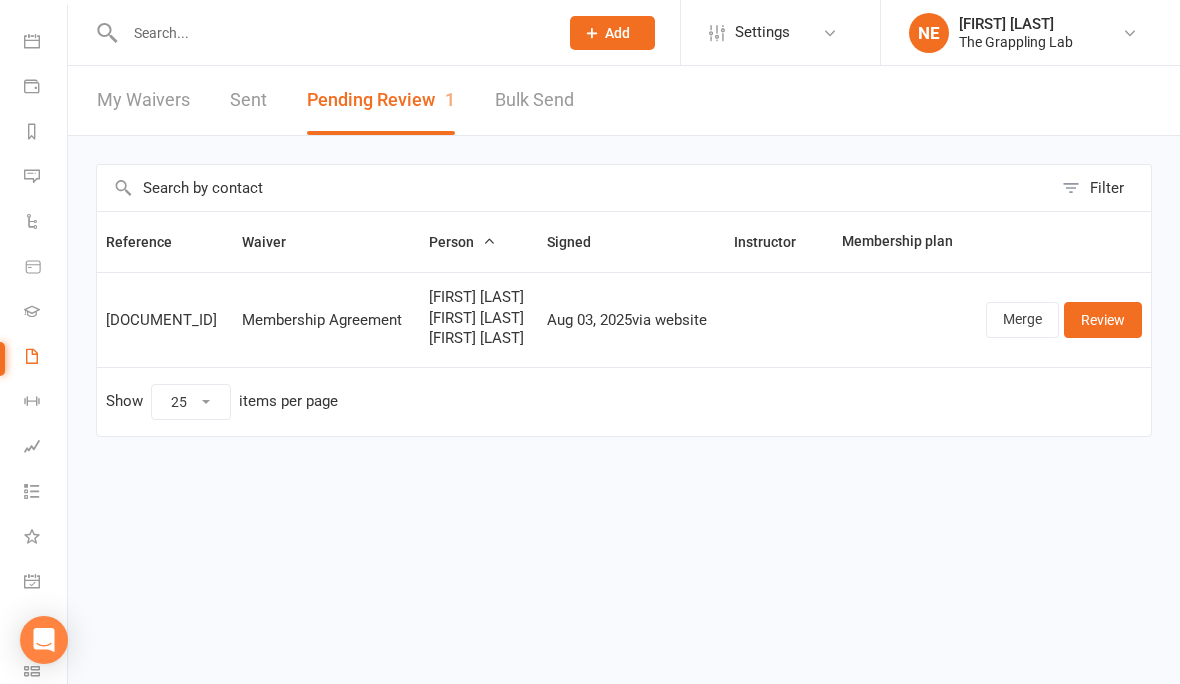 click on "My Waivers" at bounding box center [143, 100] 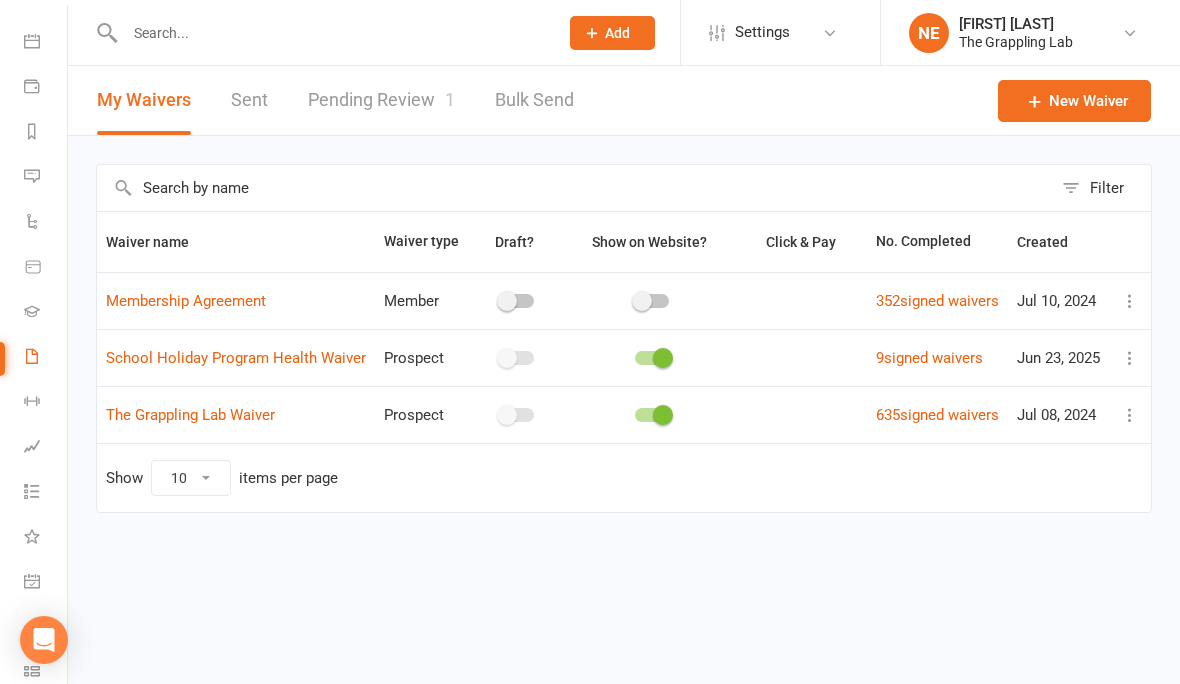 click on "Sent" at bounding box center [249, 100] 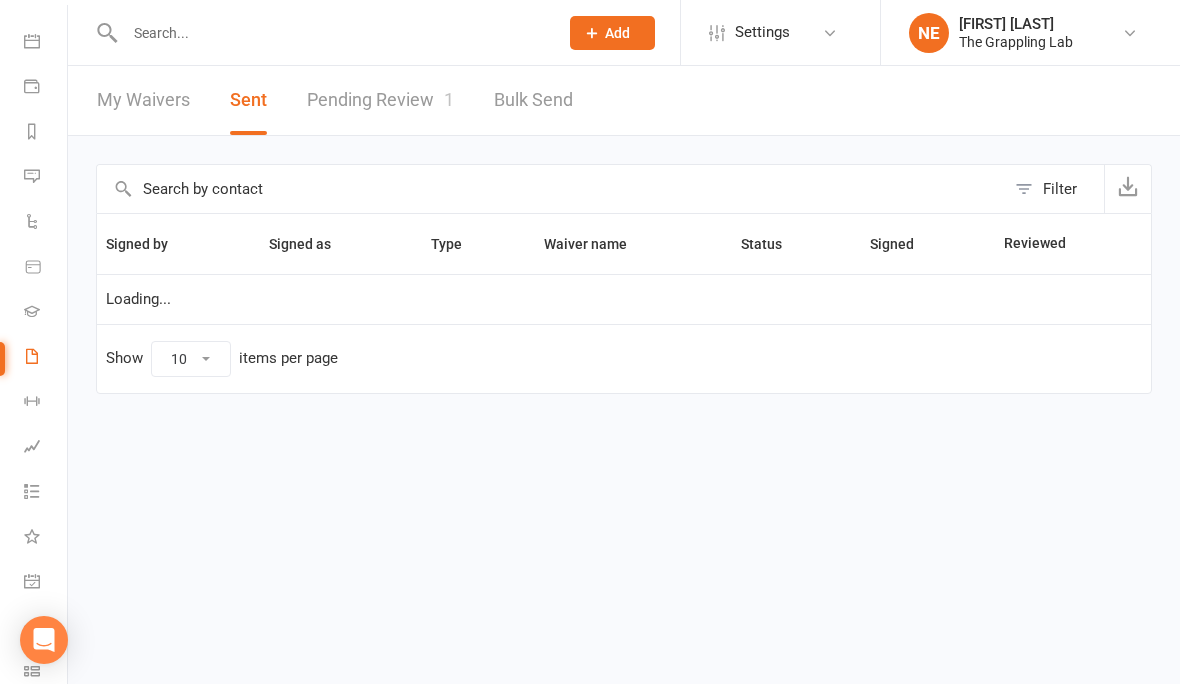 click on "Pending Review 1" at bounding box center (380, 100) 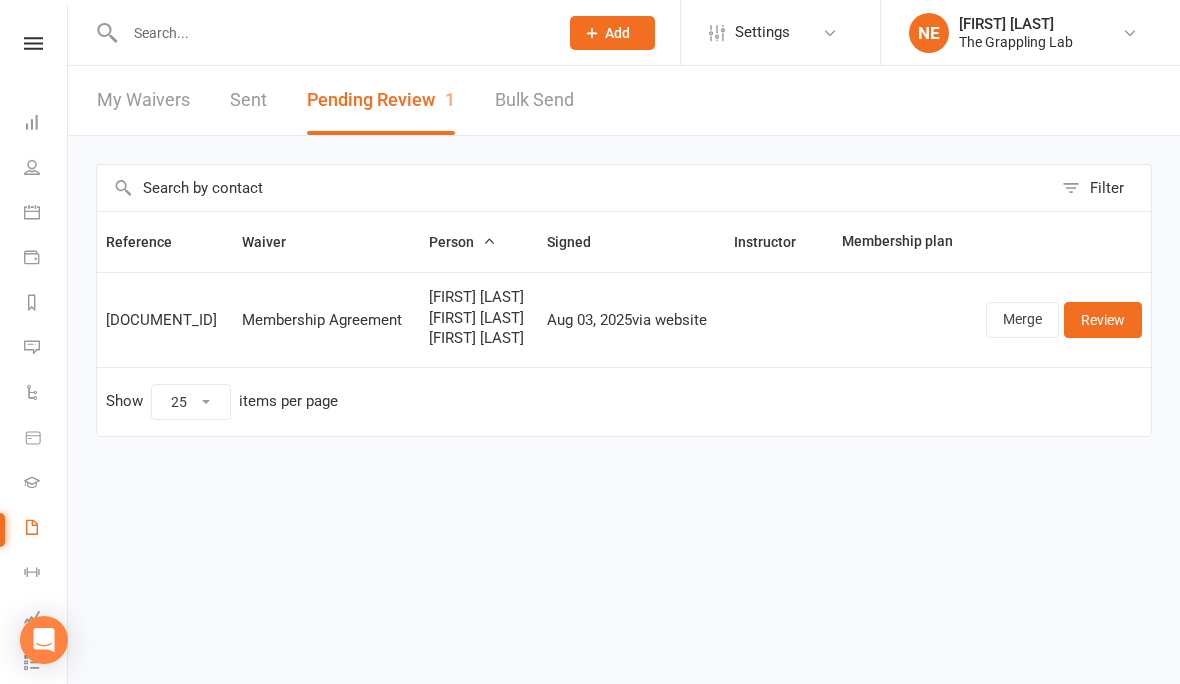 scroll, scrollTop: 0, scrollLeft: 0, axis: both 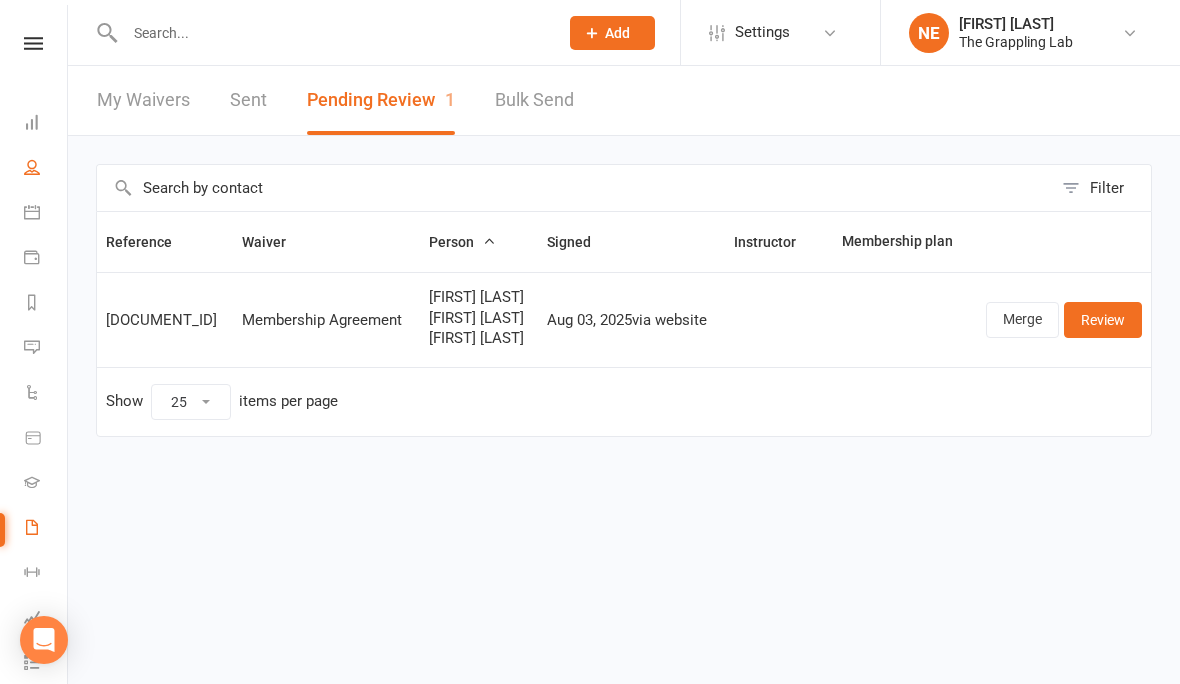 click on "People" at bounding box center (46, 169) 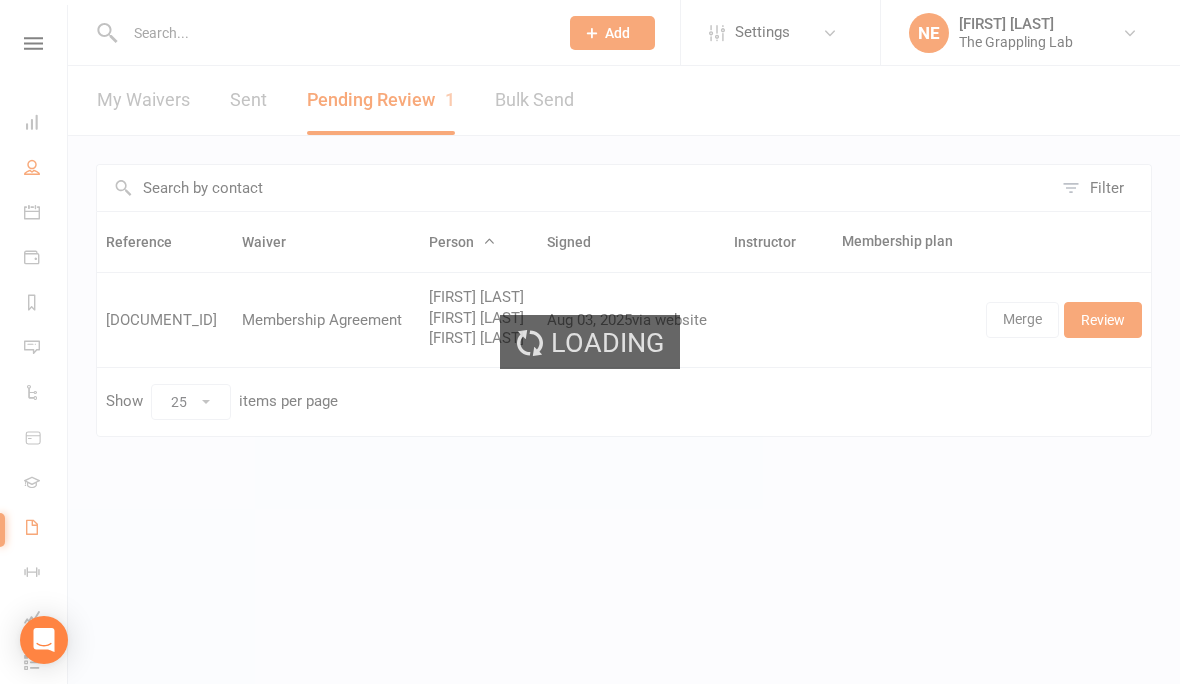 select on "100" 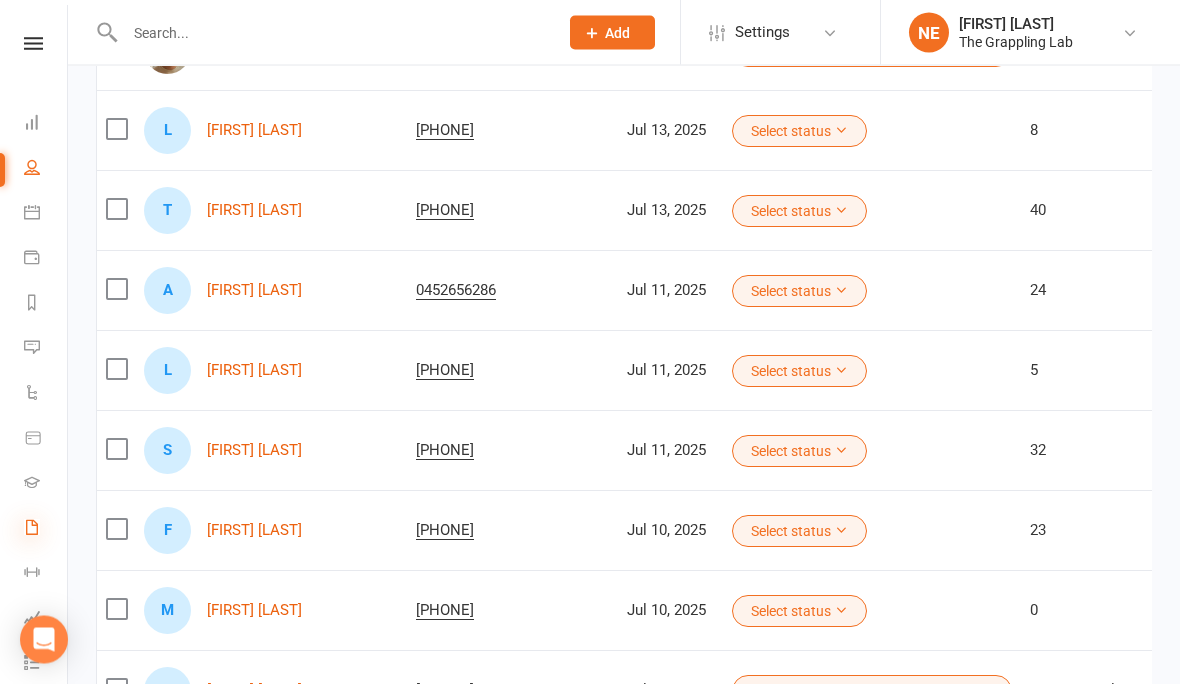 scroll, scrollTop: 2260, scrollLeft: 0, axis: vertical 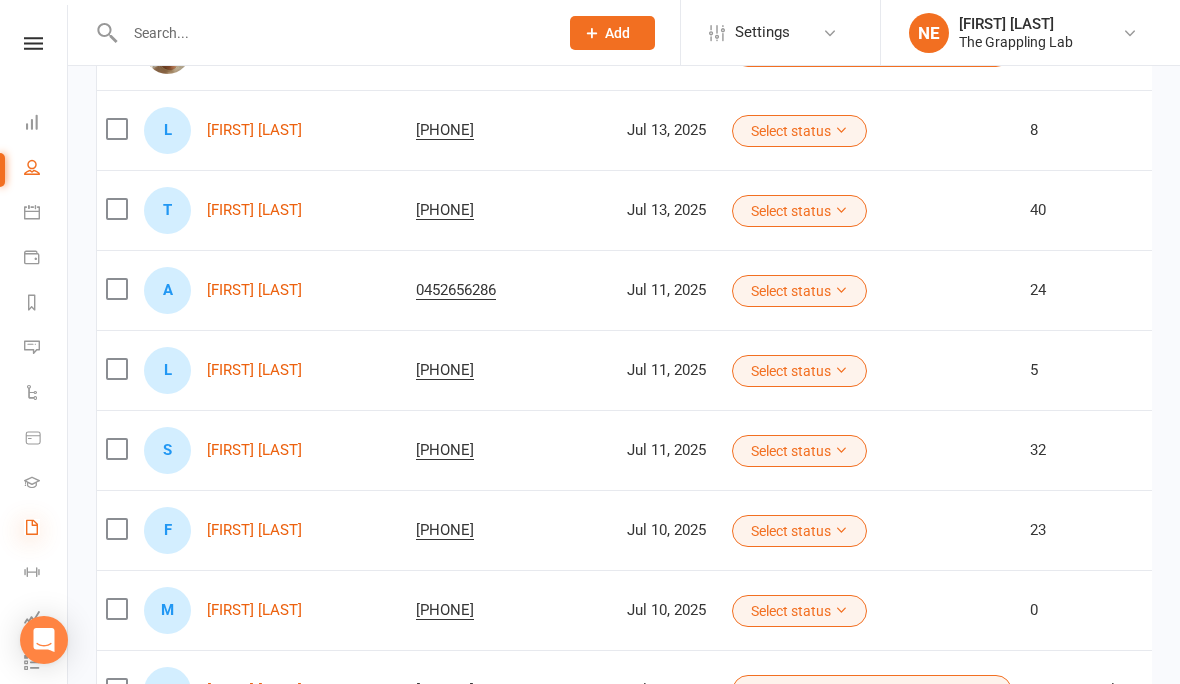 click at bounding box center [32, 527] 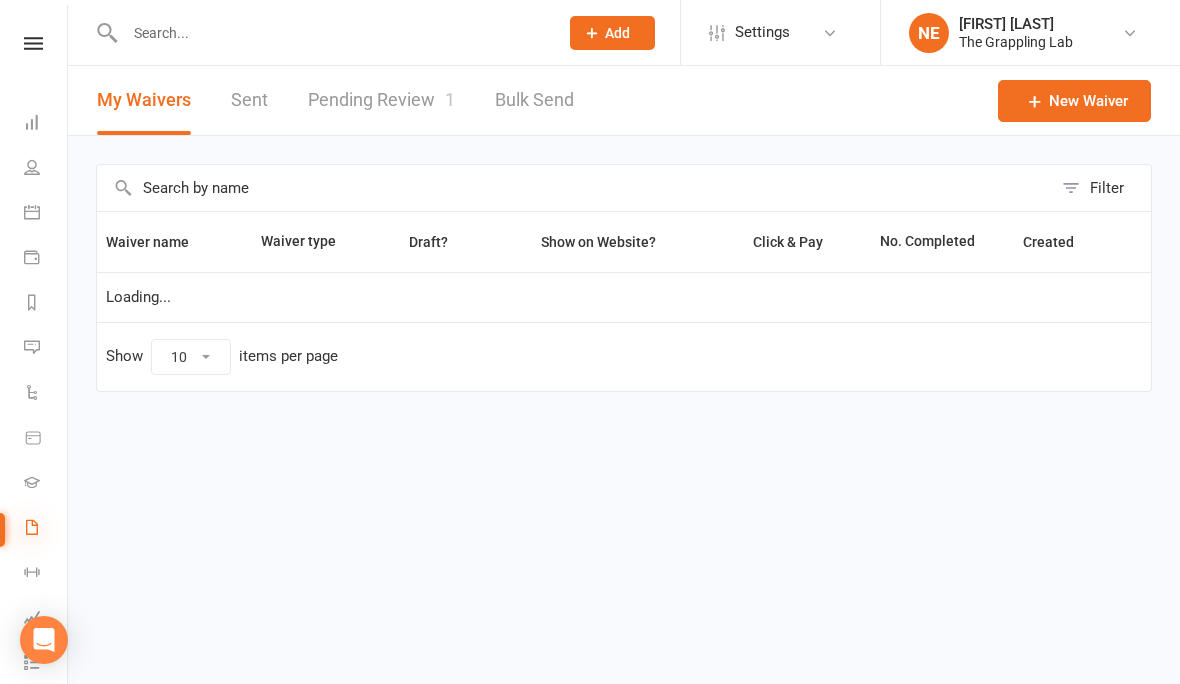 scroll, scrollTop: 0, scrollLeft: 0, axis: both 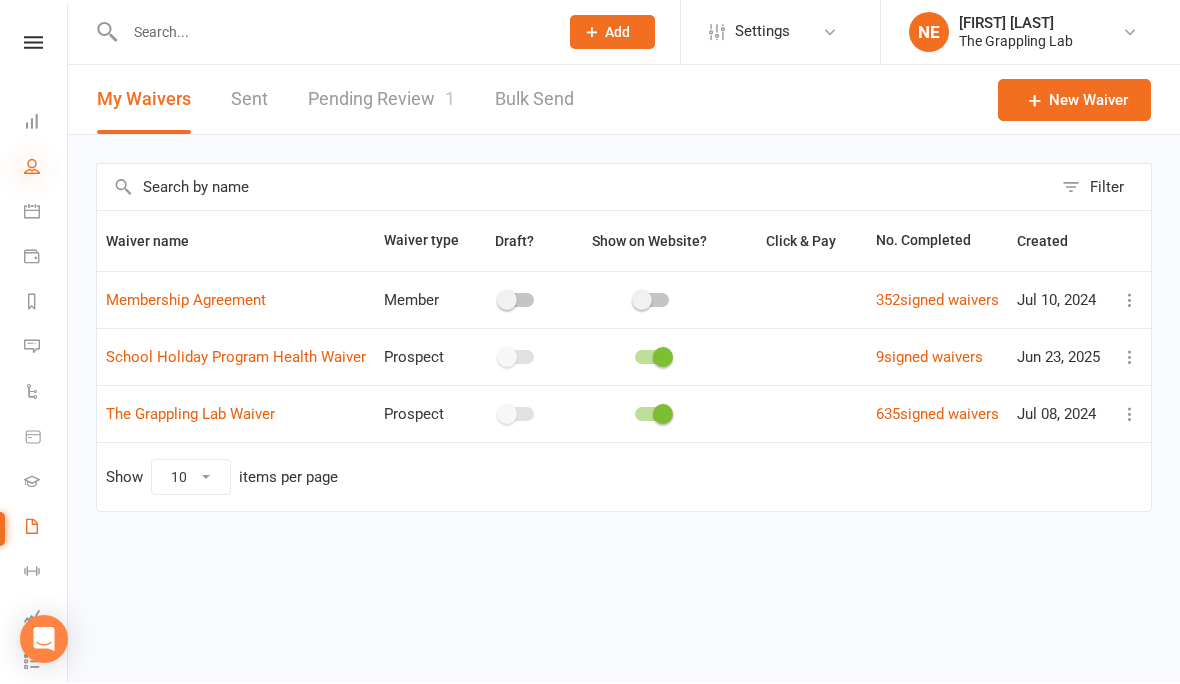 click at bounding box center (32, 167) 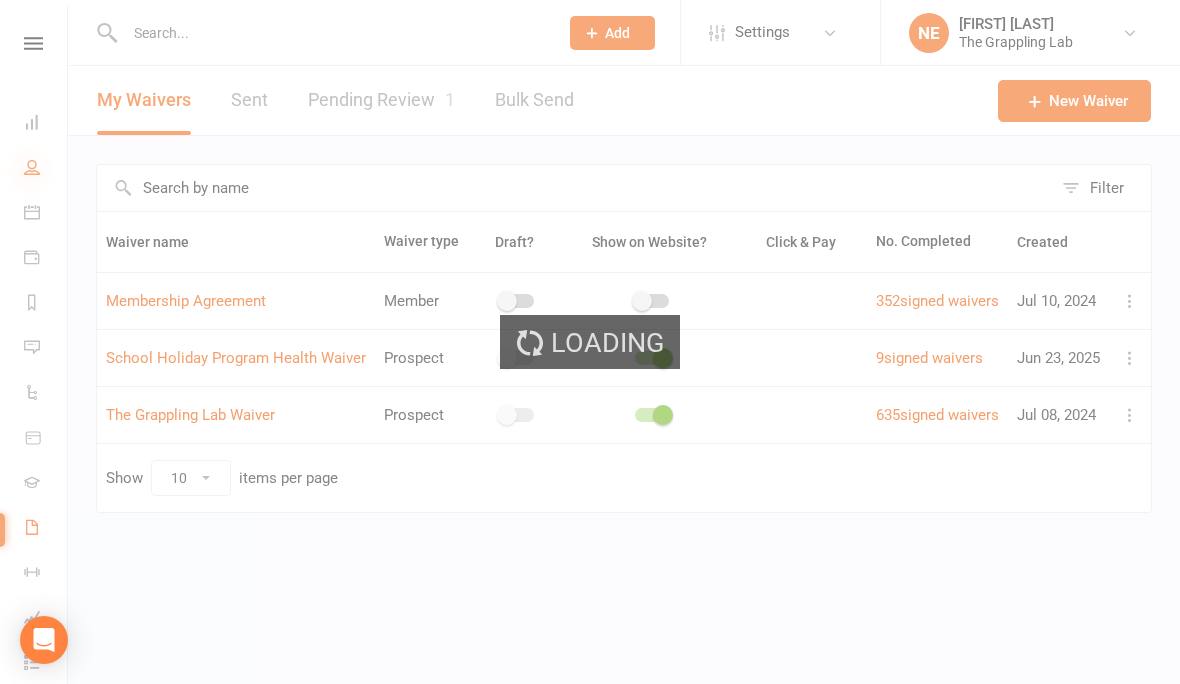 select on "100" 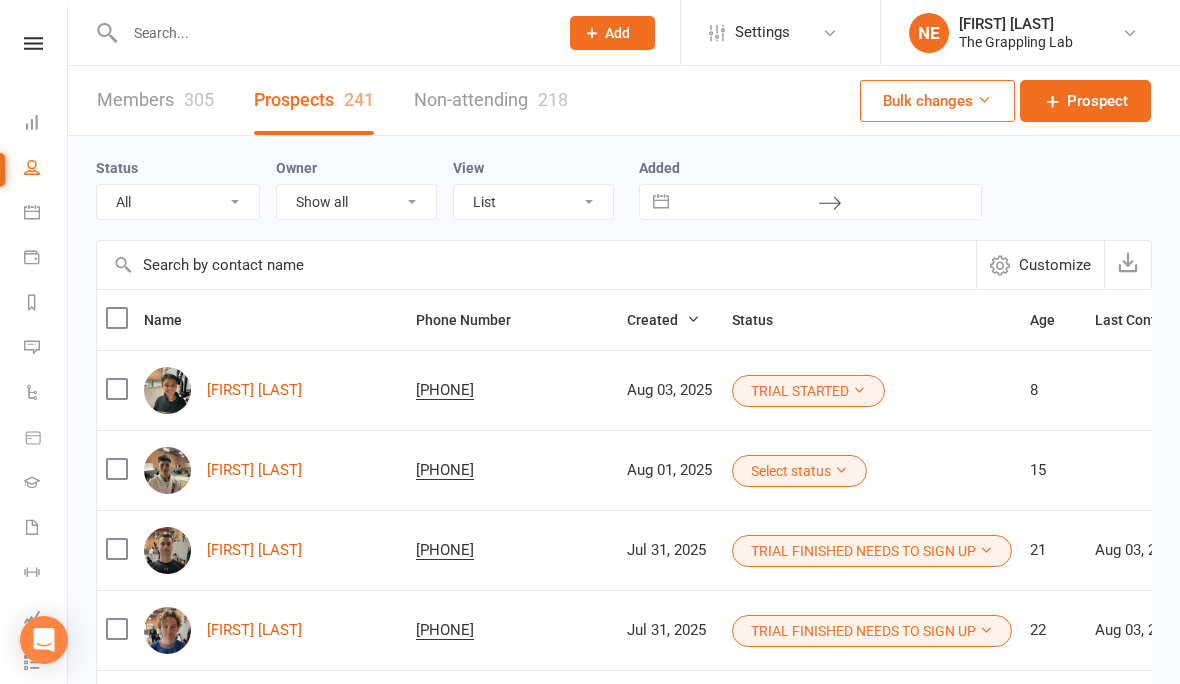 click at bounding box center [331, 33] 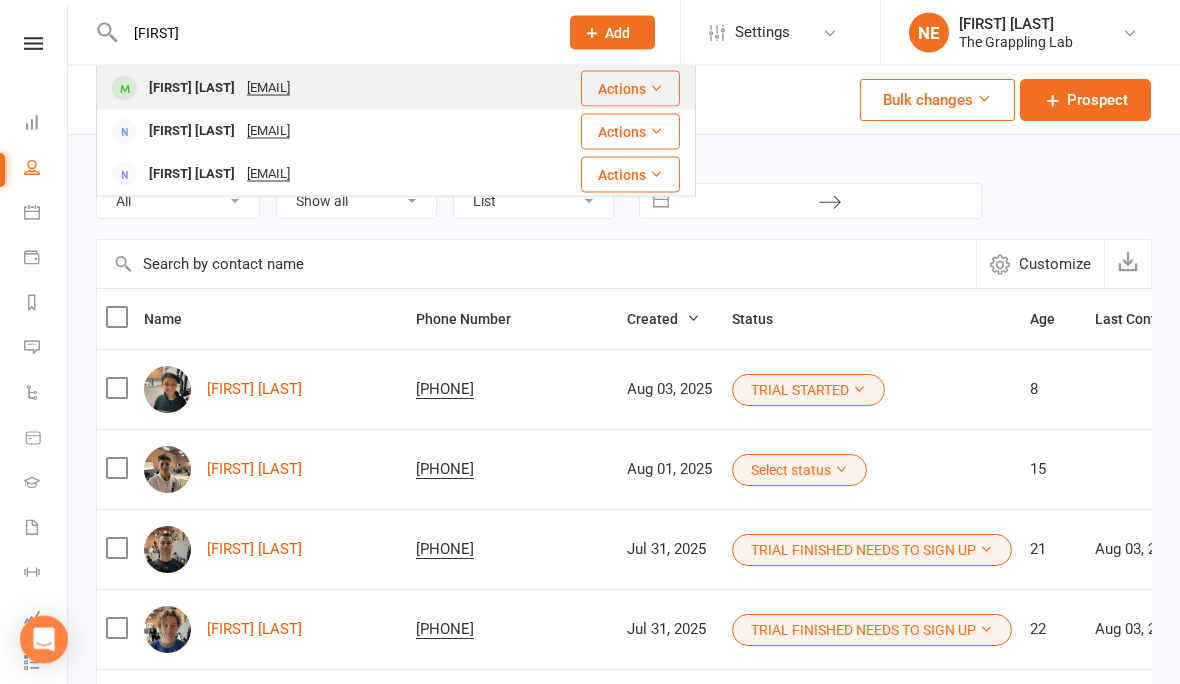 type on "Bry" 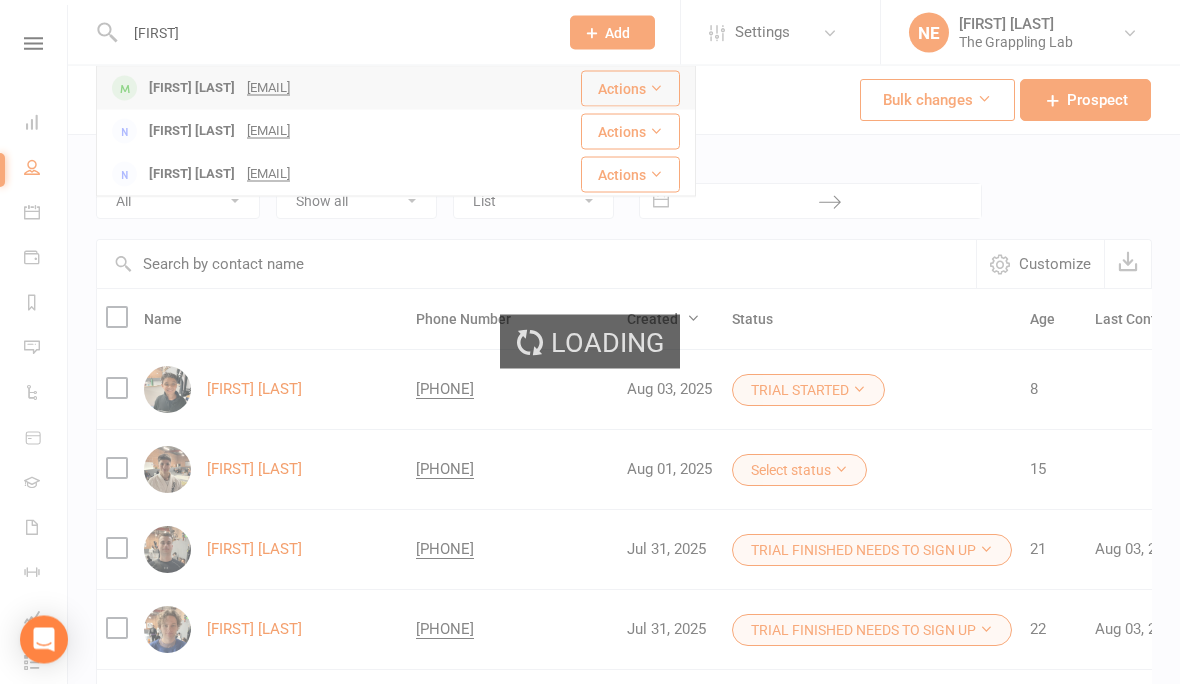 type 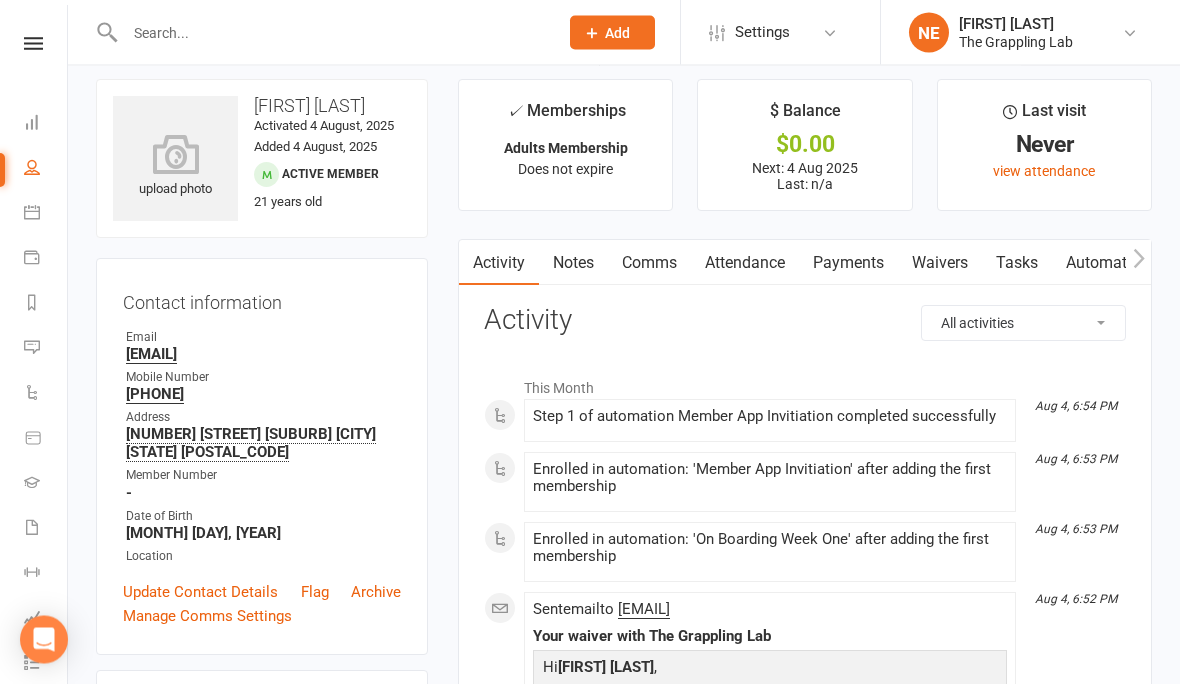 scroll, scrollTop: 0, scrollLeft: 0, axis: both 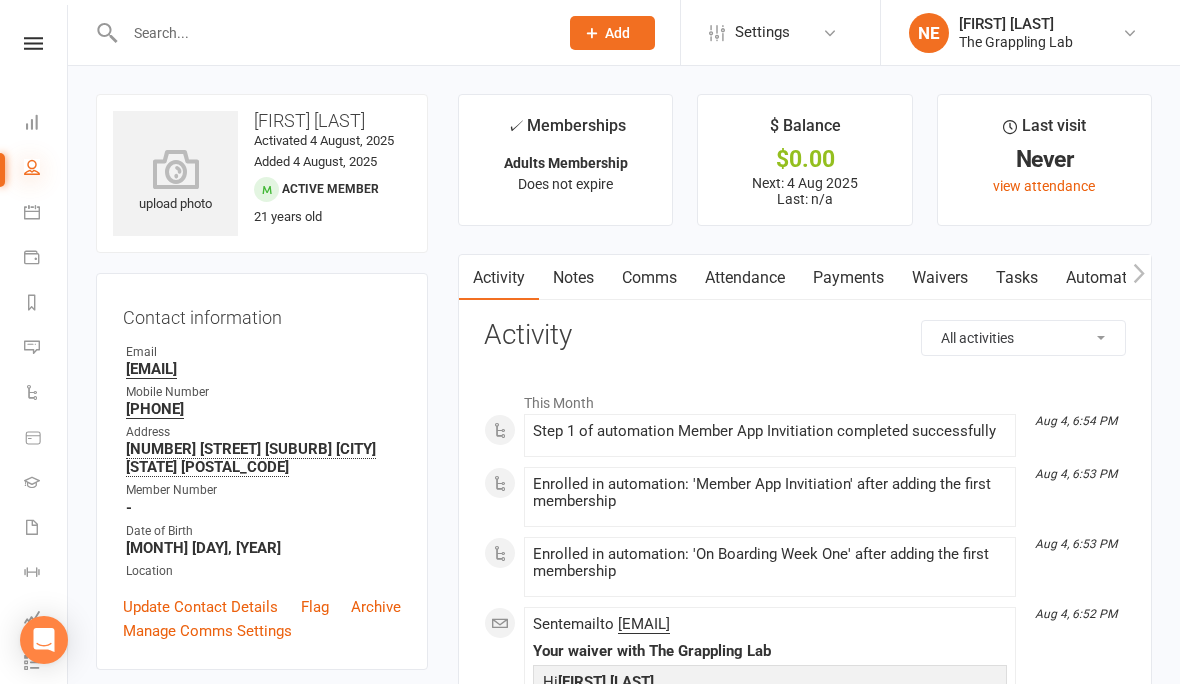 click at bounding box center (32, 167) 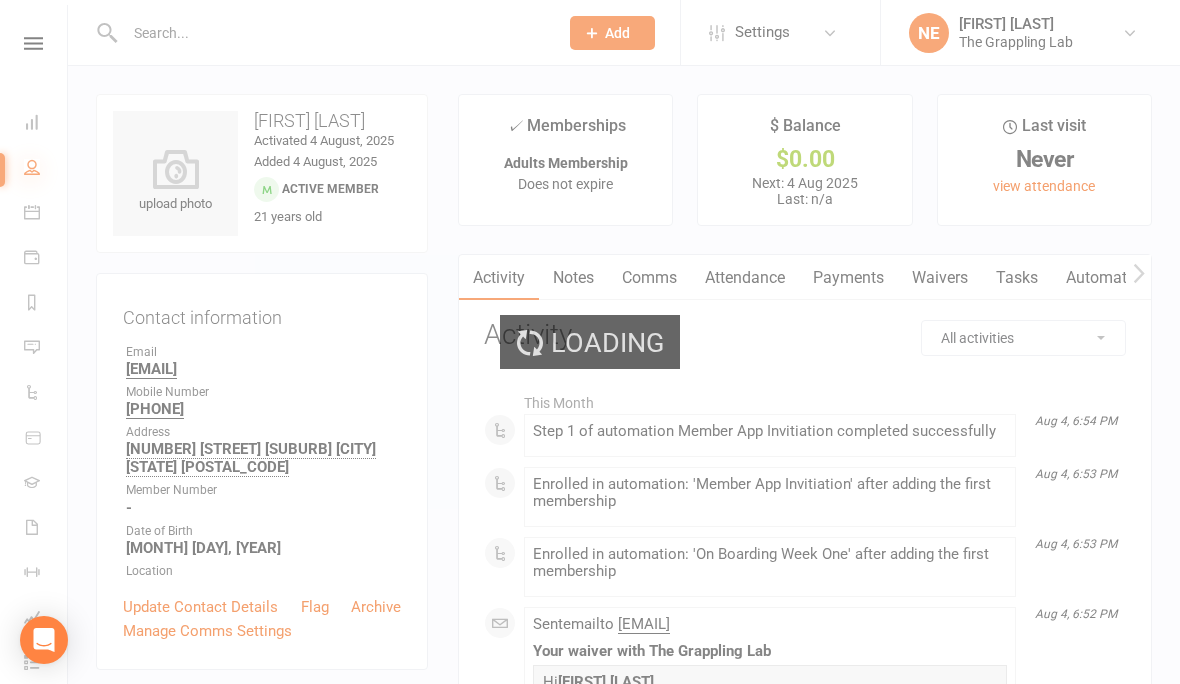 select on "100" 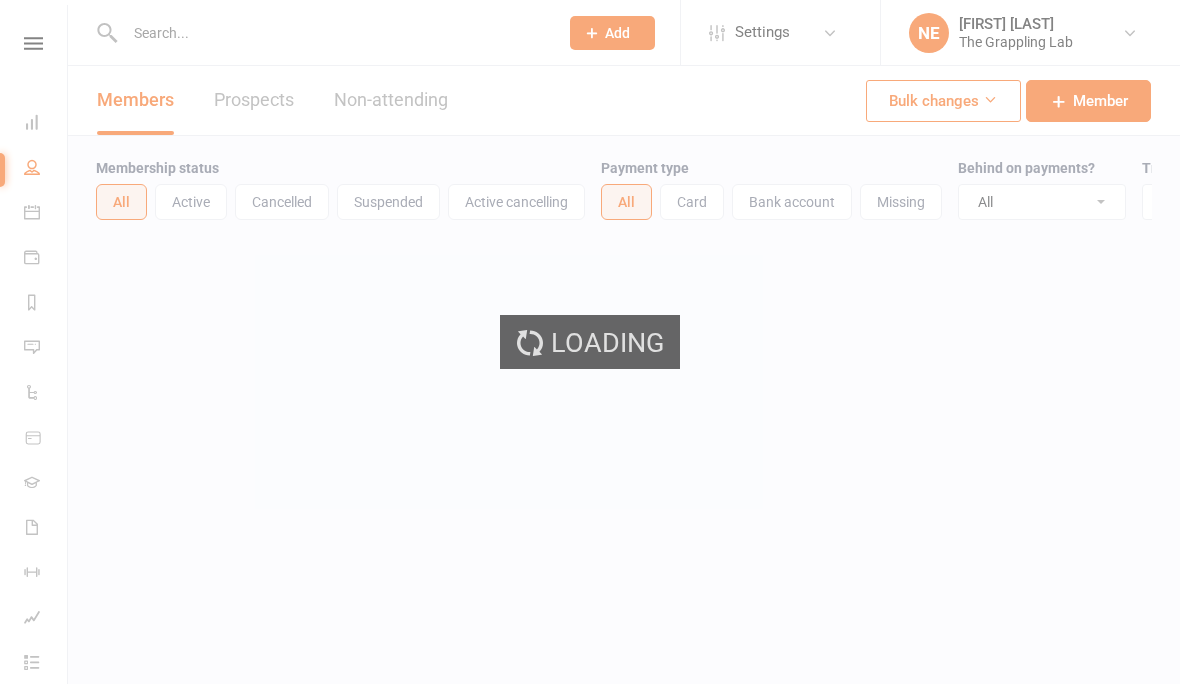 scroll, scrollTop: 0, scrollLeft: 0, axis: both 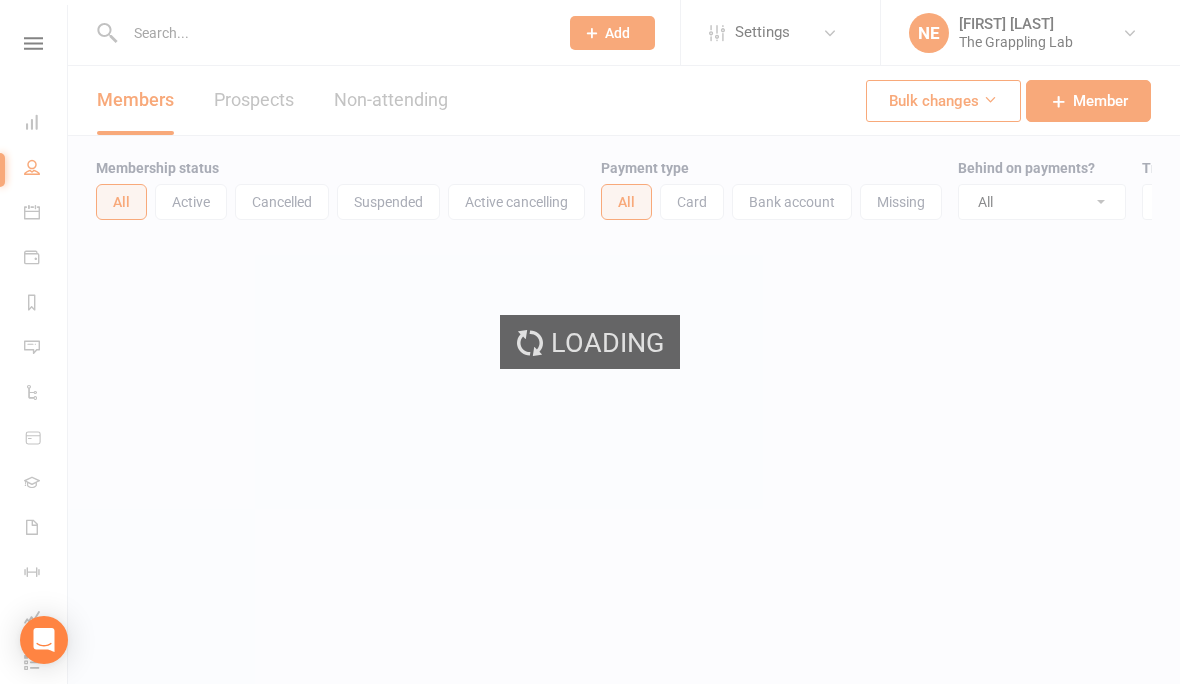 select on "100" 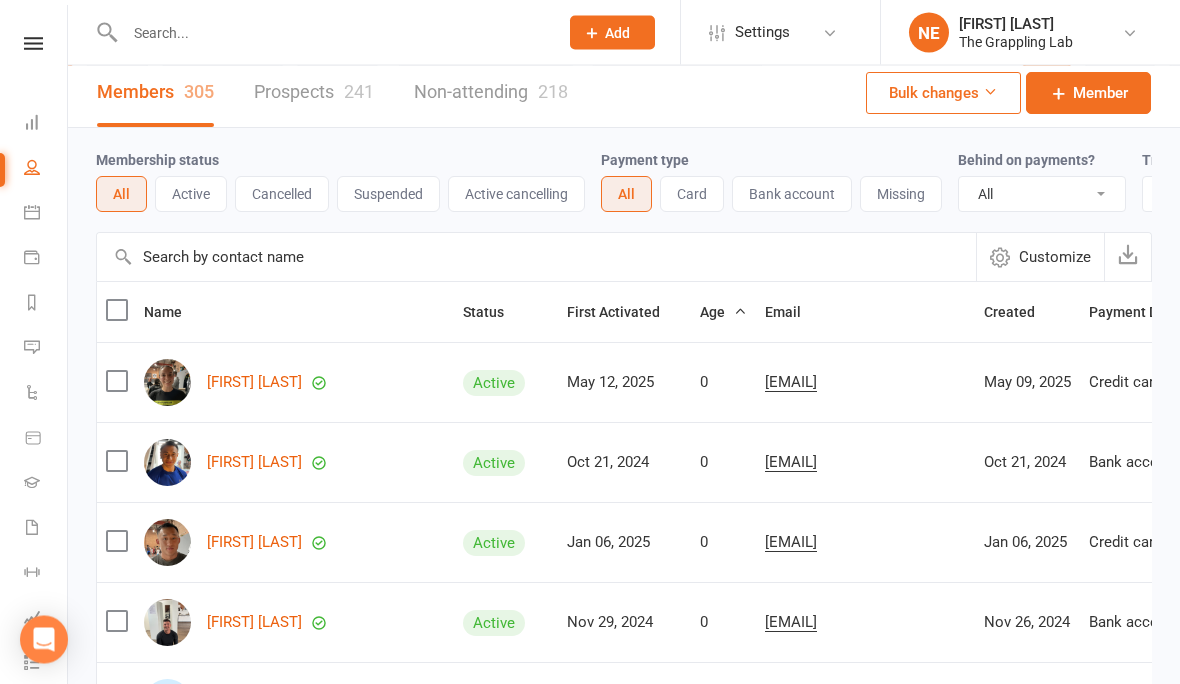 scroll, scrollTop: 0, scrollLeft: 0, axis: both 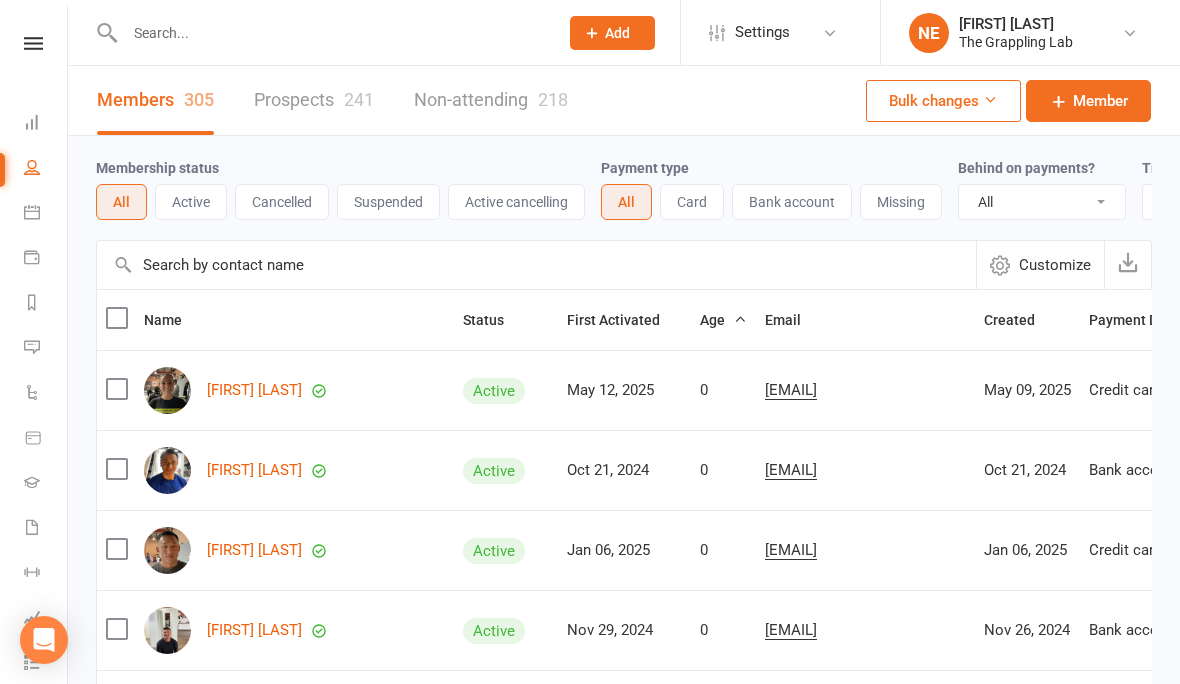 click on "Prospects 241" at bounding box center (314, 100) 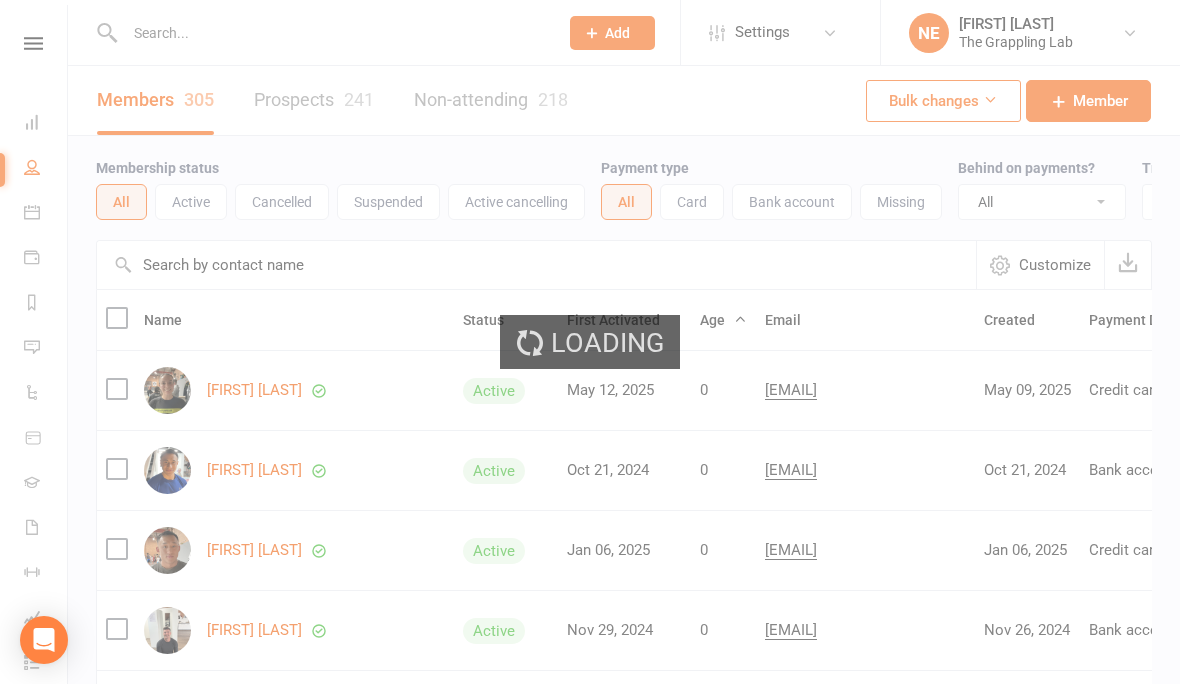 select on "100" 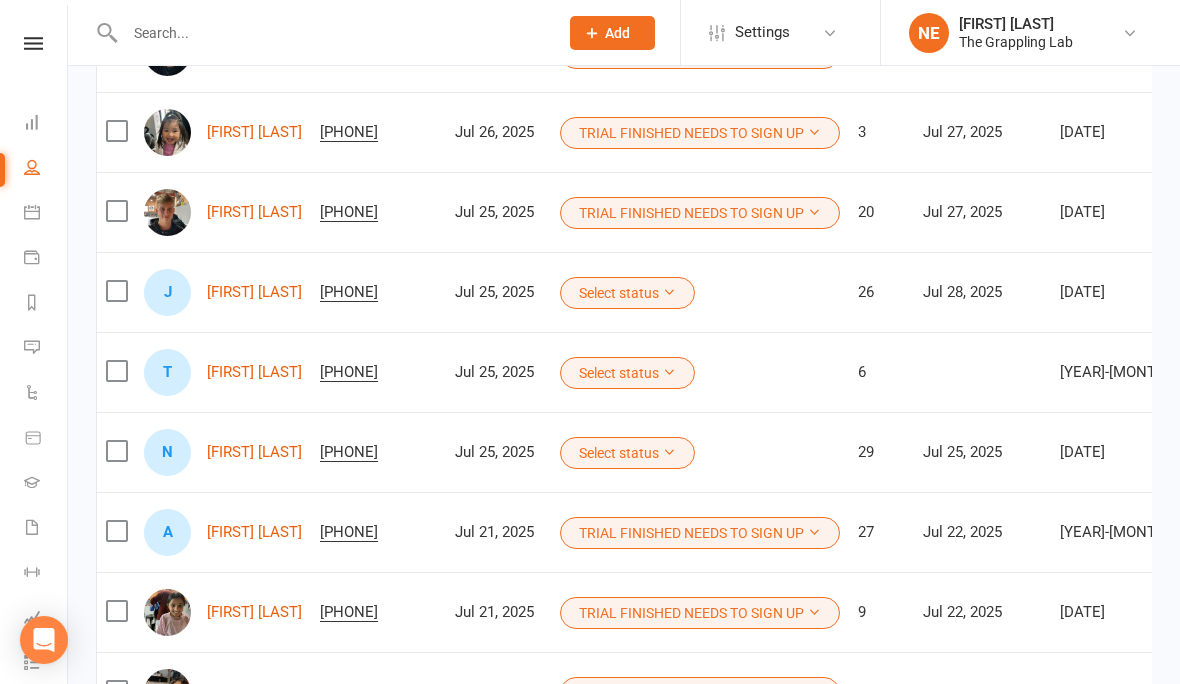 scroll, scrollTop: 1297, scrollLeft: 0, axis: vertical 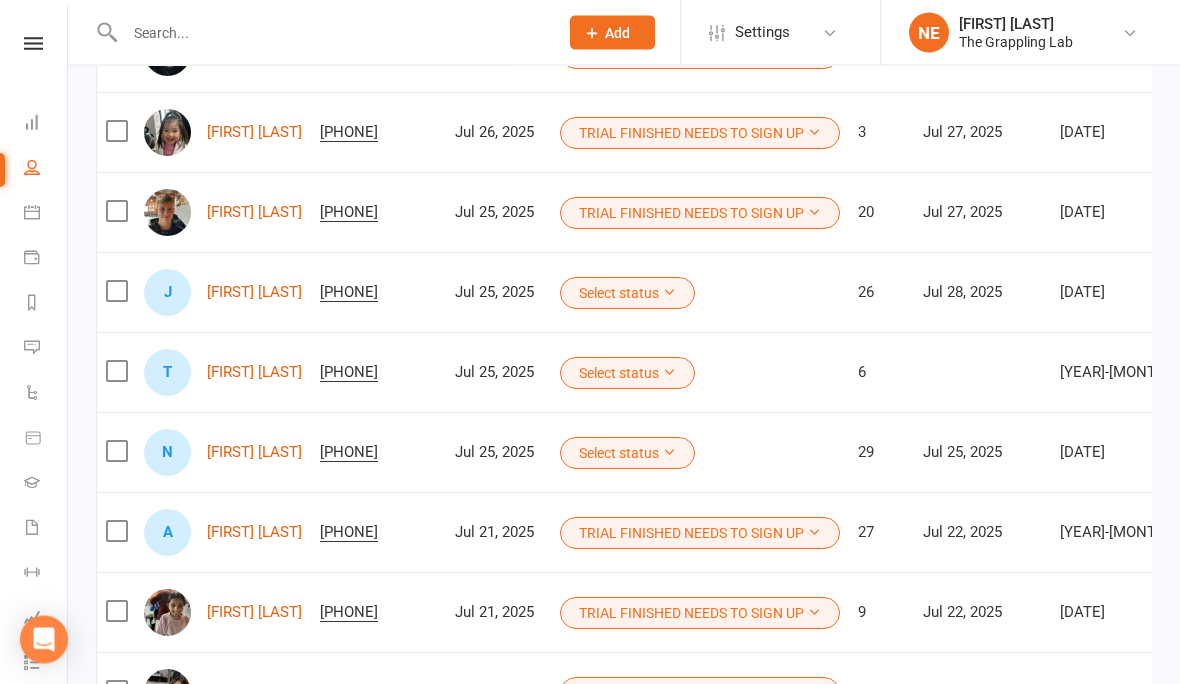 click at bounding box center (320, 32) 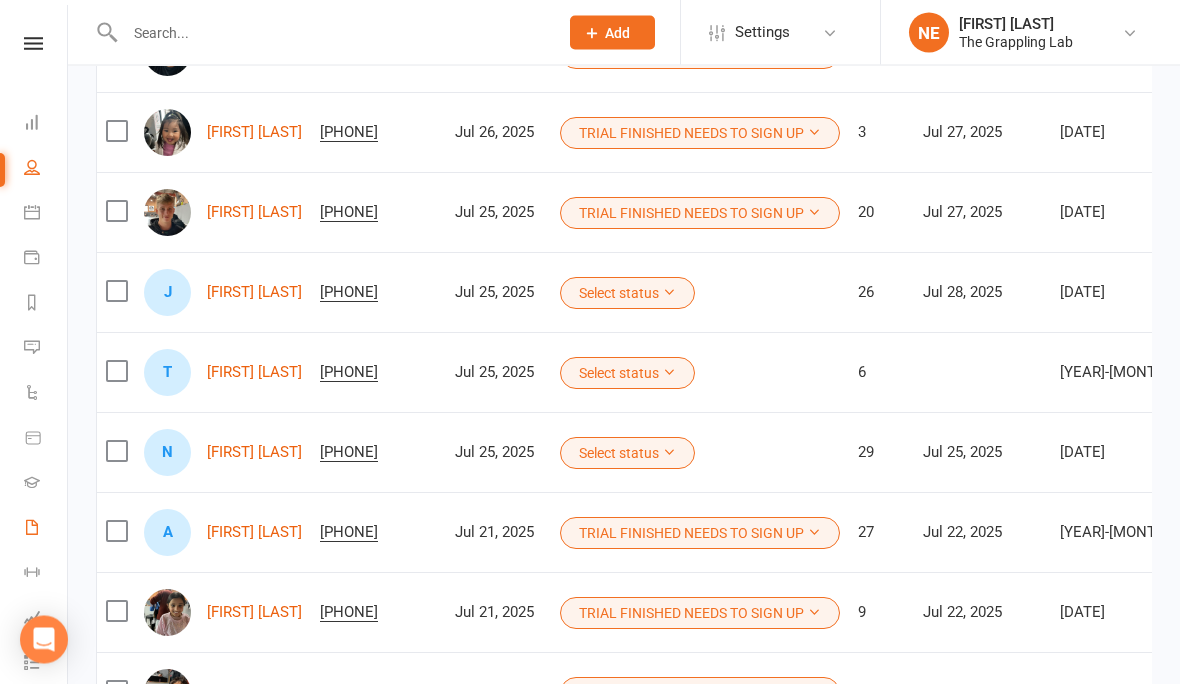 click on "Waivers   1" at bounding box center (46, 529) 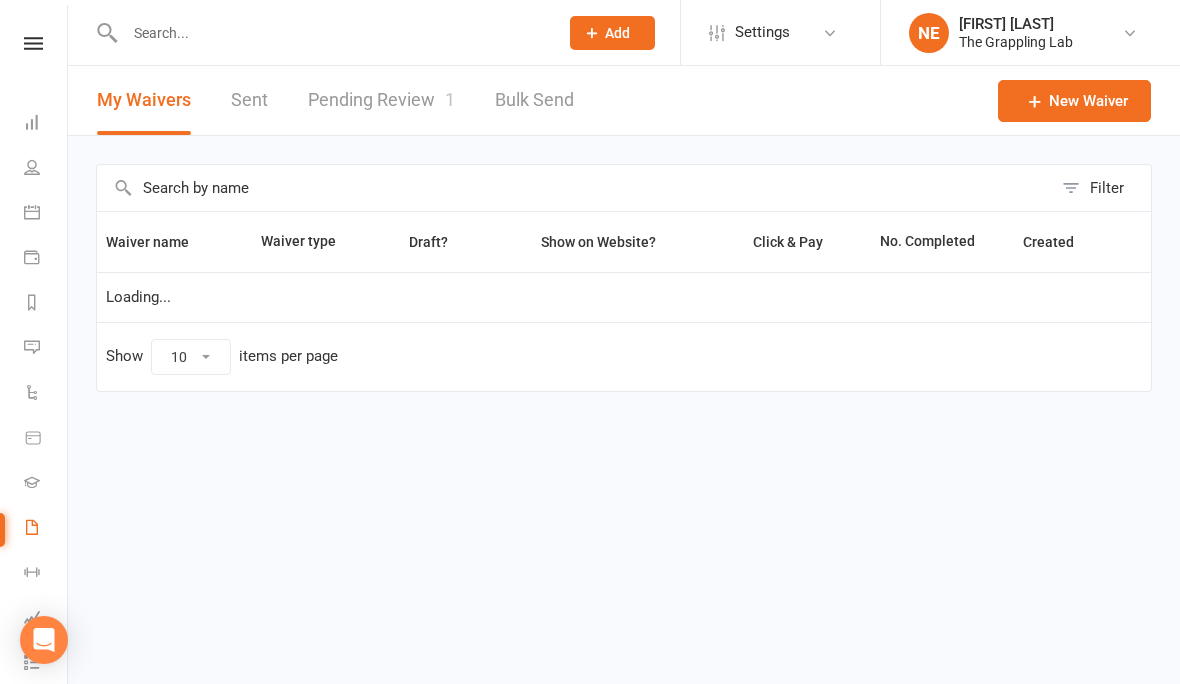 scroll, scrollTop: 0, scrollLeft: 0, axis: both 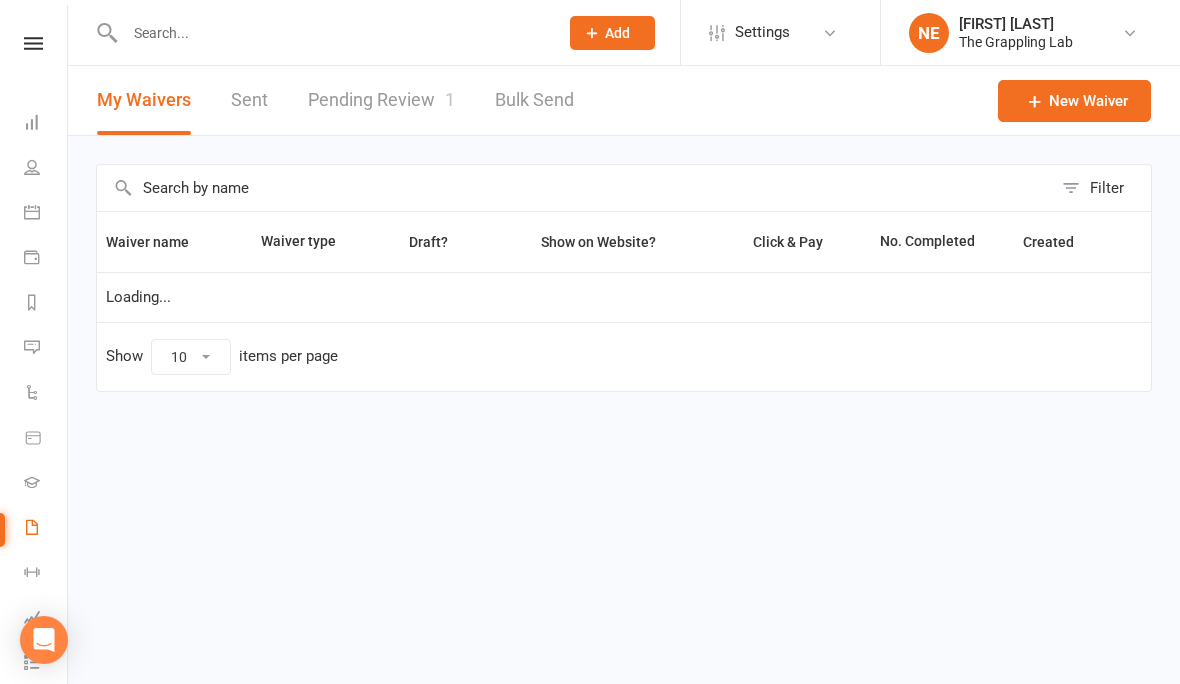 click at bounding box center [331, 33] 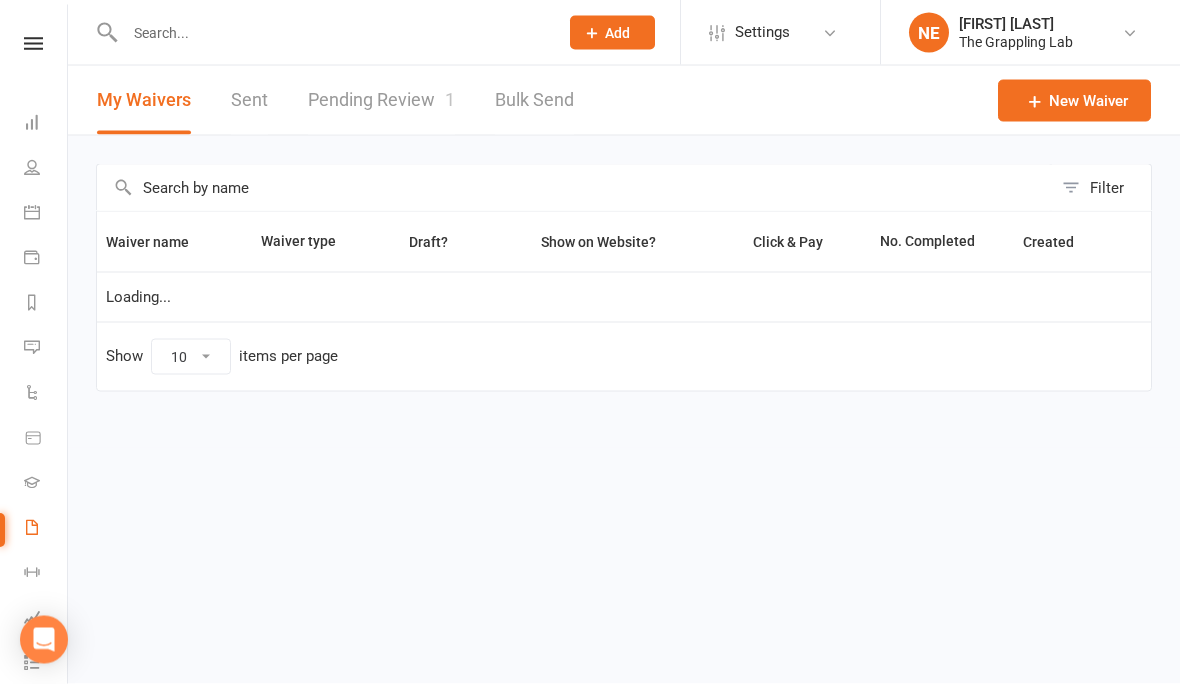 click at bounding box center (331, 33) 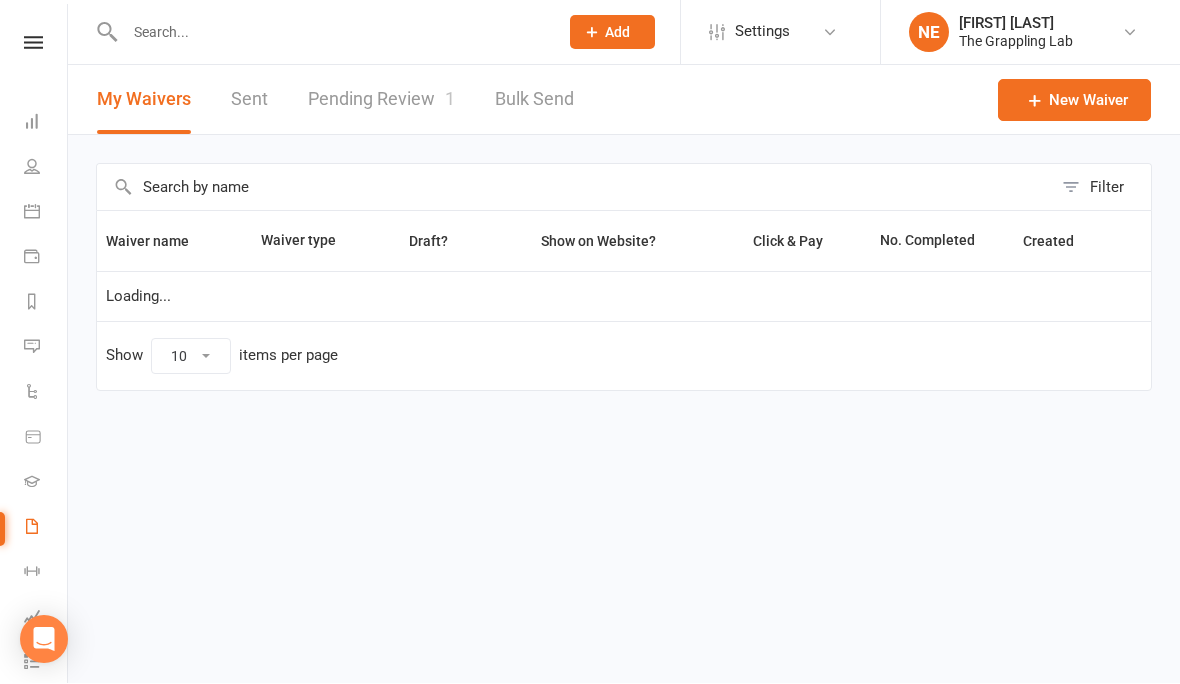 click on "Clubworx Dashboard People Calendar Payments Reports Messages   Automations   Product Sales Gradings   Waivers   1 Workouts   Assessments  Tasks   What's New Check-in Kiosk modes General attendance Roll call Class check-in" at bounding box center (34, 347) 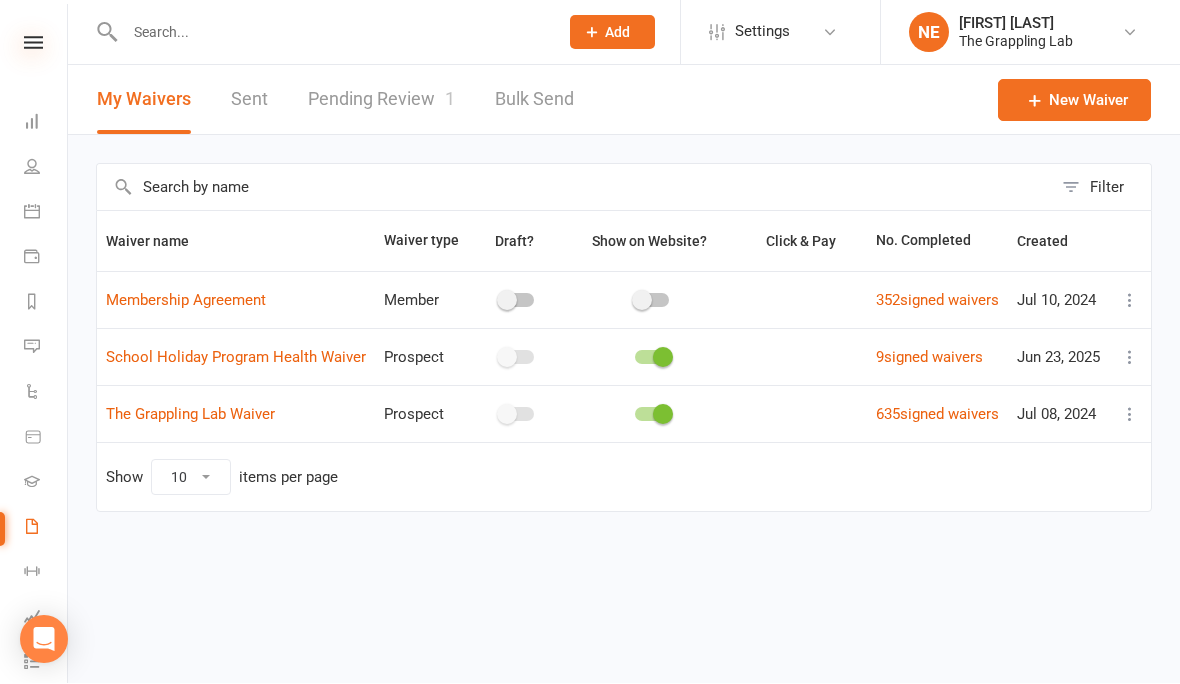 click at bounding box center [33, 43] 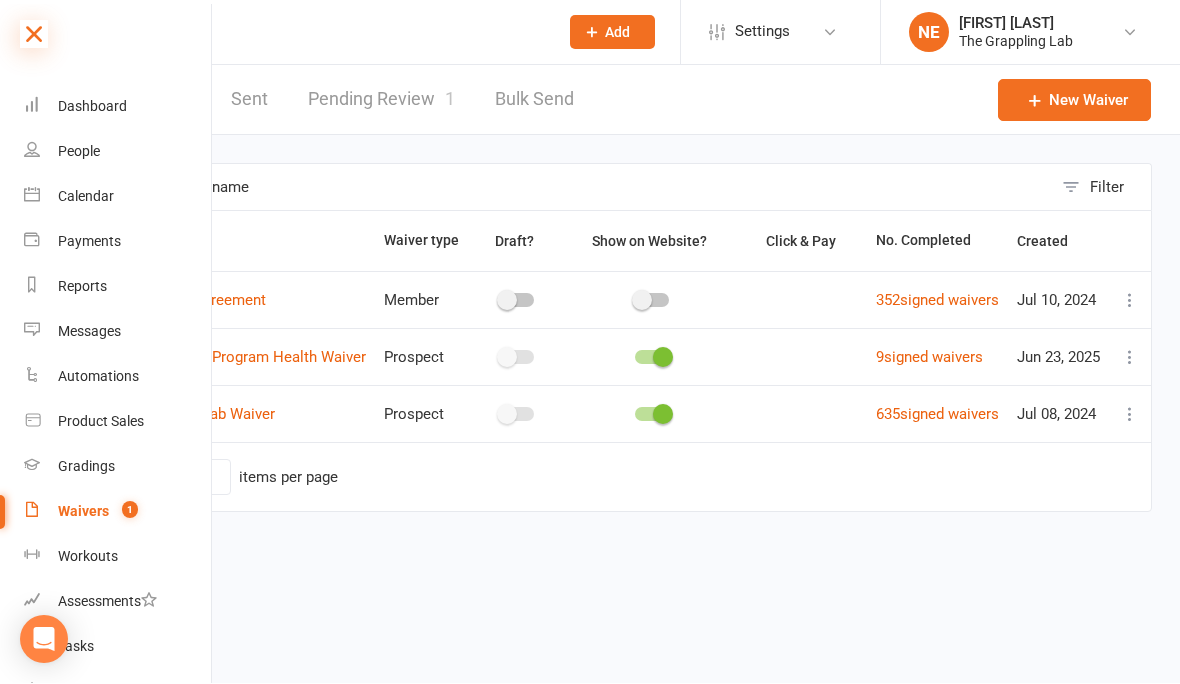 click at bounding box center (34, 35) 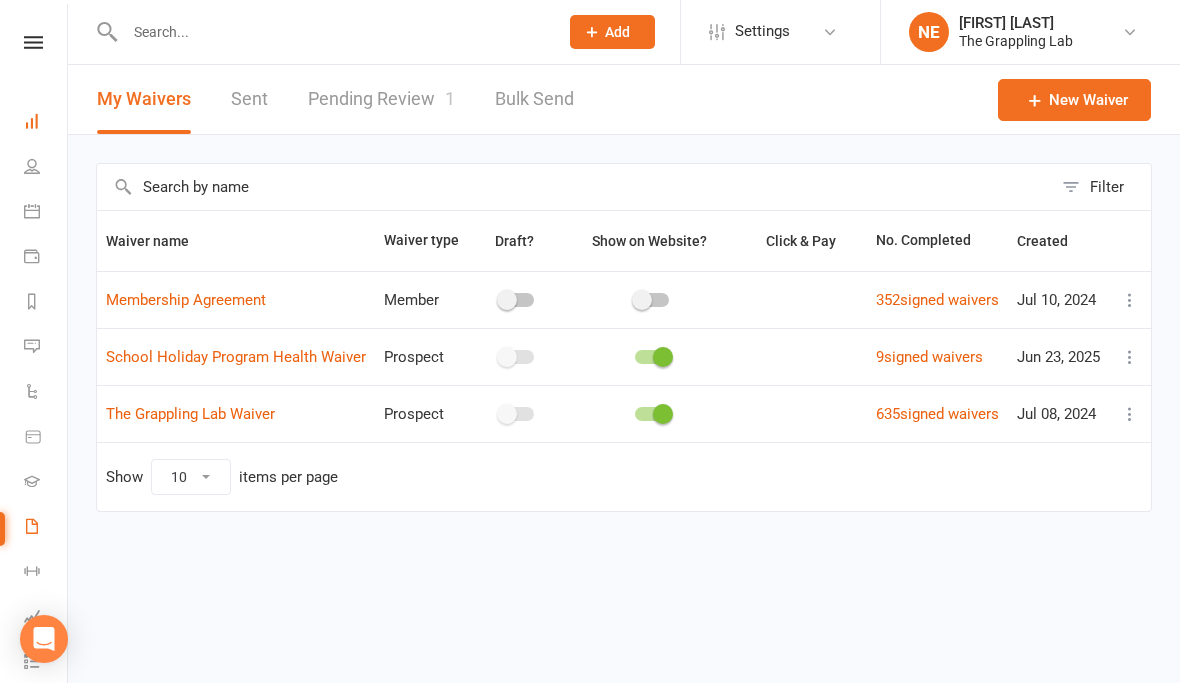 click on "Dashboard" at bounding box center (46, 124) 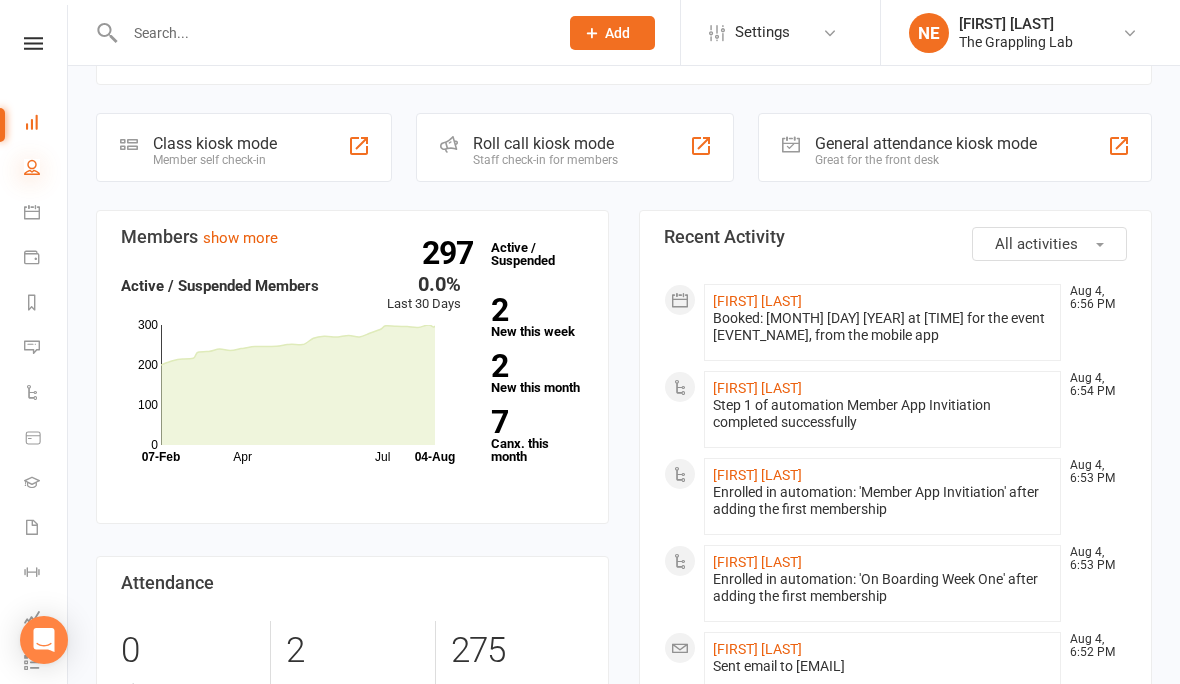 scroll, scrollTop: 321, scrollLeft: 0, axis: vertical 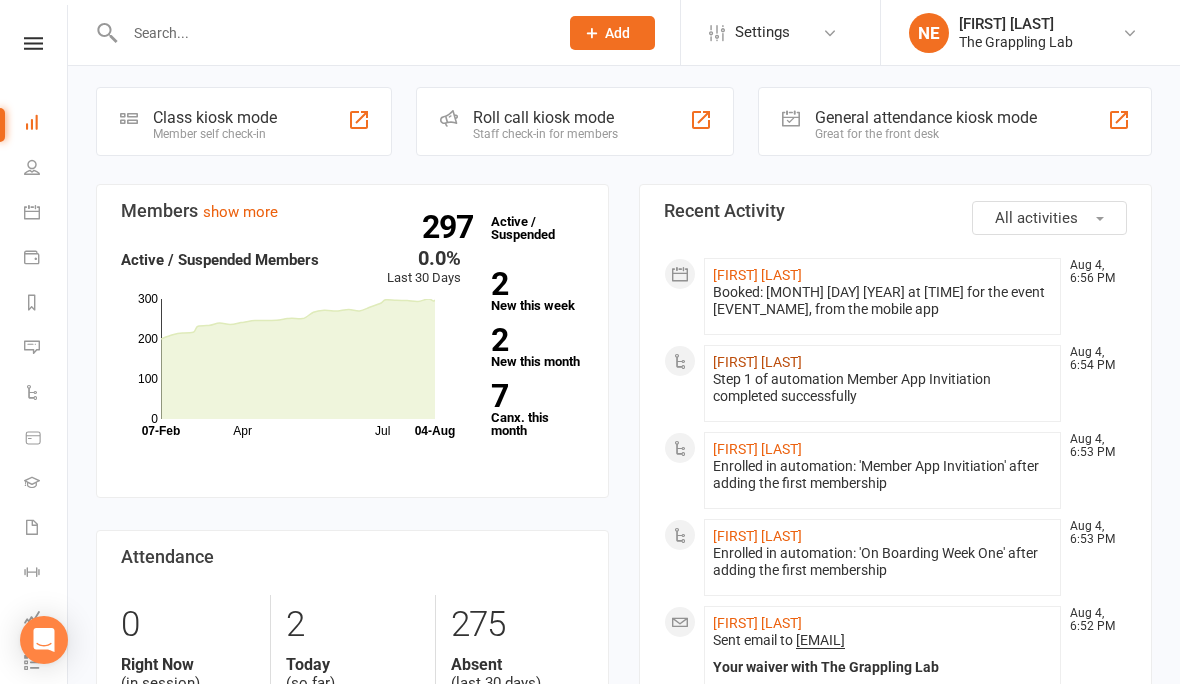 click on "[FIRST] [LAST]" 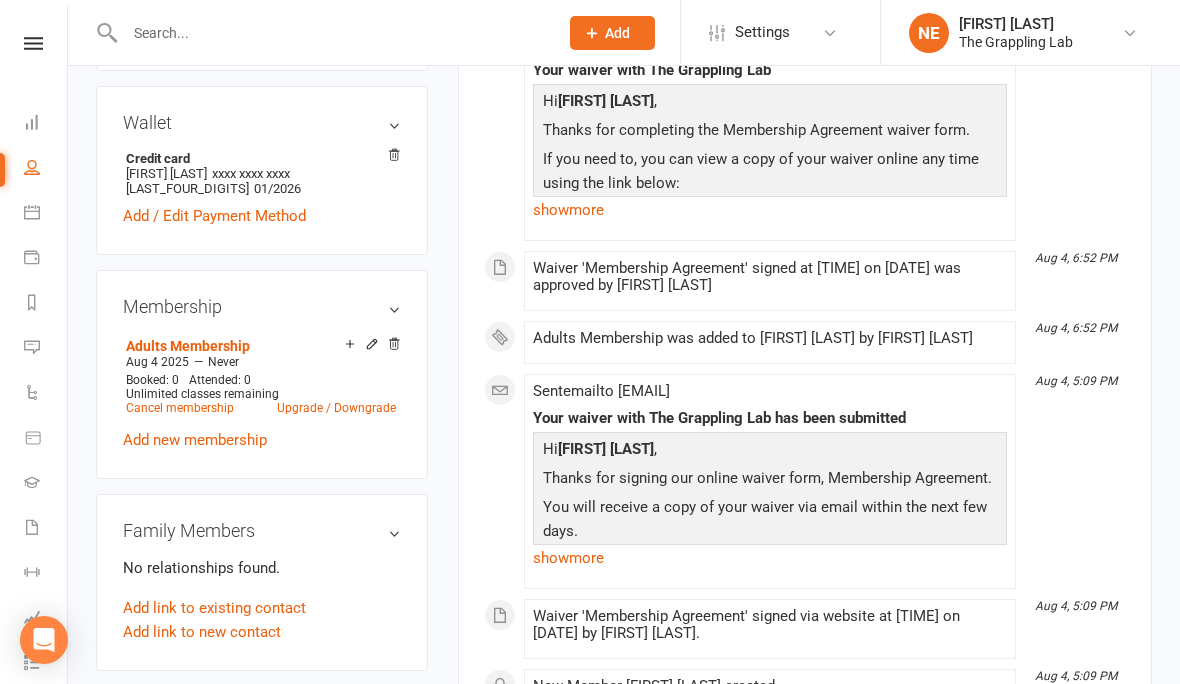 scroll, scrollTop: 580, scrollLeft: 0, axis: vertical 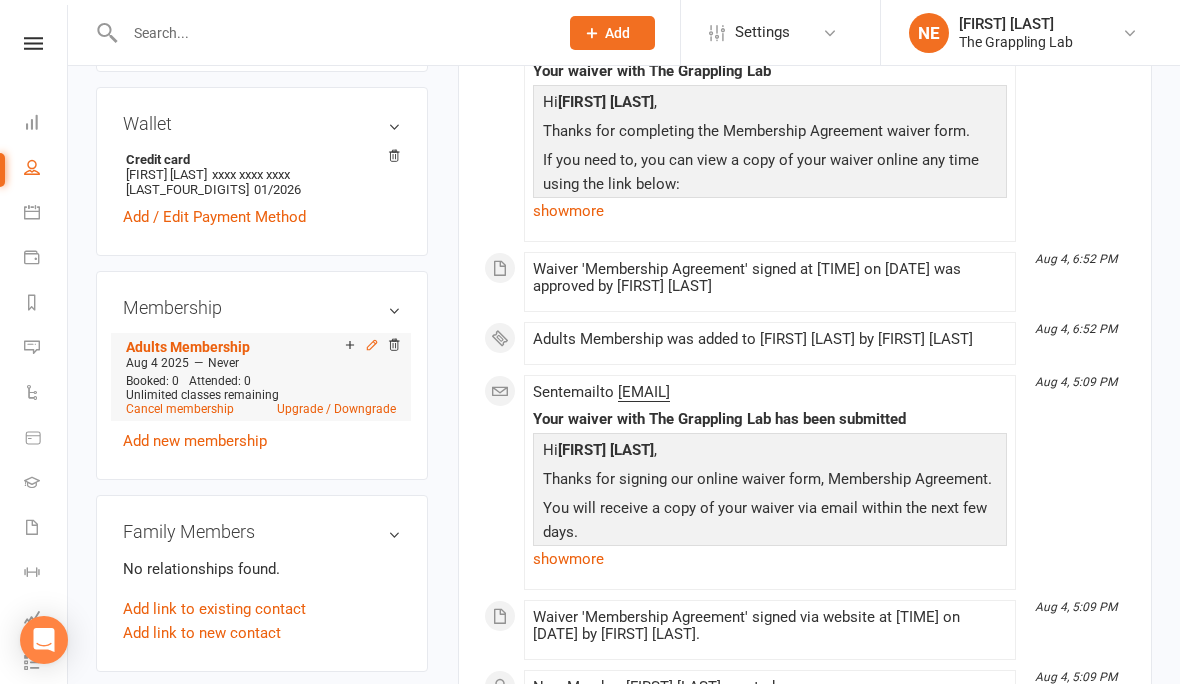 click 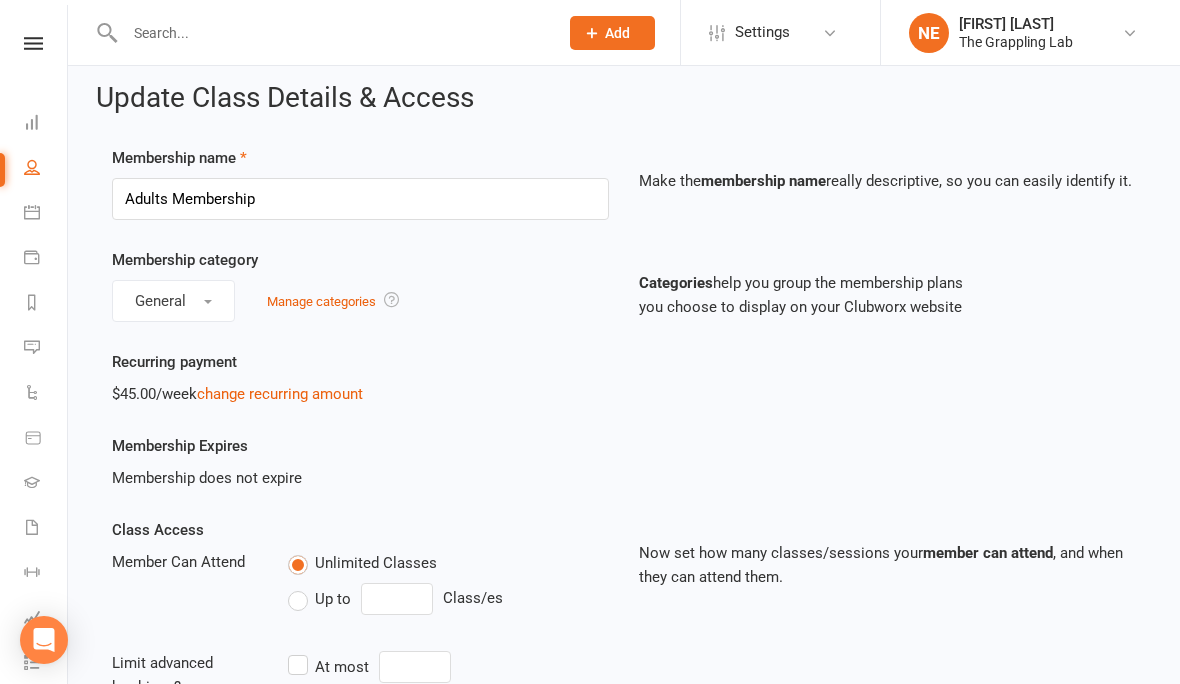 scroll, scrollTop: 0, scrollLeft: 0, axis: both 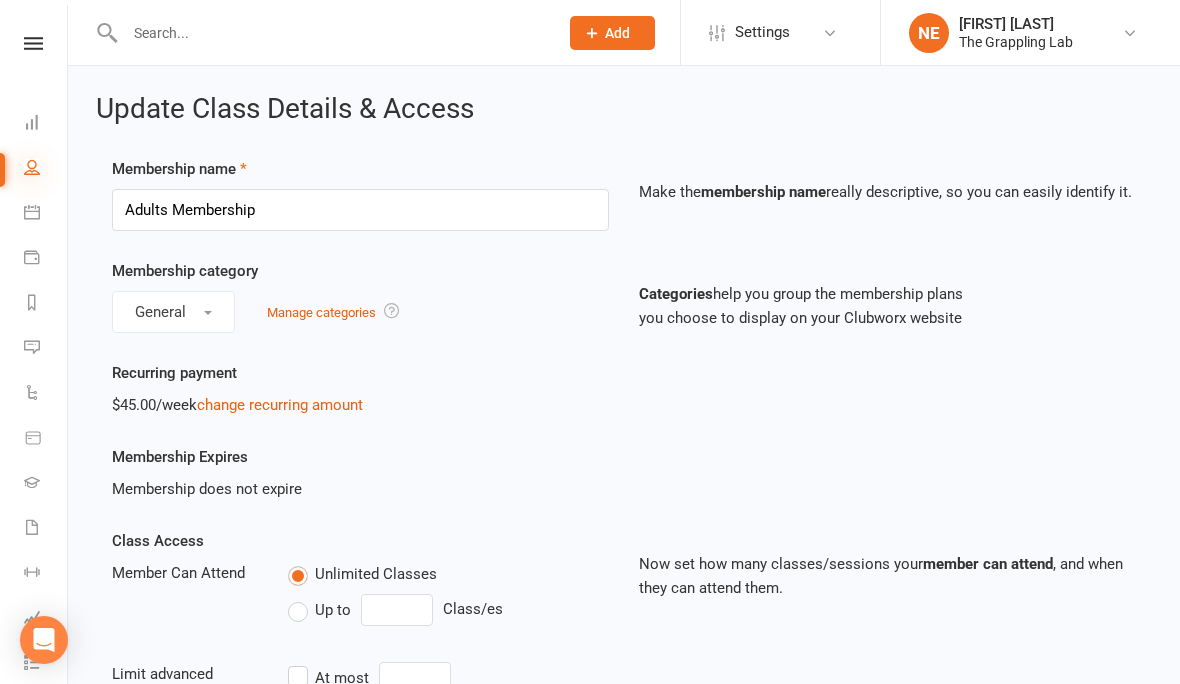 click at bounding box center [32, 167] 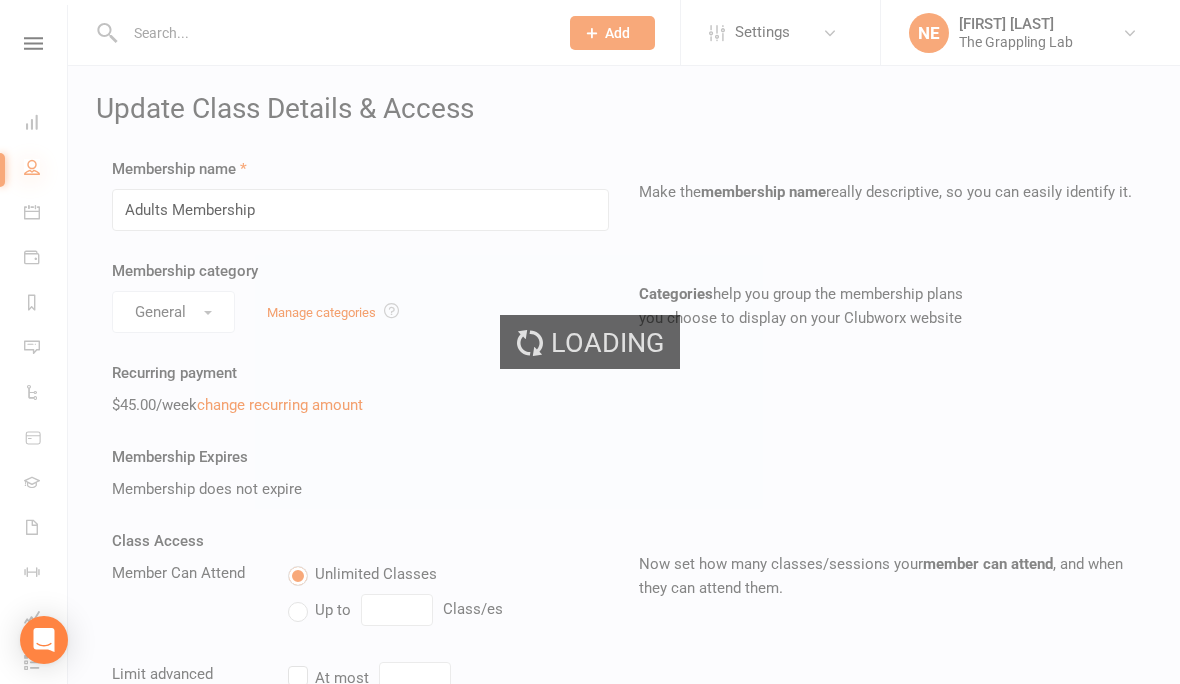 select on "100" 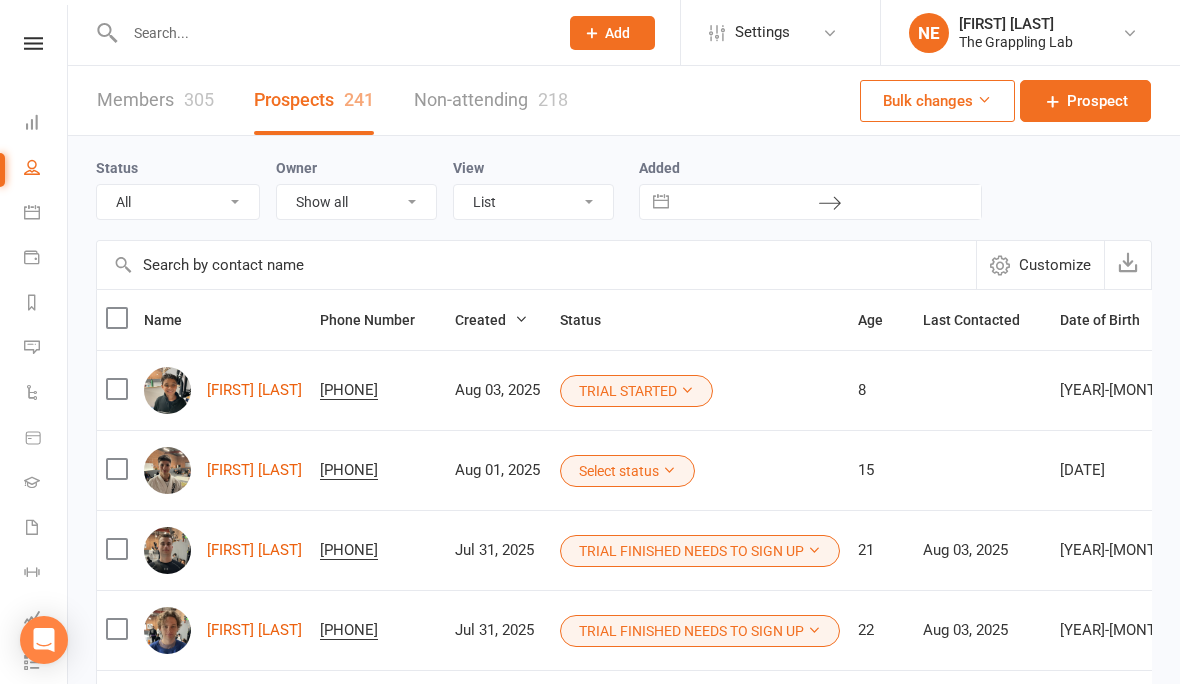 click at bounding box center (320, 32) 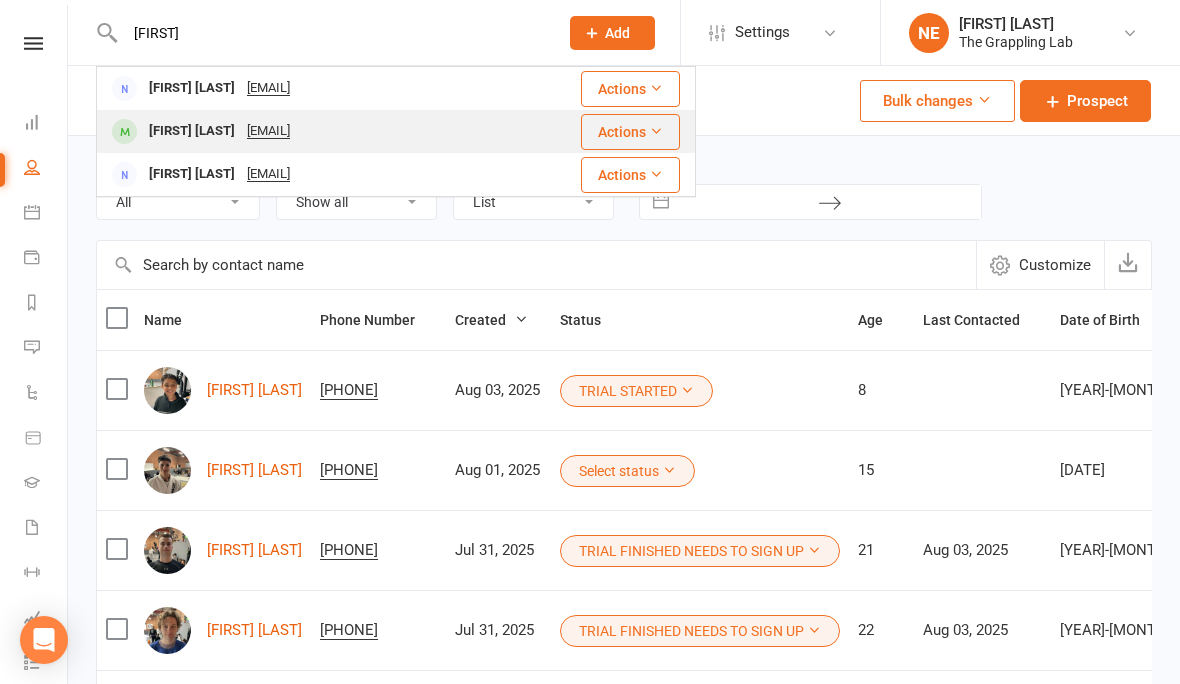 type on "Bryce" 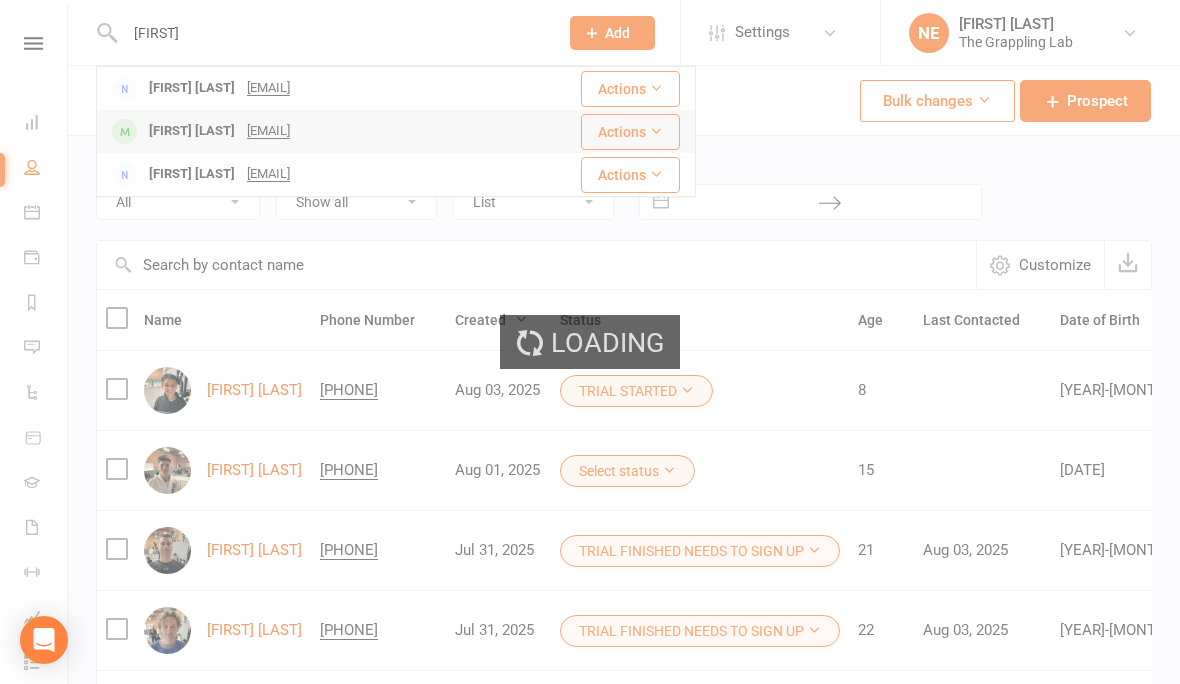 type 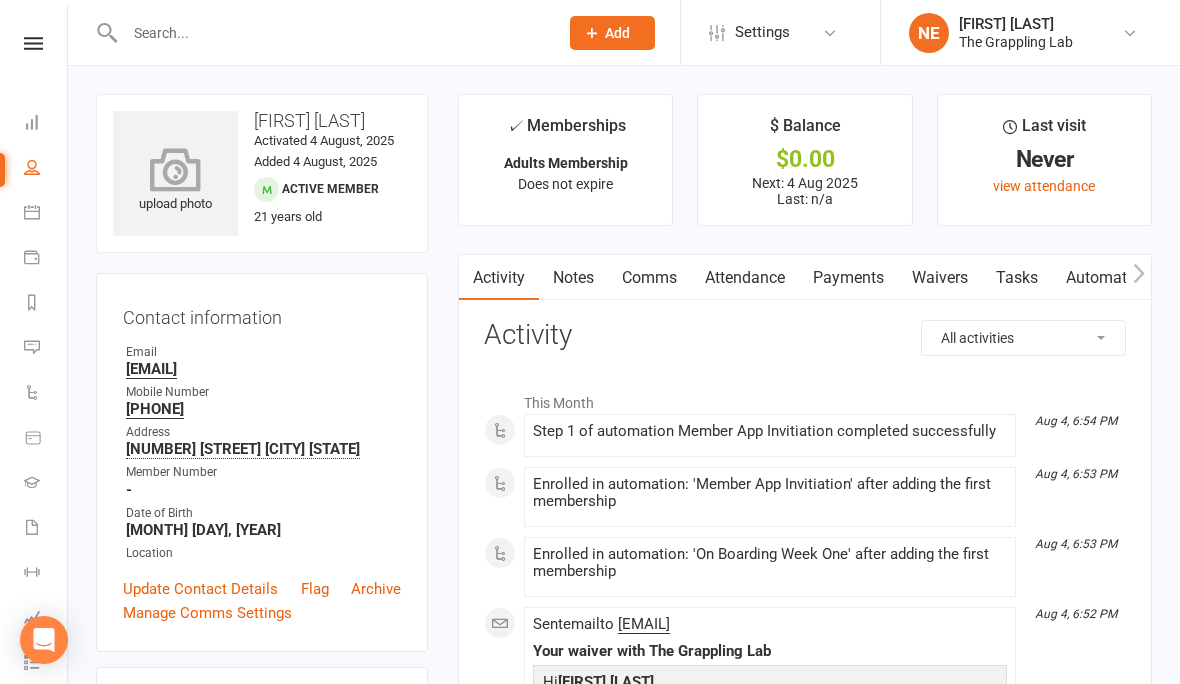 click at bounding box center (176, 169) 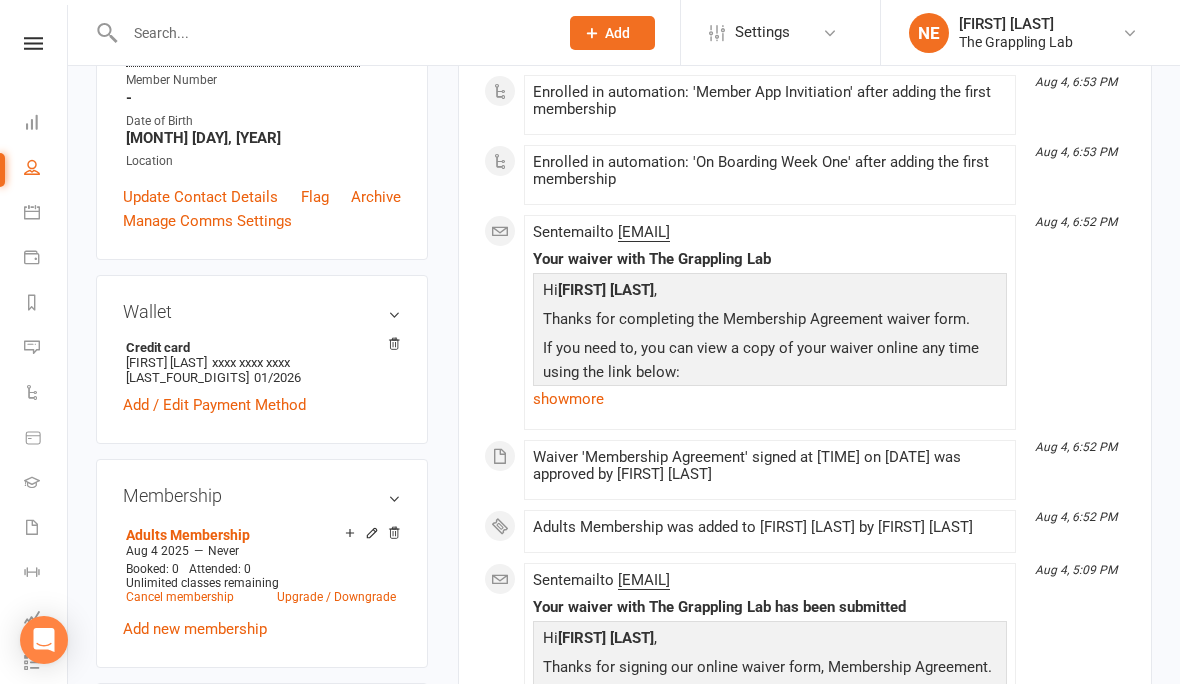 scroll, scrollTop: 395, scrollLeft: 0, axis: vertical 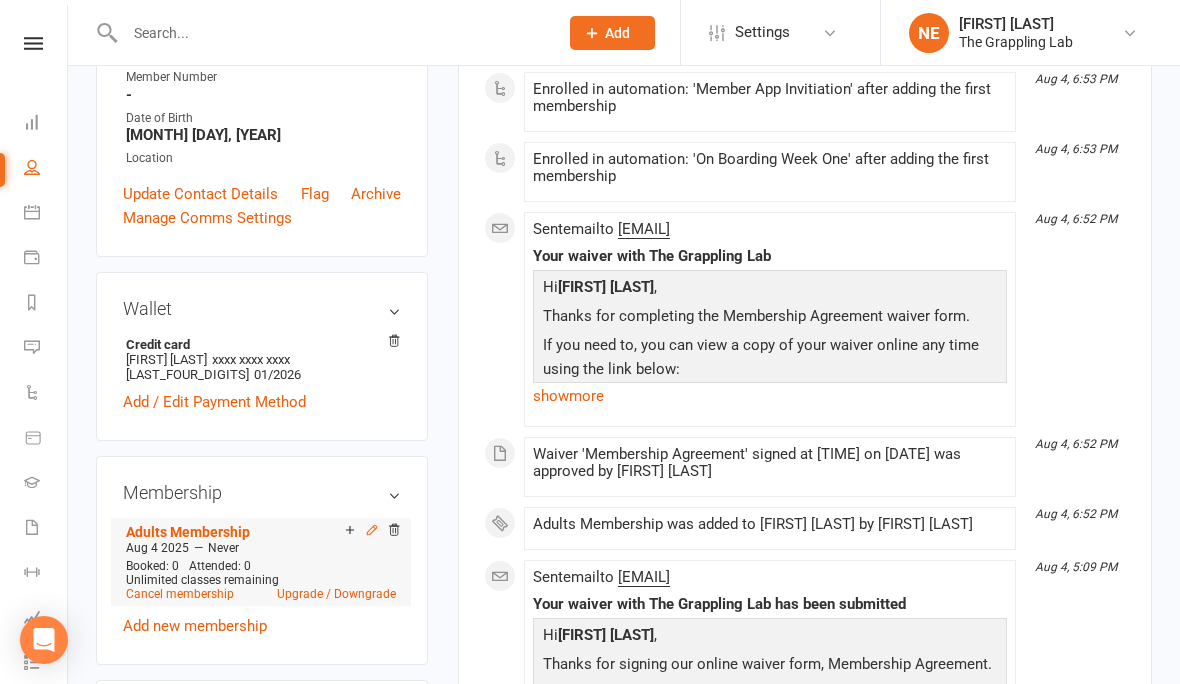 click 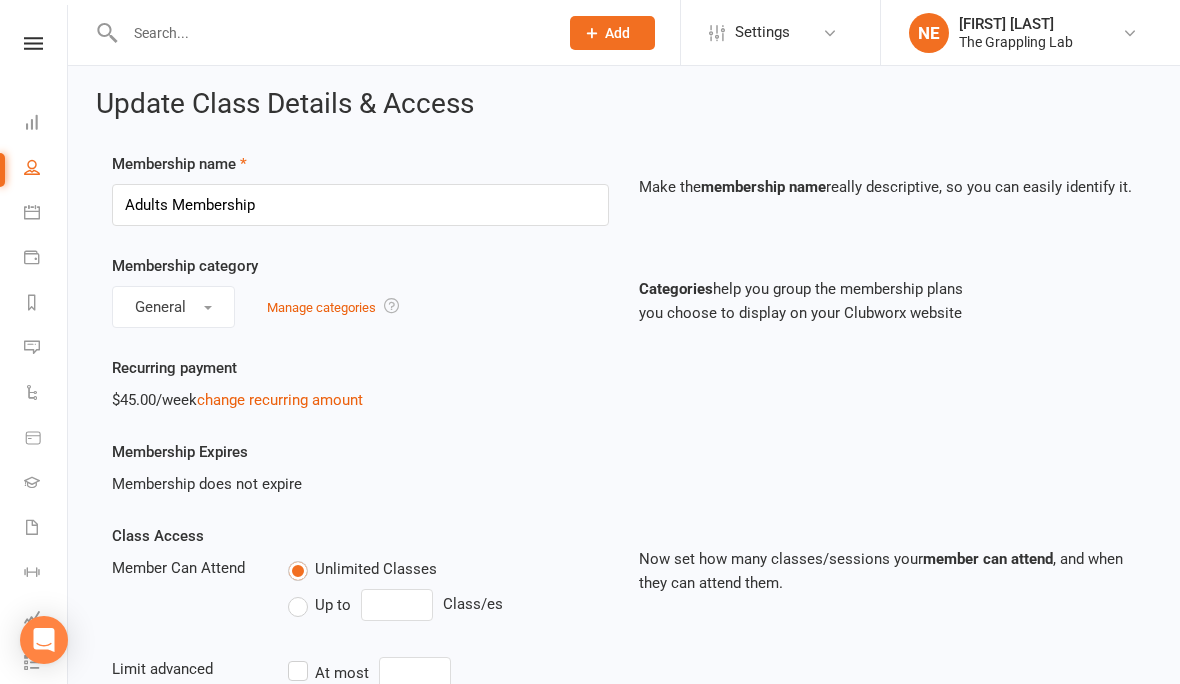 scroll, scrollTop: 0, scrollLeft: 0, axis: both 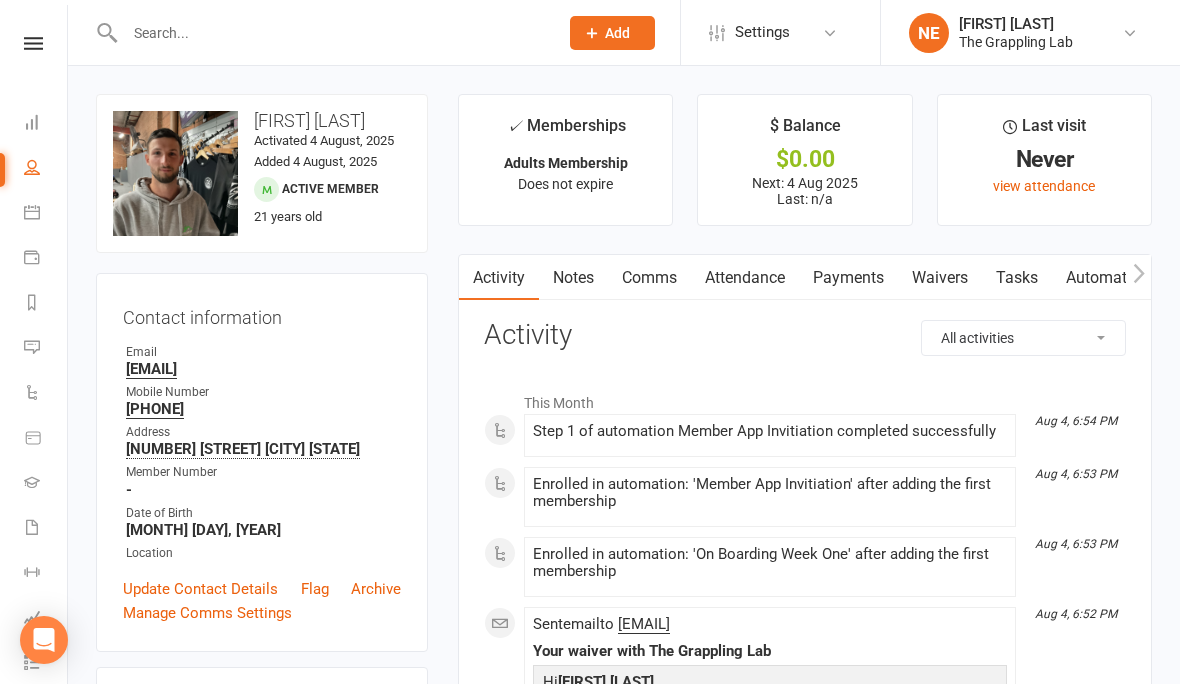 click on "Payments" at bounding box center [848, 278] 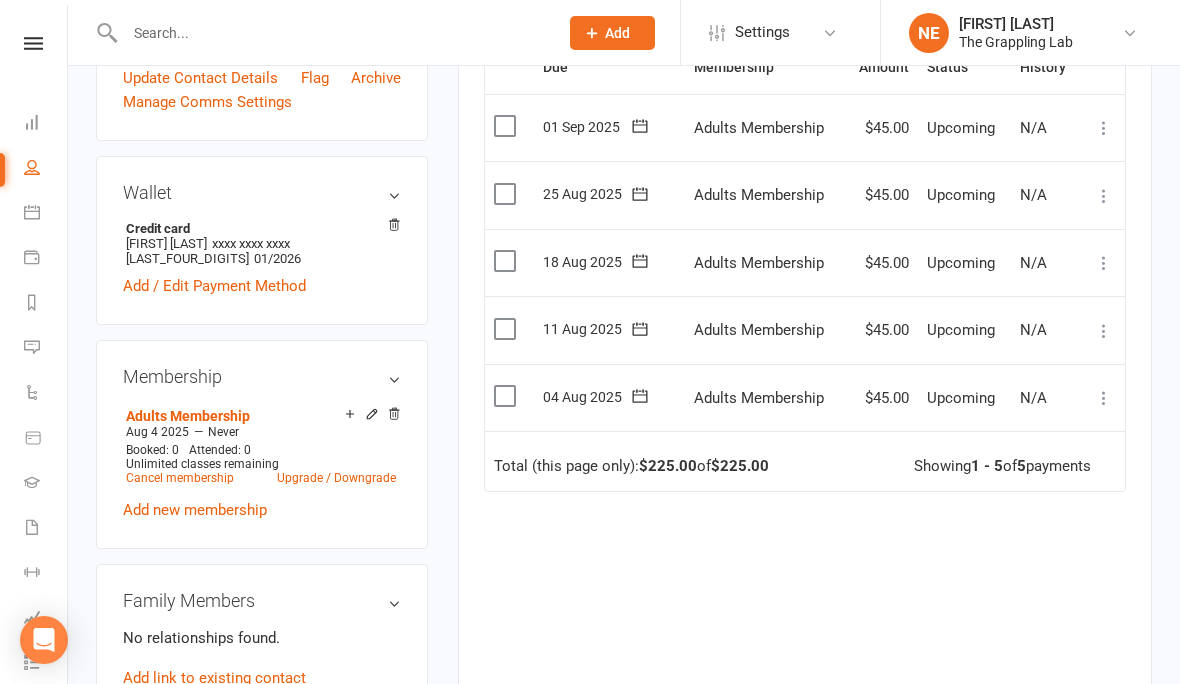 scroll, scrollTop: 504, scrollLeft: 0, axis: vertical 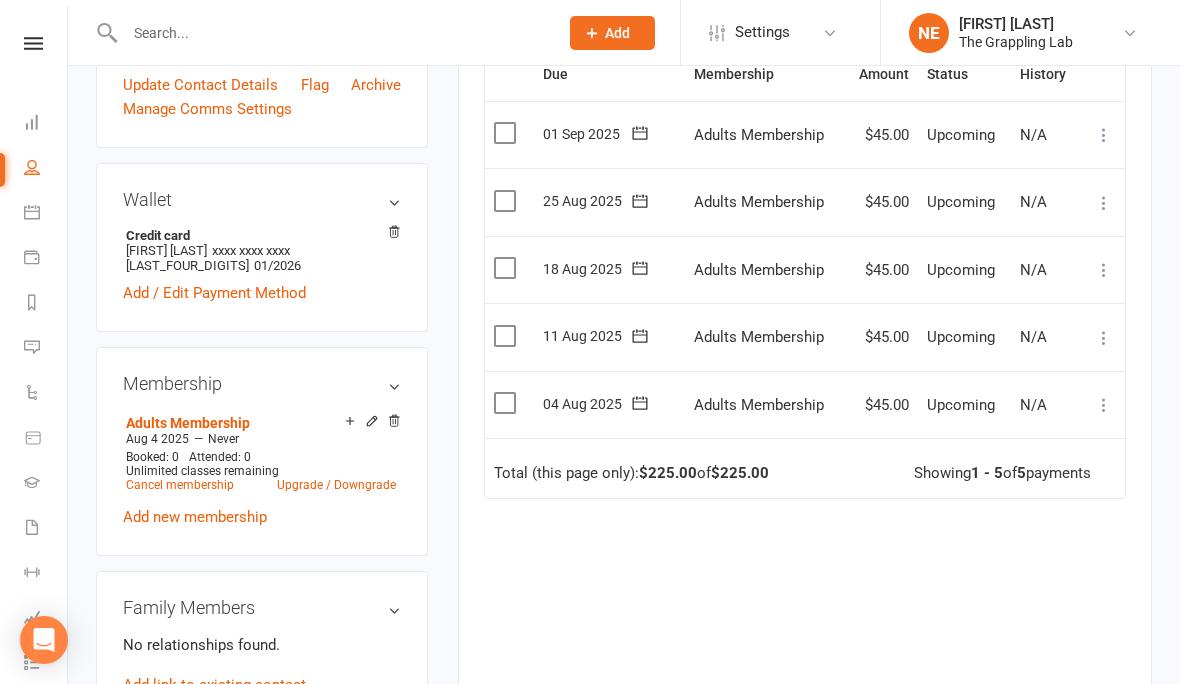 click at bounding box center (1104, 405) 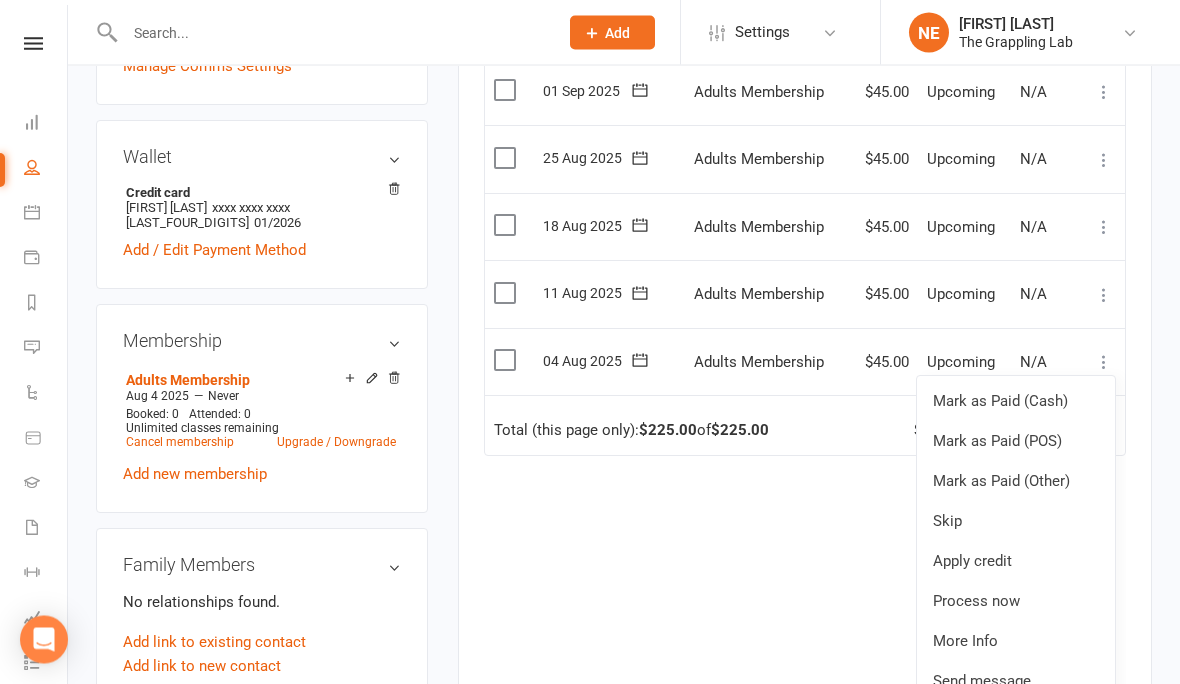 scroll, scrollTop: 549, scrollLeft: 0, axis: vertical 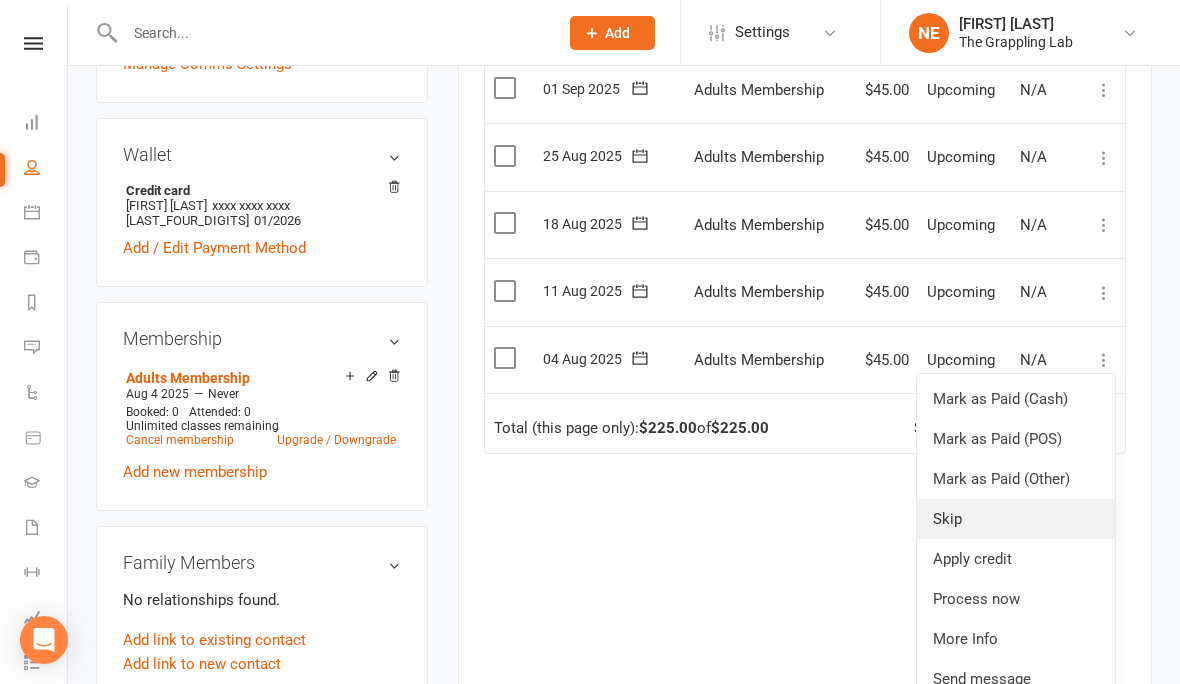 click on "Skip" at bounding box center [1016, 519] 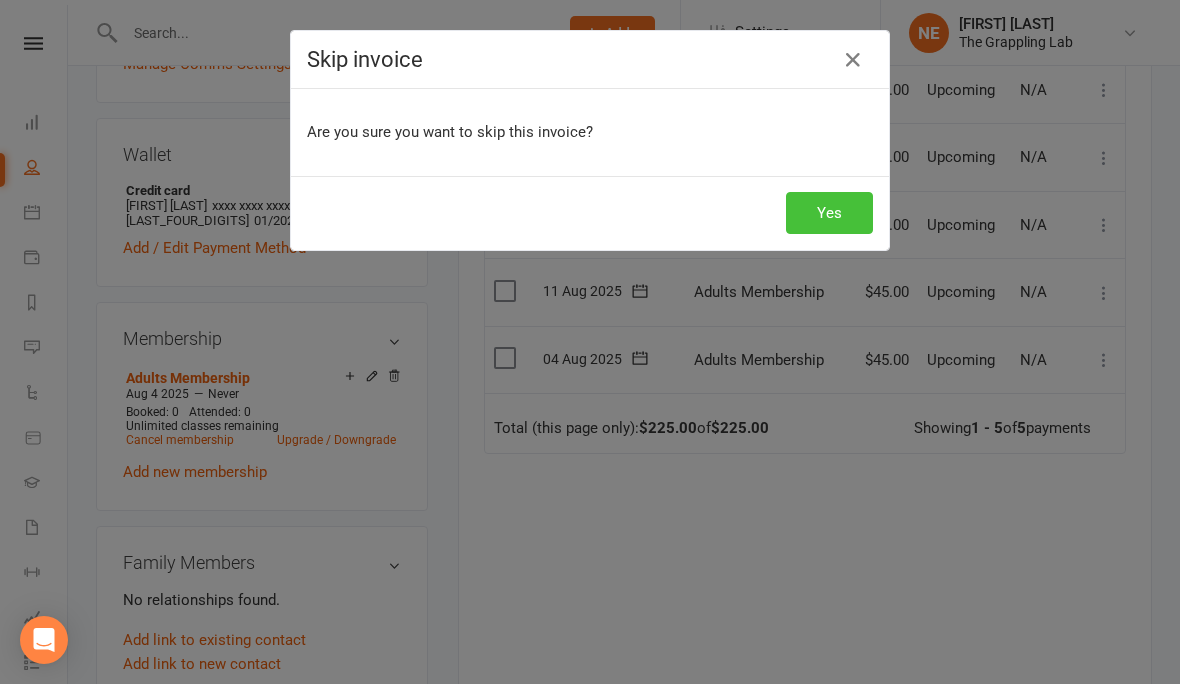 click on "Yes" at bounding box center [829, 213] 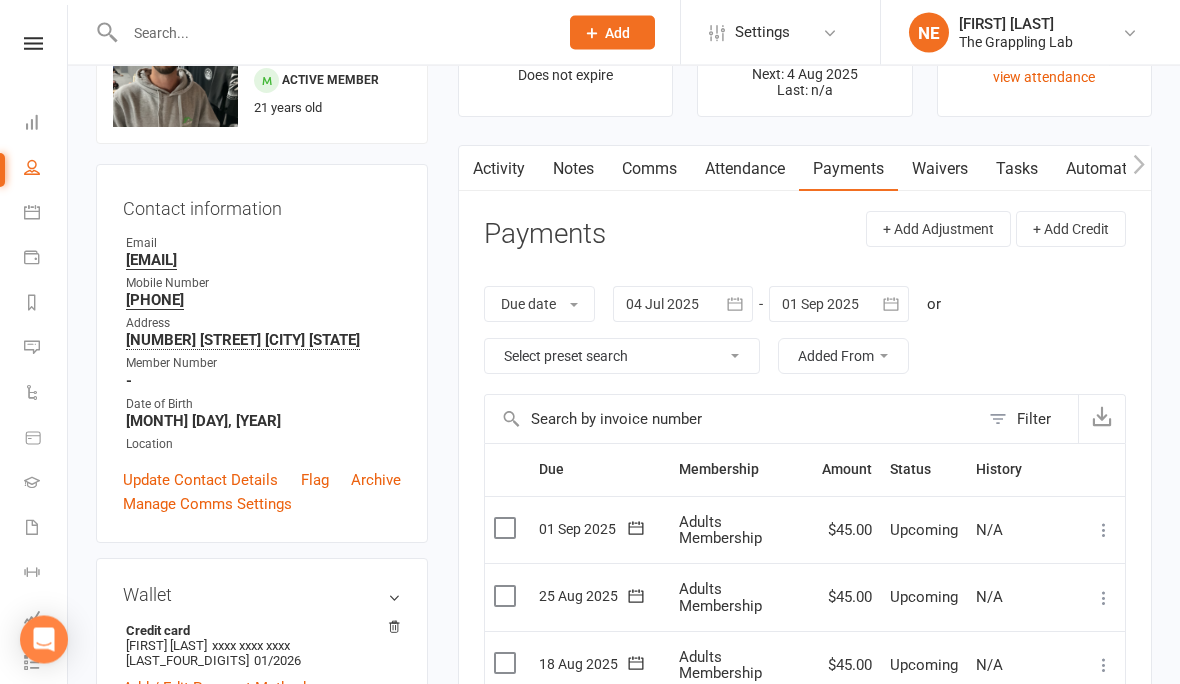 scroll, scrollTop: 0, scrollLeft: 0, axis: both 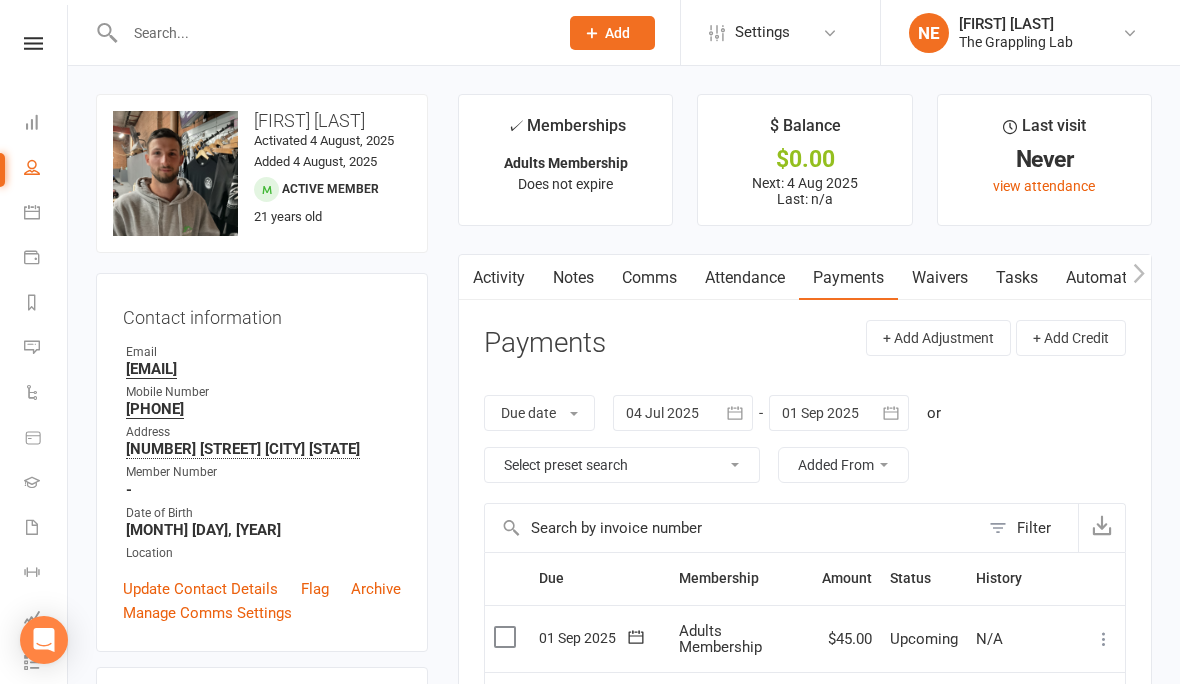 click on "Clubworx Dashboard People Calendar Payments Reports Messages   Automations   Product Sales Gradings   Waivers   1 Workouts   Assessments  Tasks   What's New Check-in Kiosk modes General attendance Roll call Class check-in" at bounding box center [34, 347] 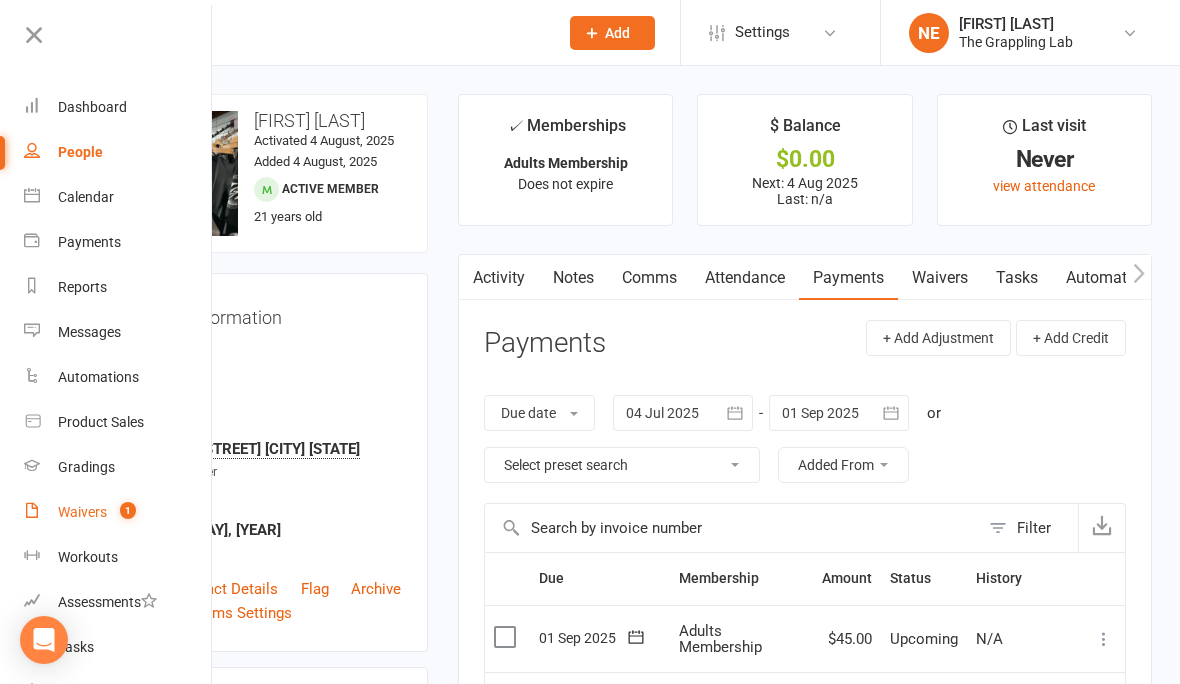 click on "Waivers   1" at bounding box center (118, 512) 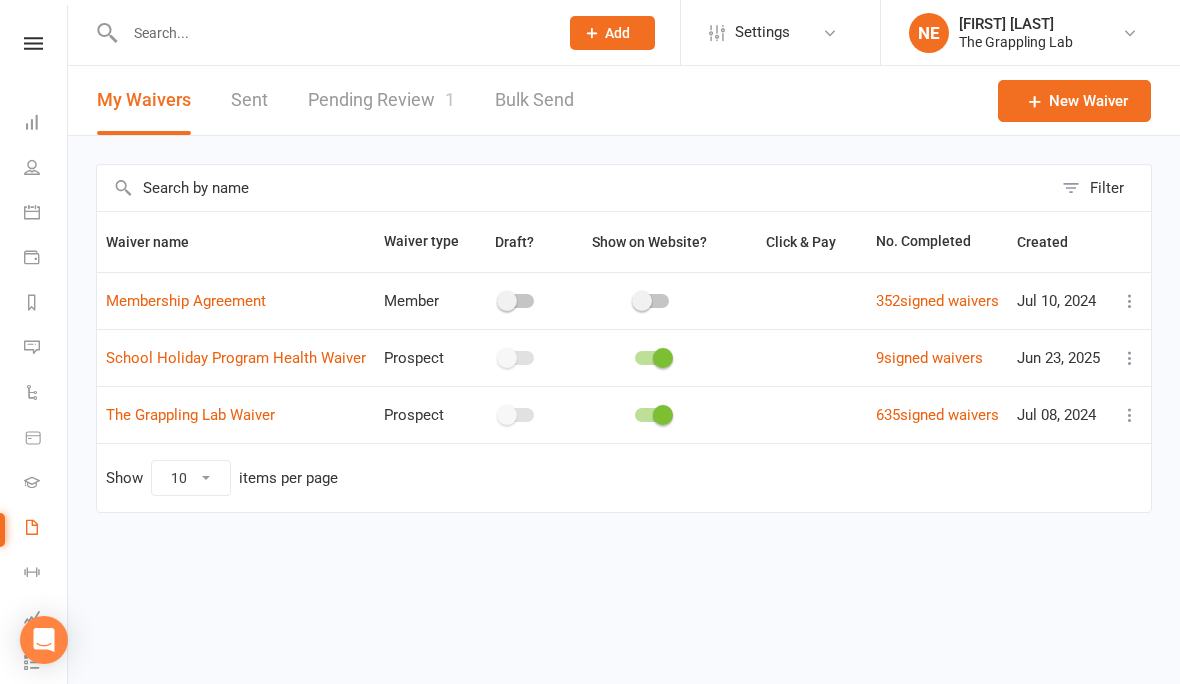 click on "Pending Review 1" at bounding box center [381, 100] 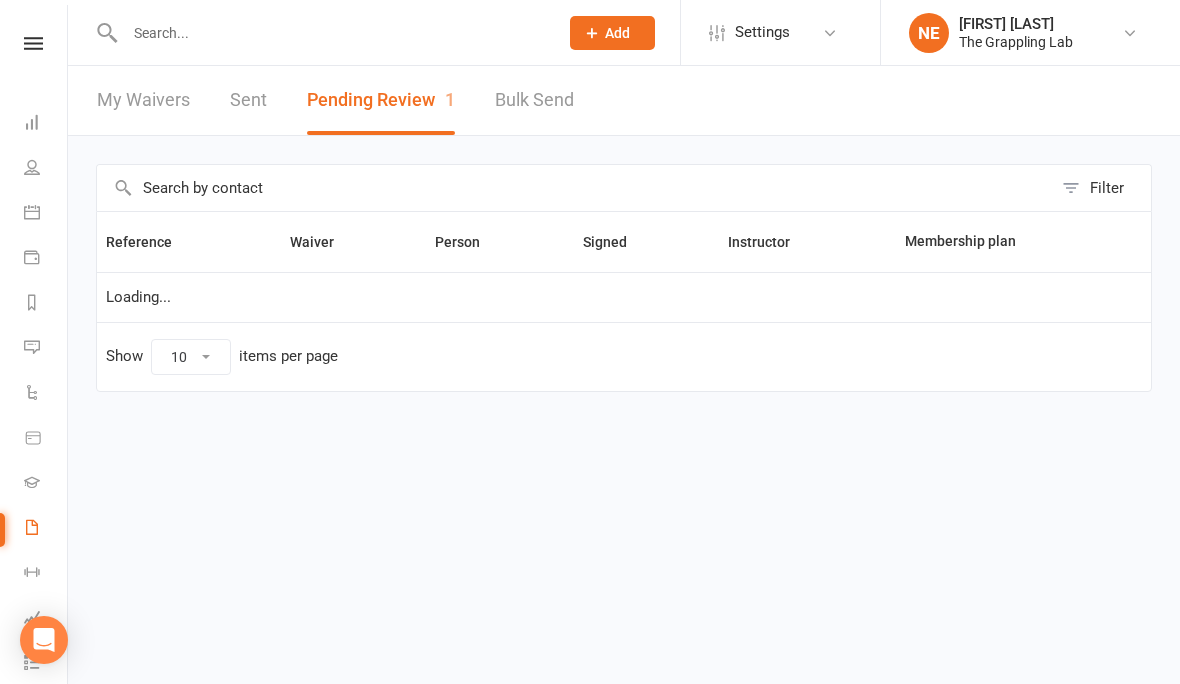 select on "25" 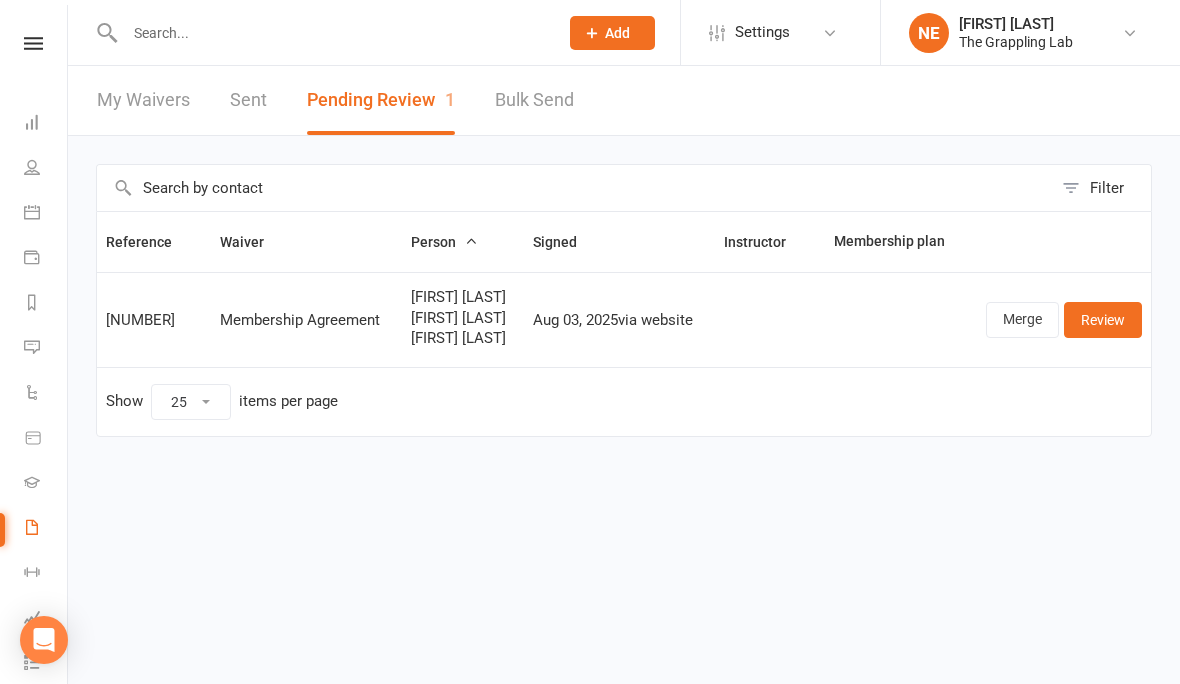 click on "Clubworx Dashboard People Calendar Payments Reports Messages   Automations   Product Sales Gradings   Waivers   1 Workouts   Assessments  Tasks   What's New Check-in Kiosk modes General attendance Roll call Class check-in" at bounding box center (34, 347) 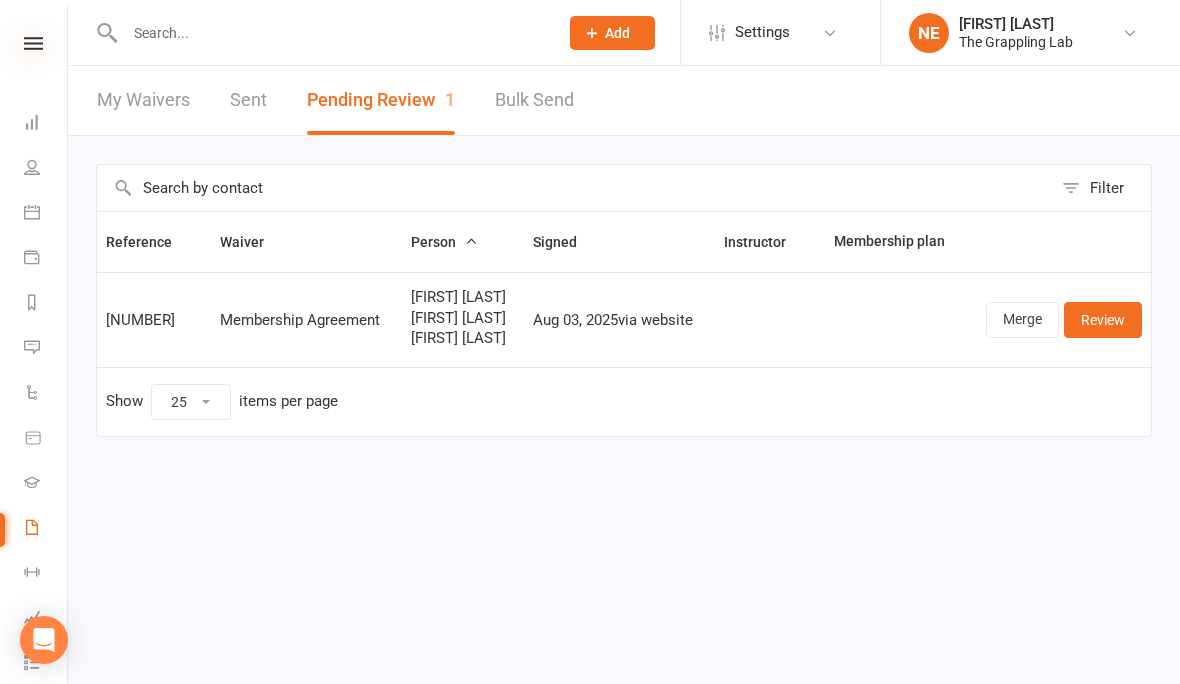 click at bounding box center (33, 43) 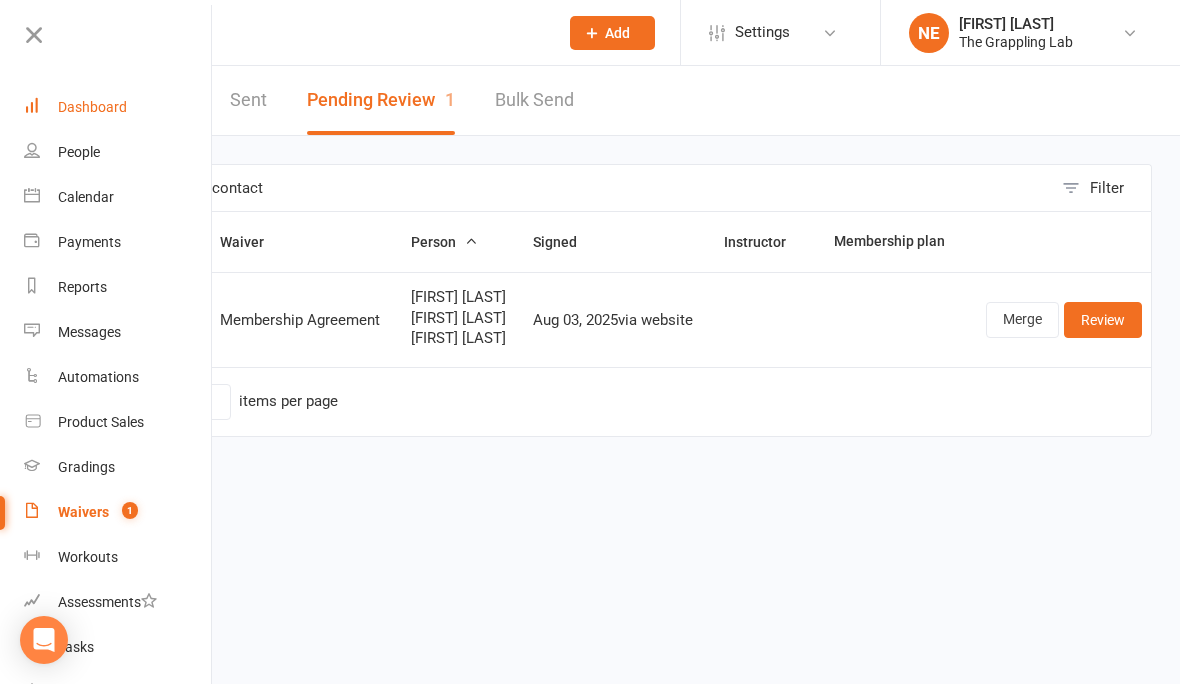 click on "Dashboard" at bounding box center (92, 107) 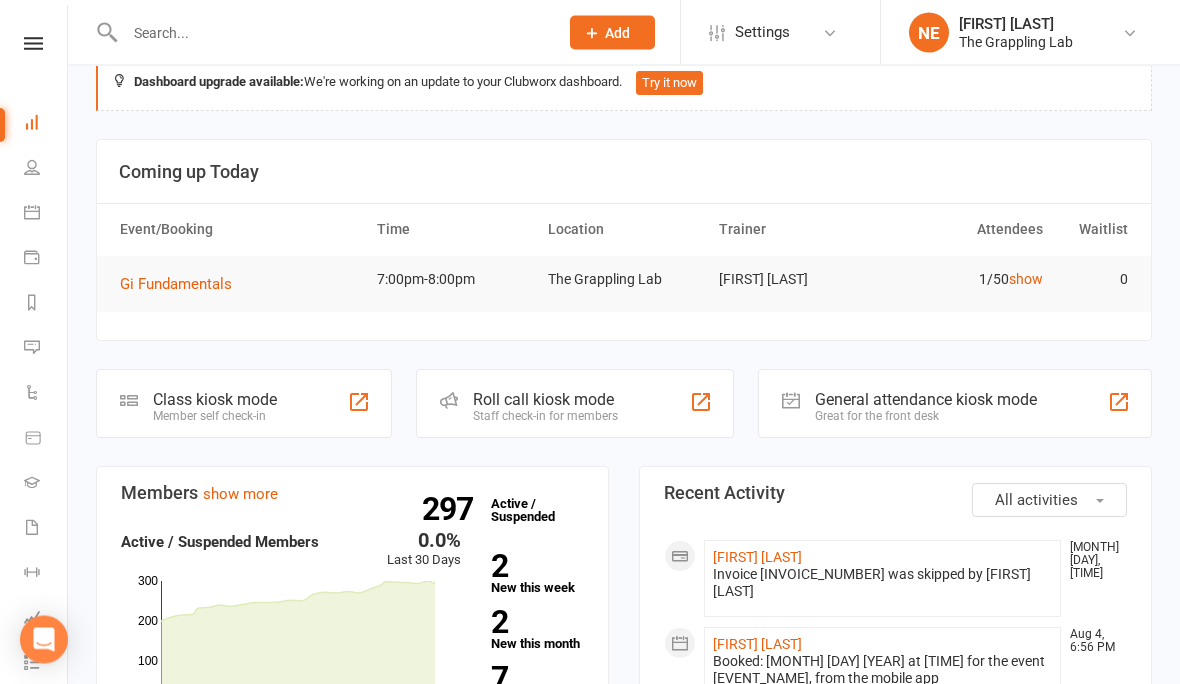 scroll, scrollTop: 0, scrollLeft: 0, axis: both 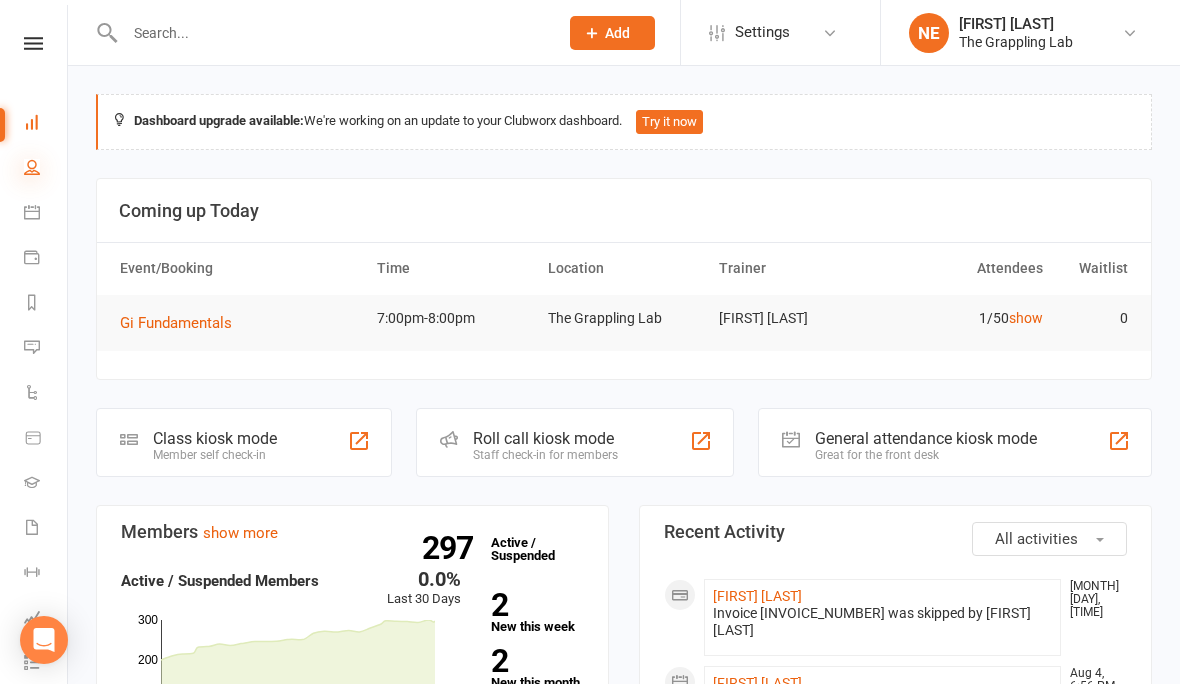 click at bounding box center (32, 167) 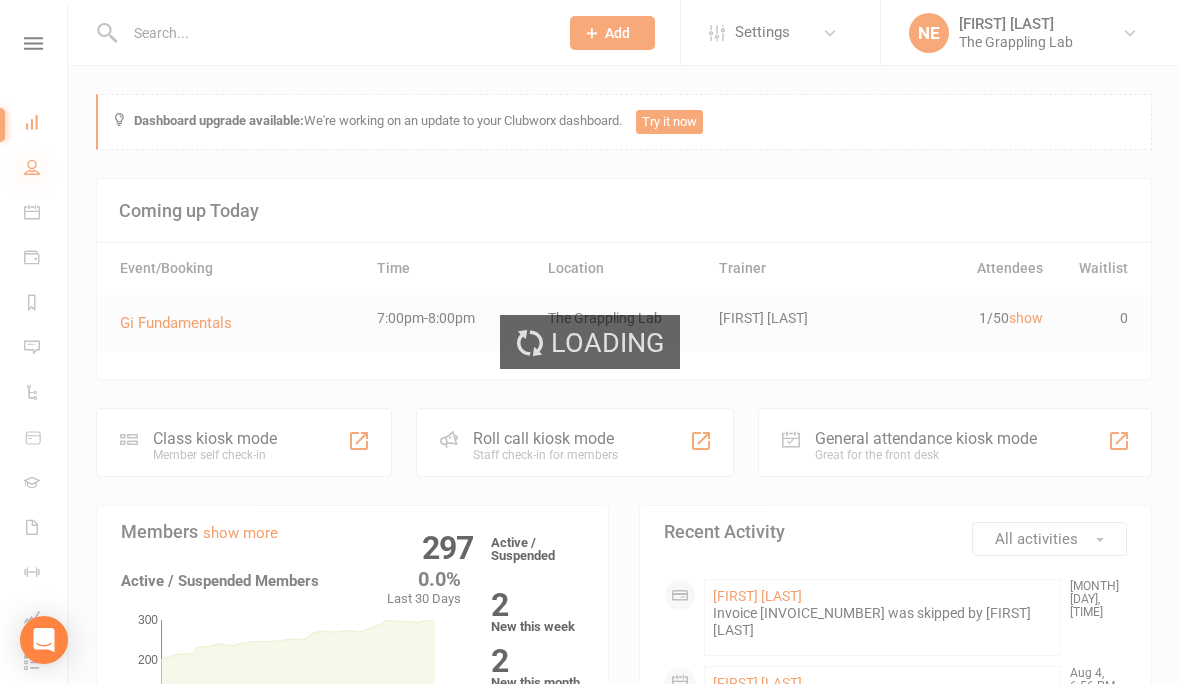 select on "100" 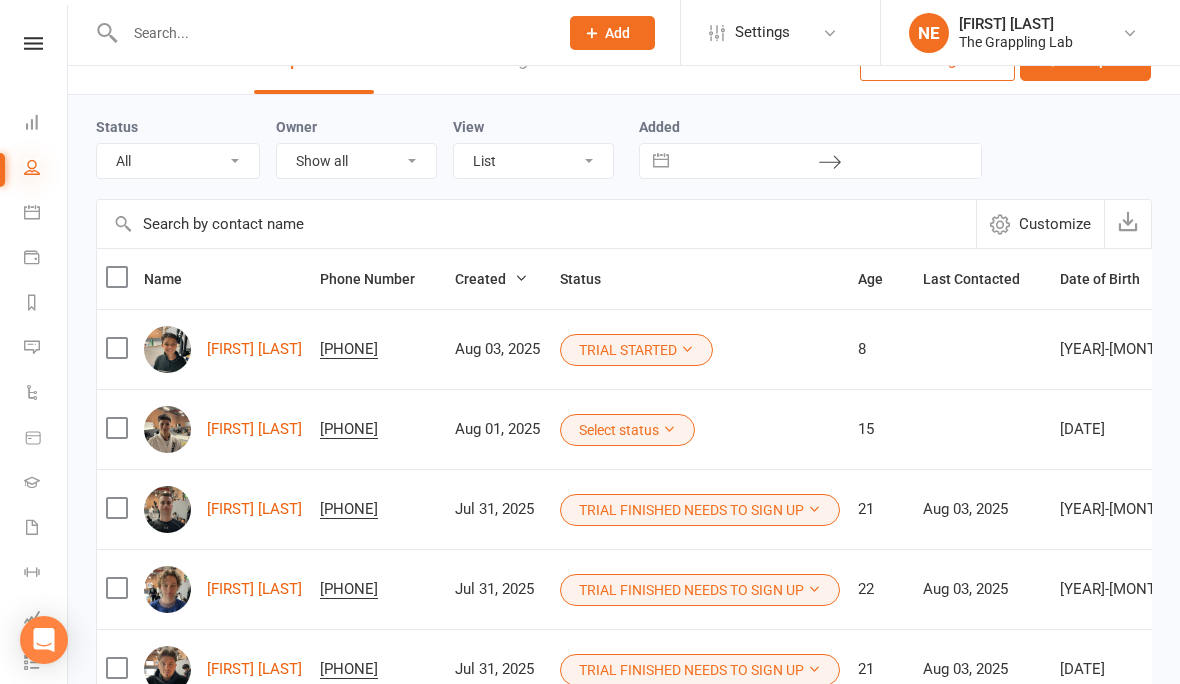 scroll, scrollTop: 0, scrollLeft: 0, axis: both 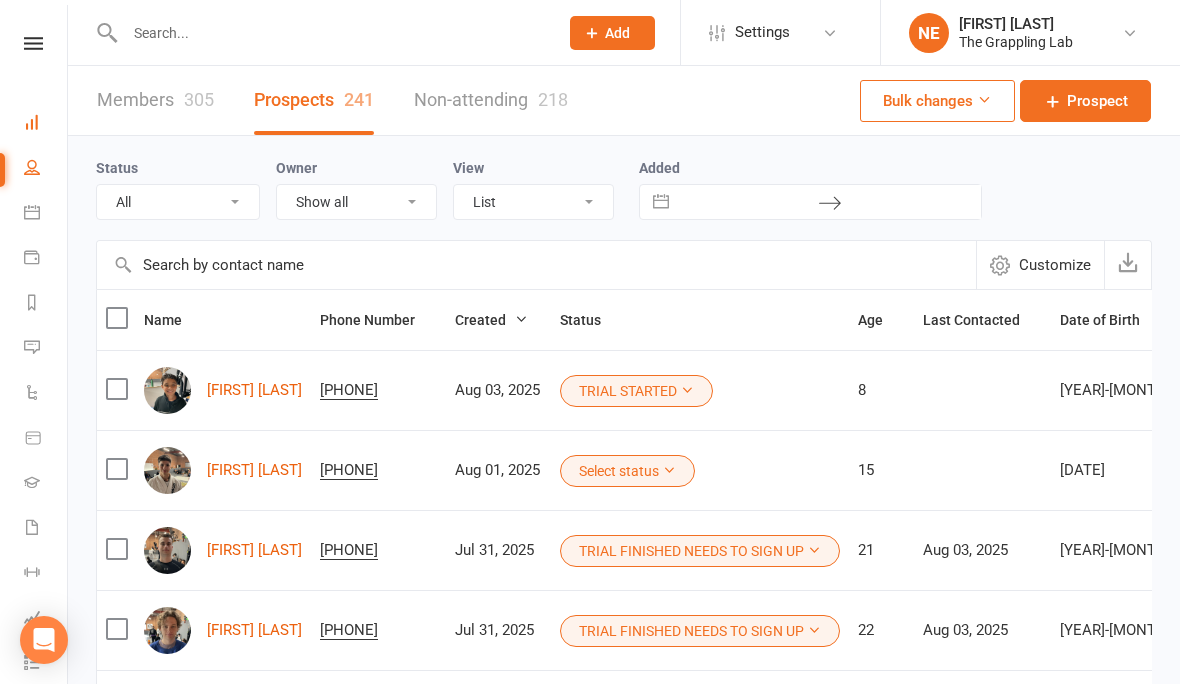 click on "Dashboard" at bounding box center (46, 124) 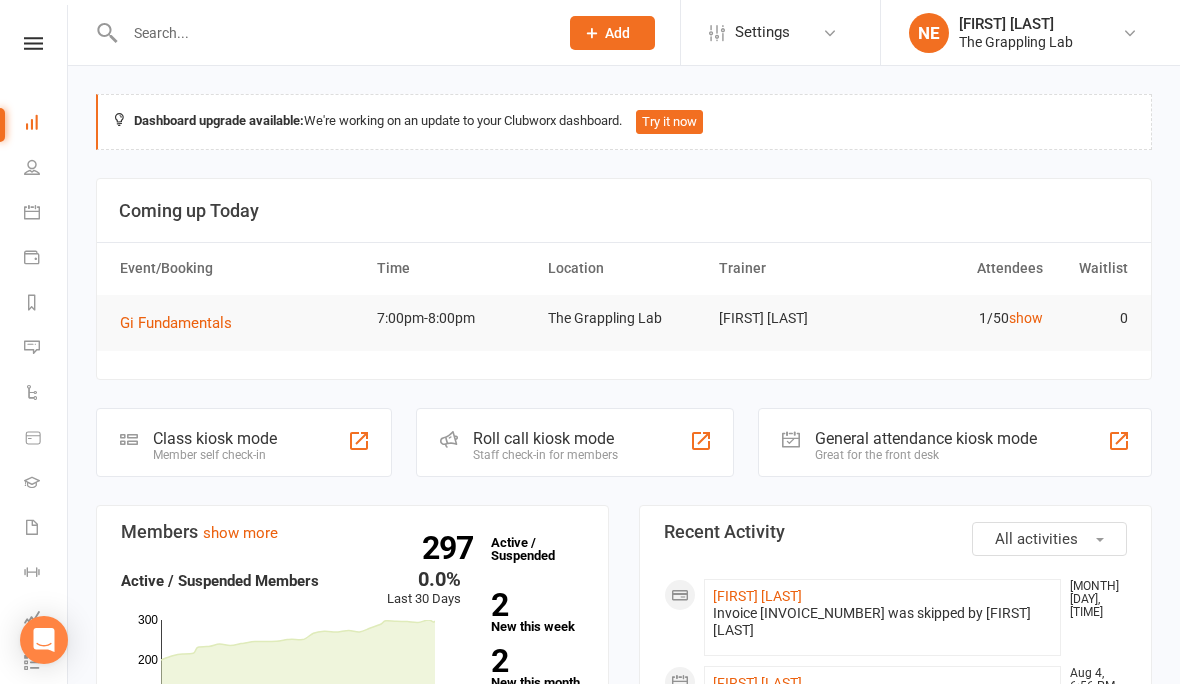 click at bounding box center [331, 33] 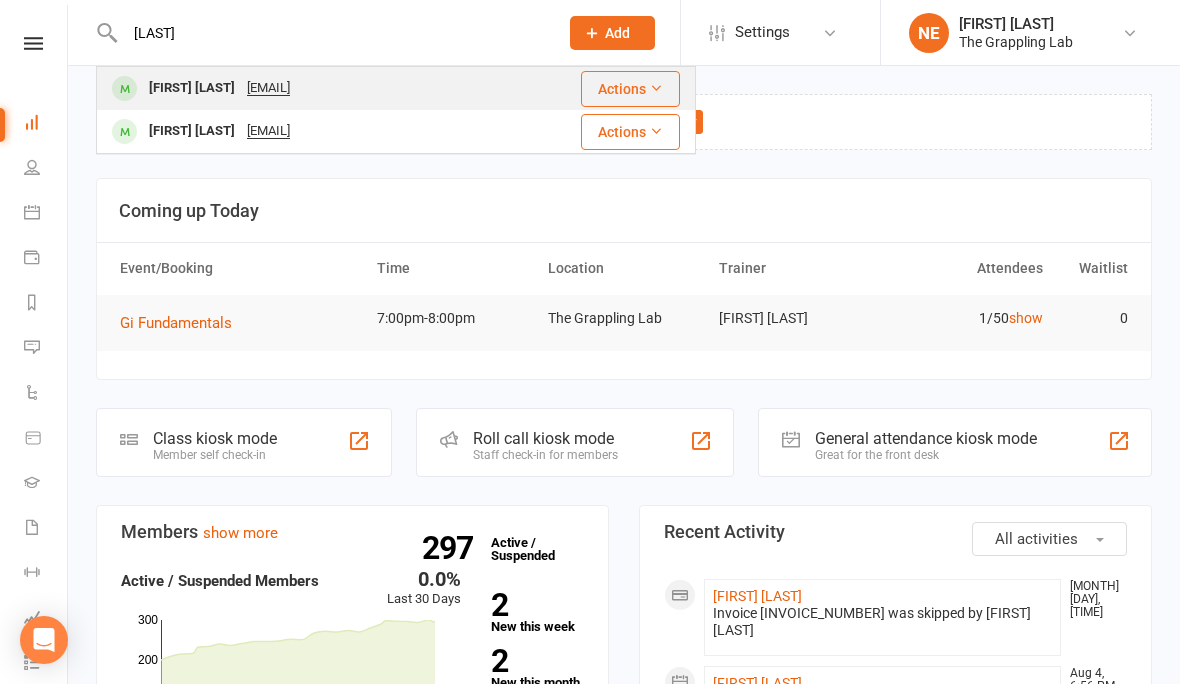 type on "Polz" 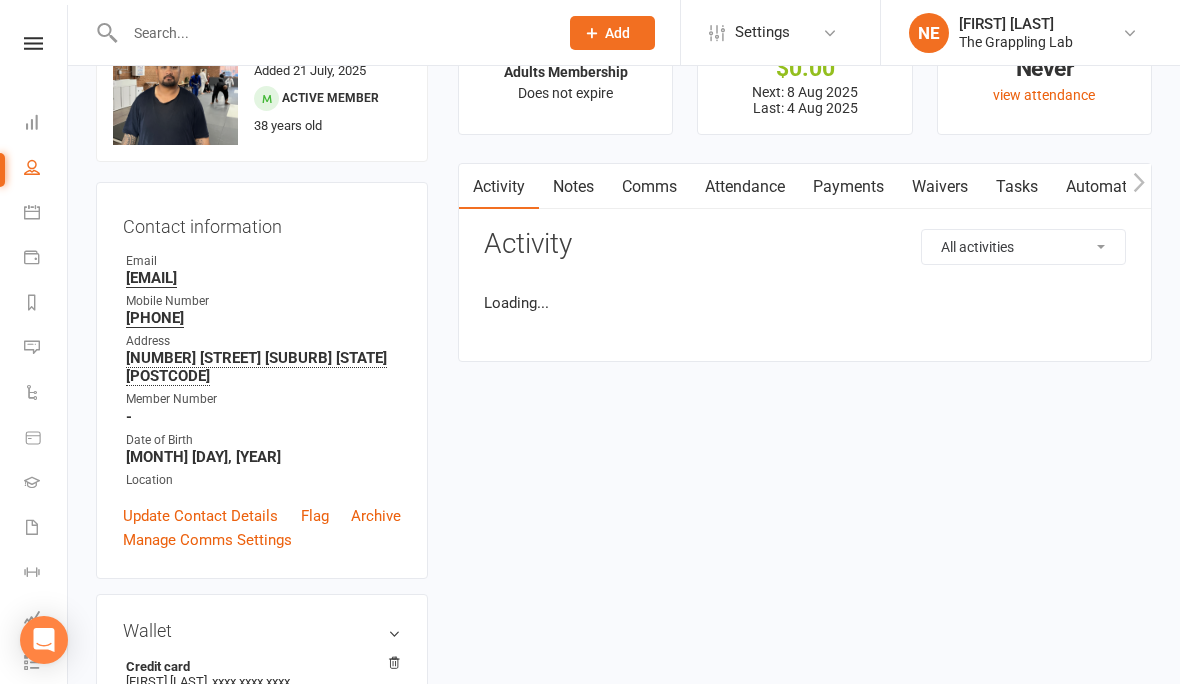 scroll, scrollTop: 0, scrollLeft: 0, axis: both 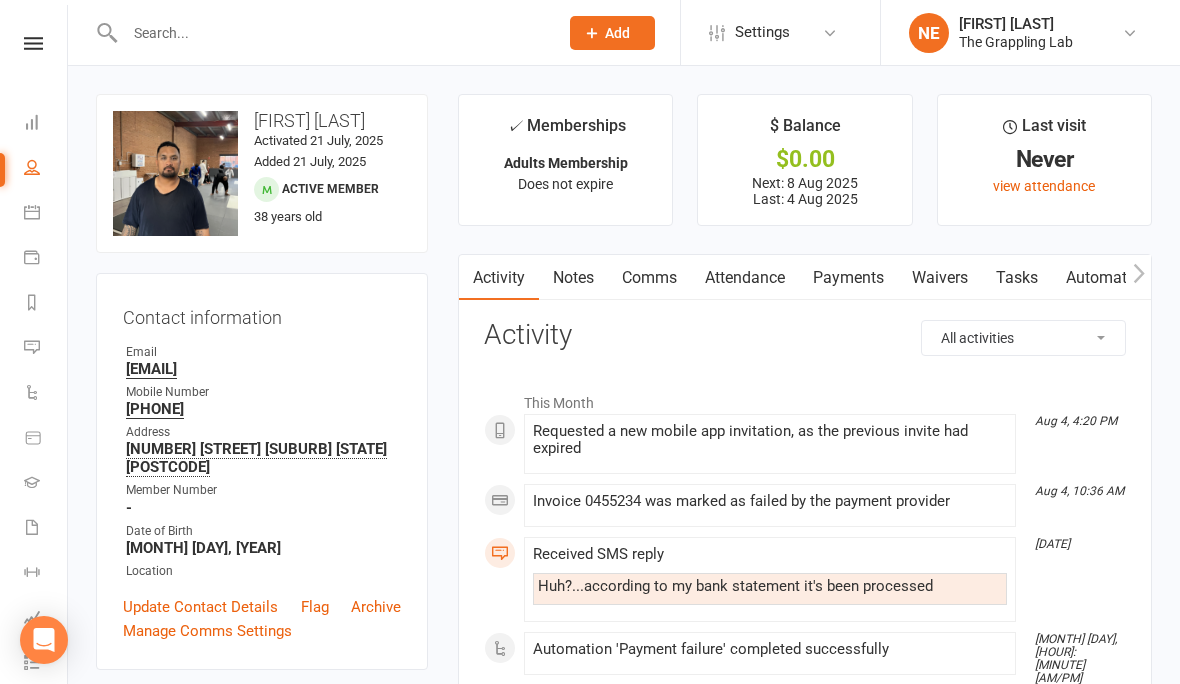click on "Payments" at bounding box center (848, 278) 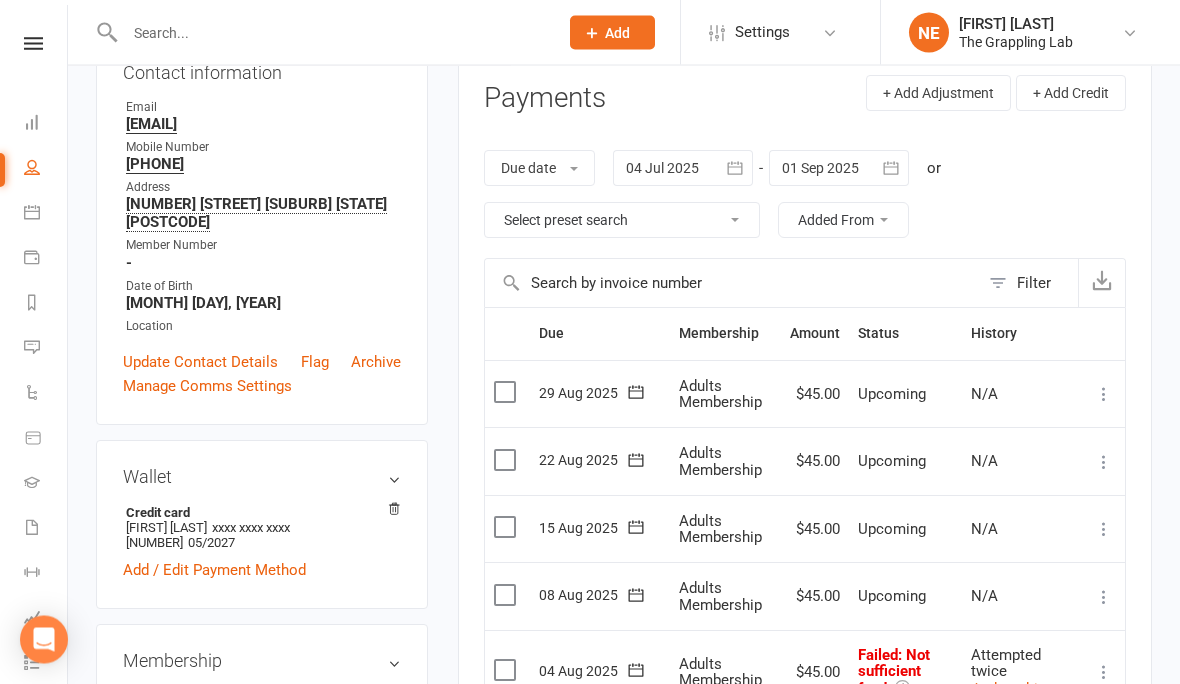 scroll, scrollTop: 323, scrollLeft: 0, axis: vertical 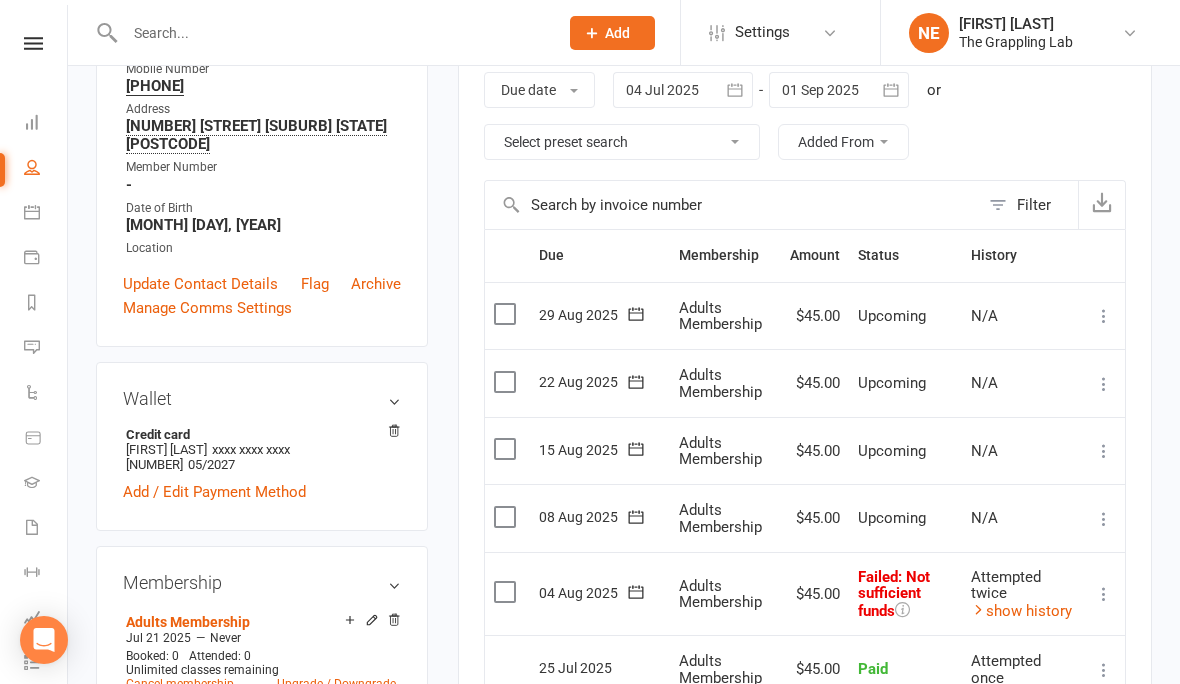 click at bounding box center [1104, 594] 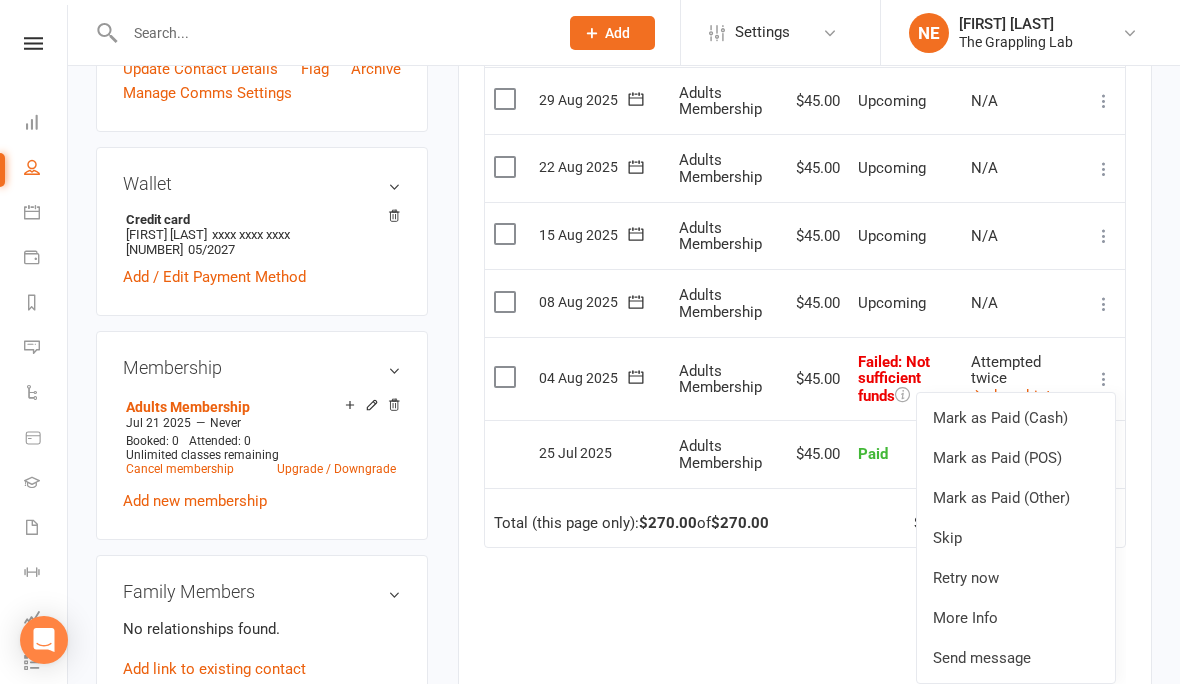 scroll, scrollTop: 549, scrollLeft: 0, axis: vertical 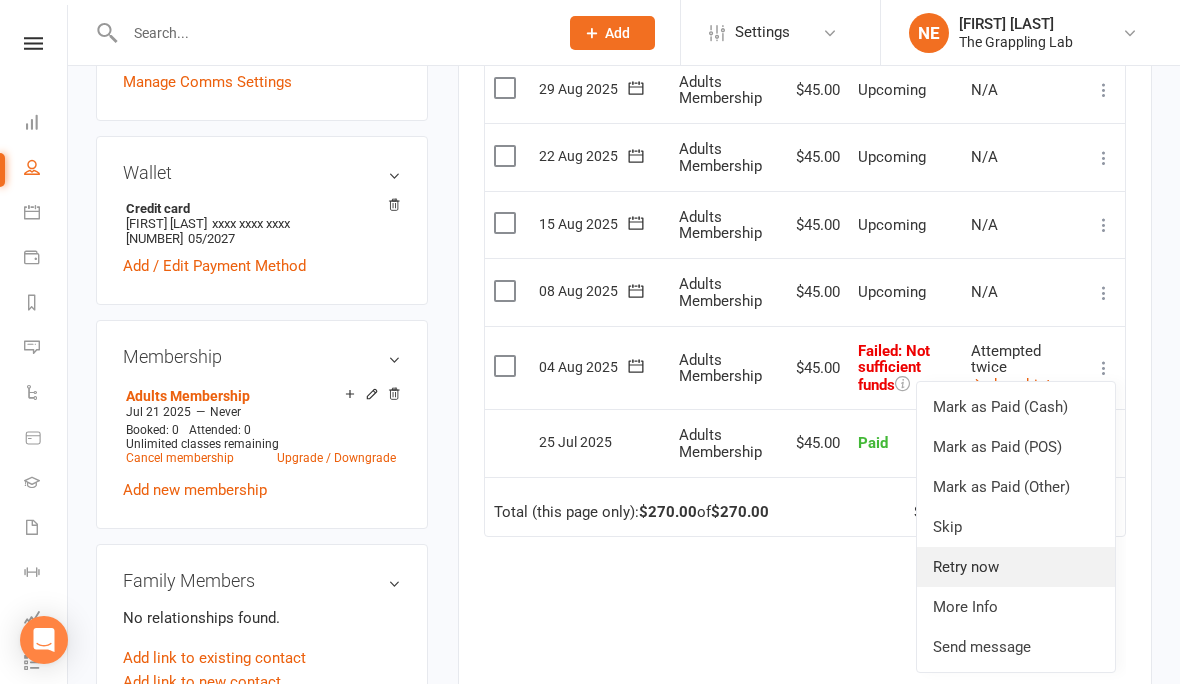 click on "Retry now" at bounding box center (1016, 567) 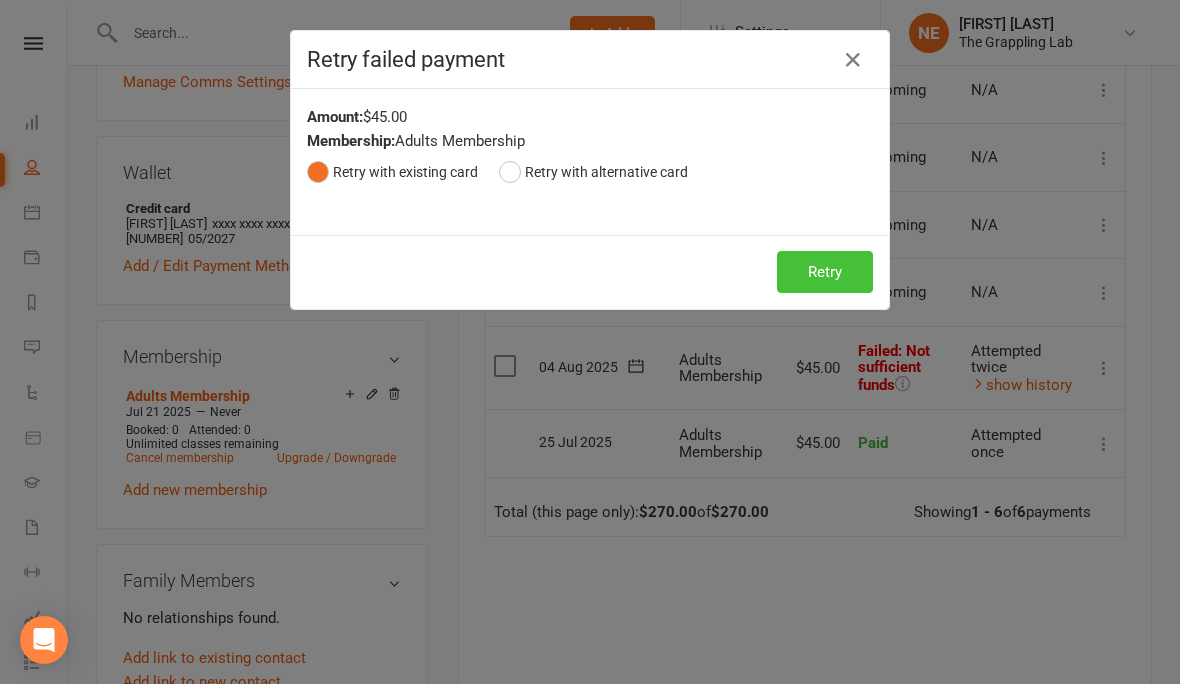 click on "Retry" at bounding box center (825, 272) 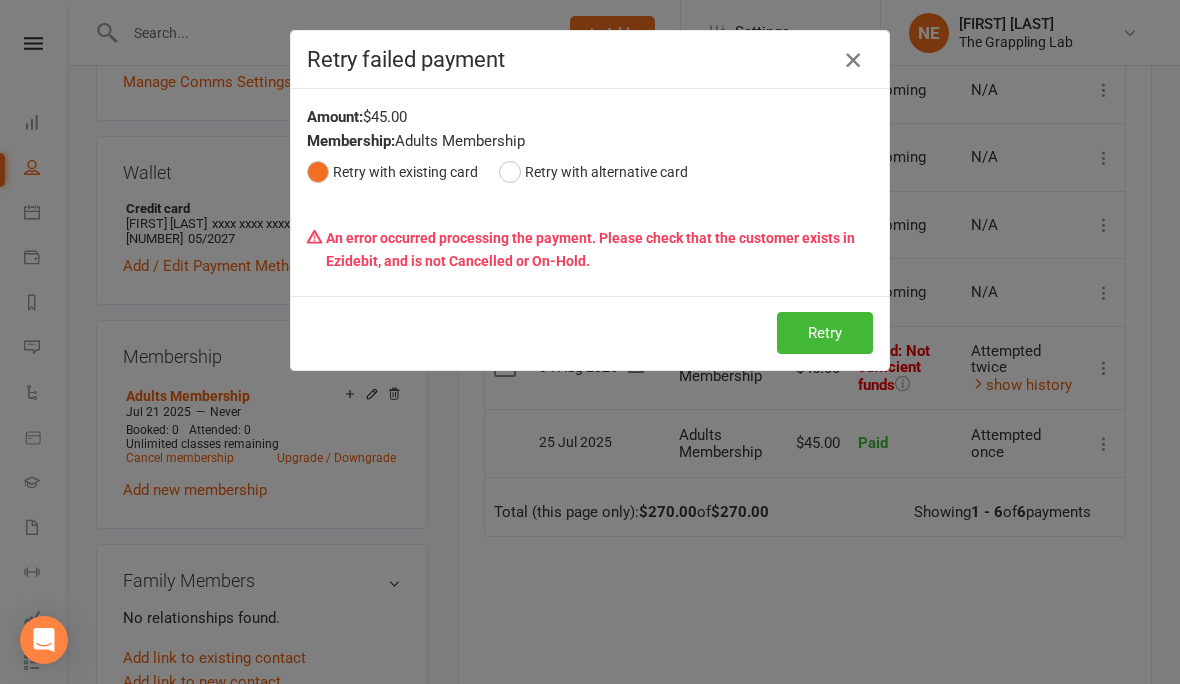 click at bounding box center [853, 60] 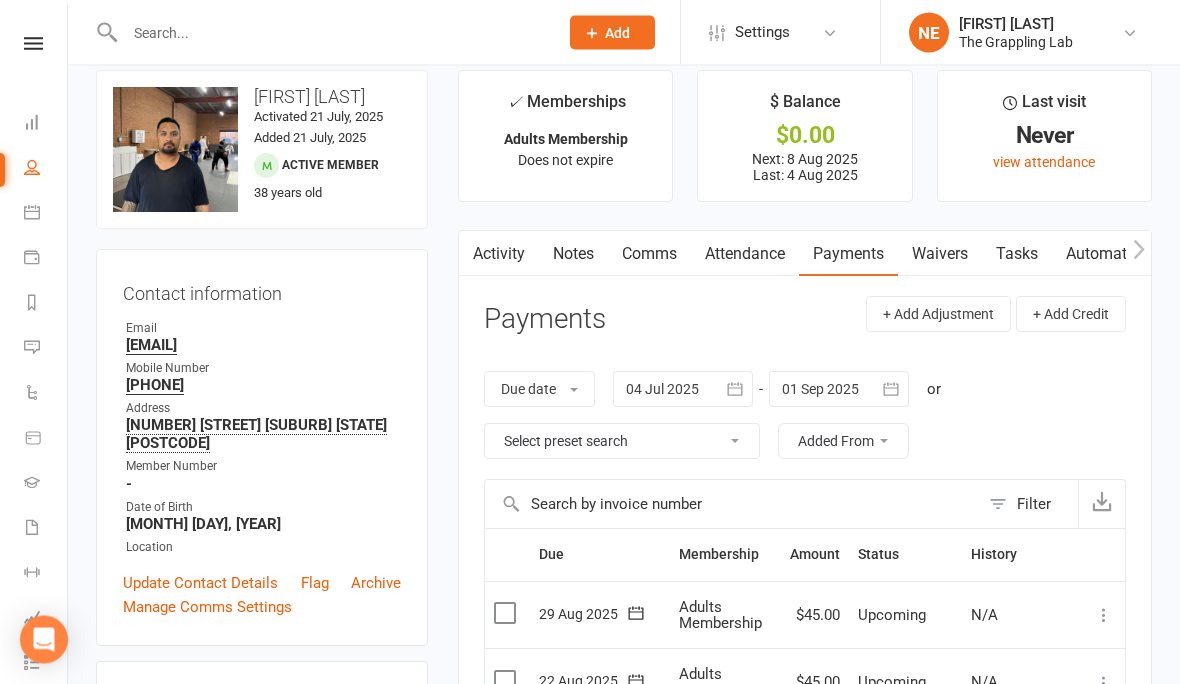 scroll, scrollTop: 0, scrollLeft: 0, axis: both 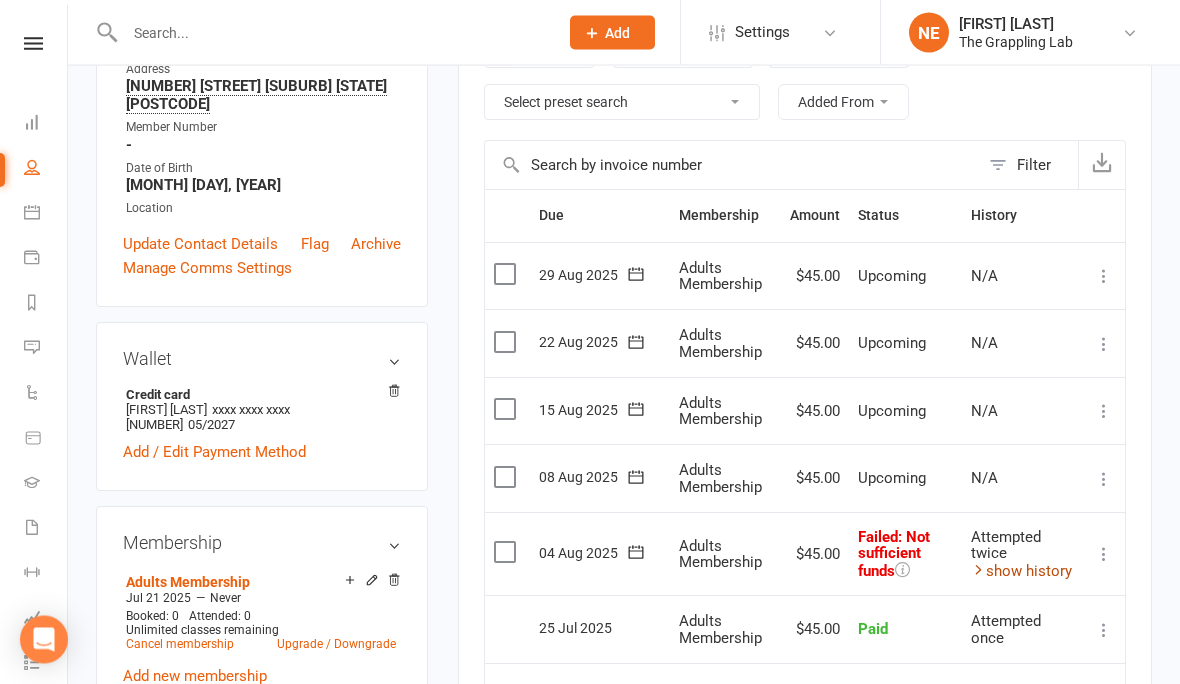 click on "show history" at bounding box center (1021, 572) 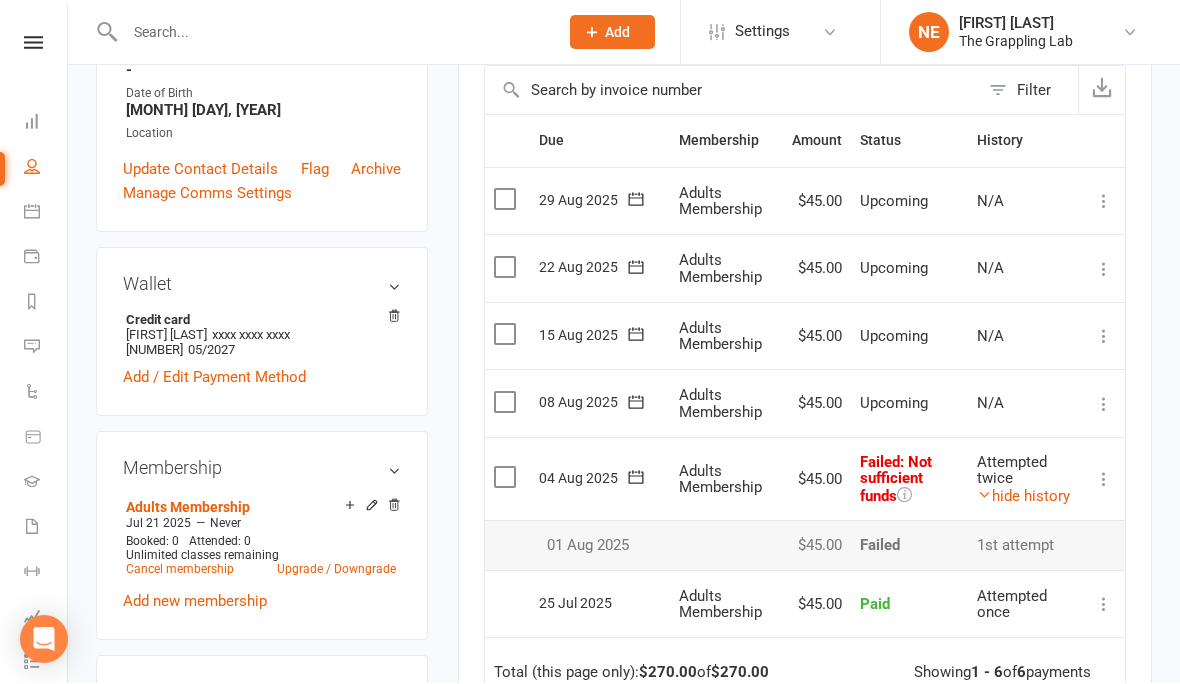click at bounding box center [1104, 480] 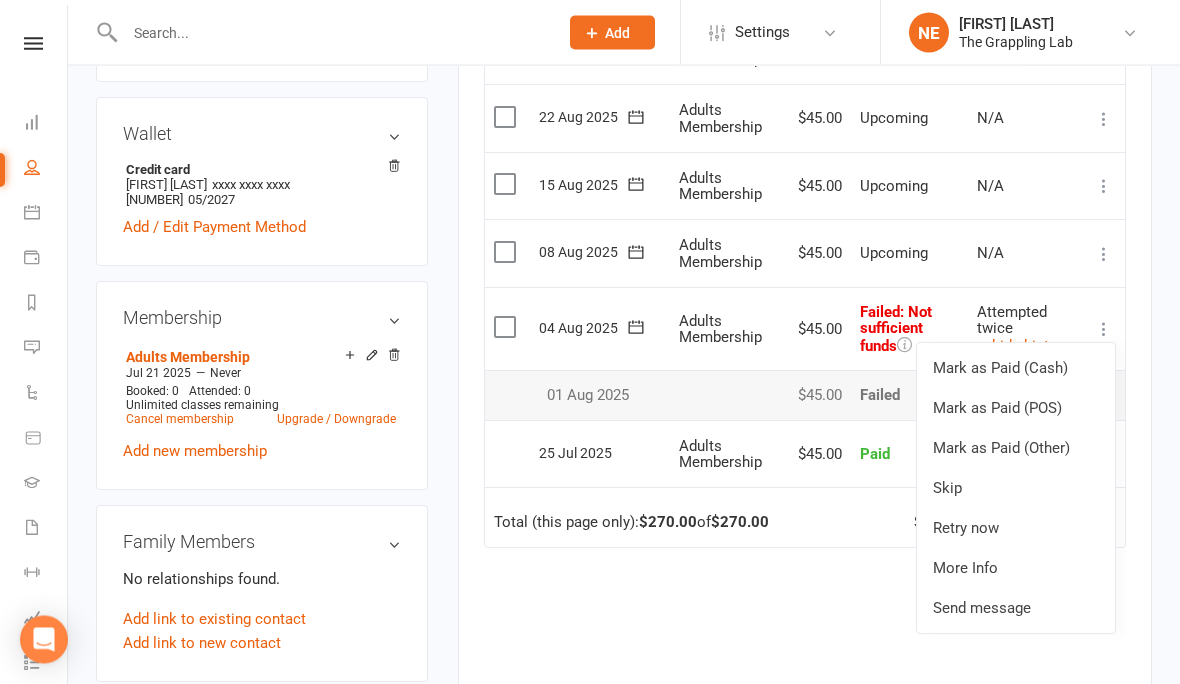 scroll, scrollTop: 598, scrollLeft: 0, axis: vertical 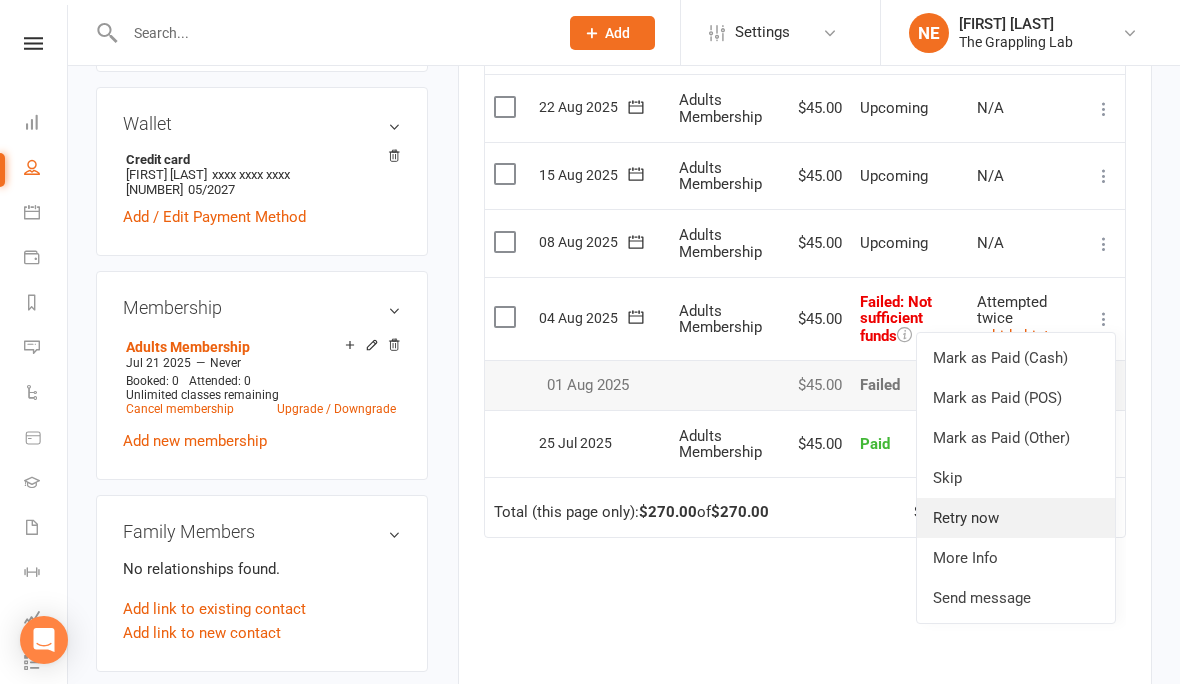 click on "Retry now" at bounding box center (1016, 518) 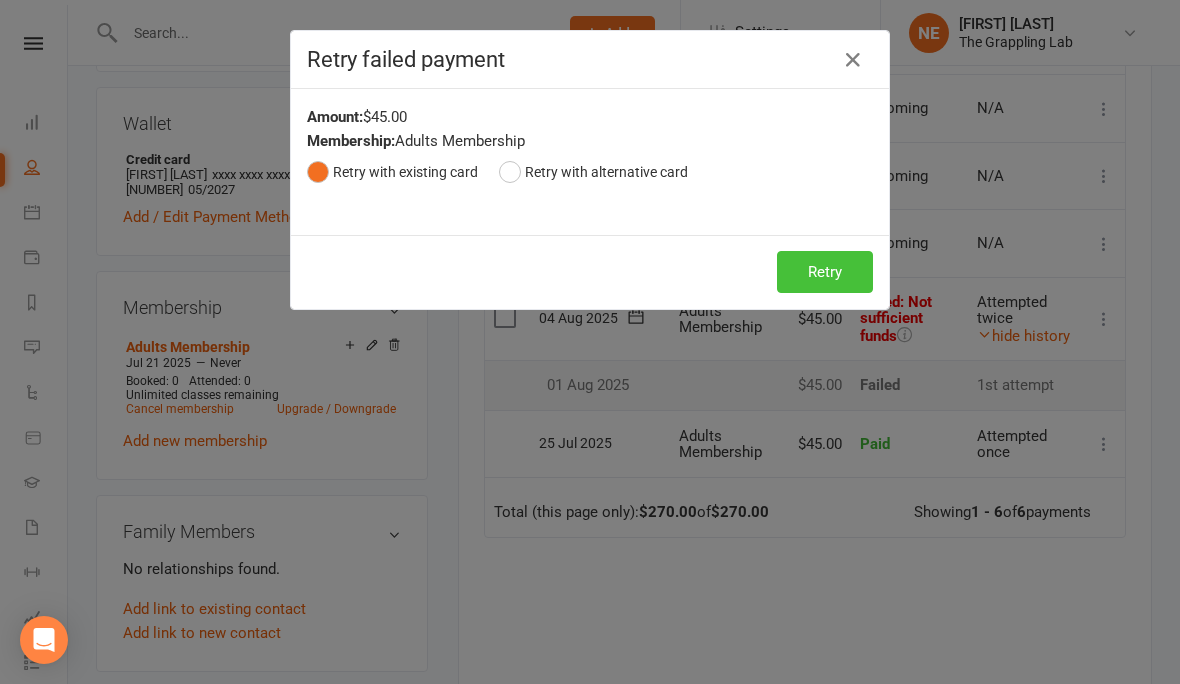 click on "Retry" at bounding box center [825, 272] 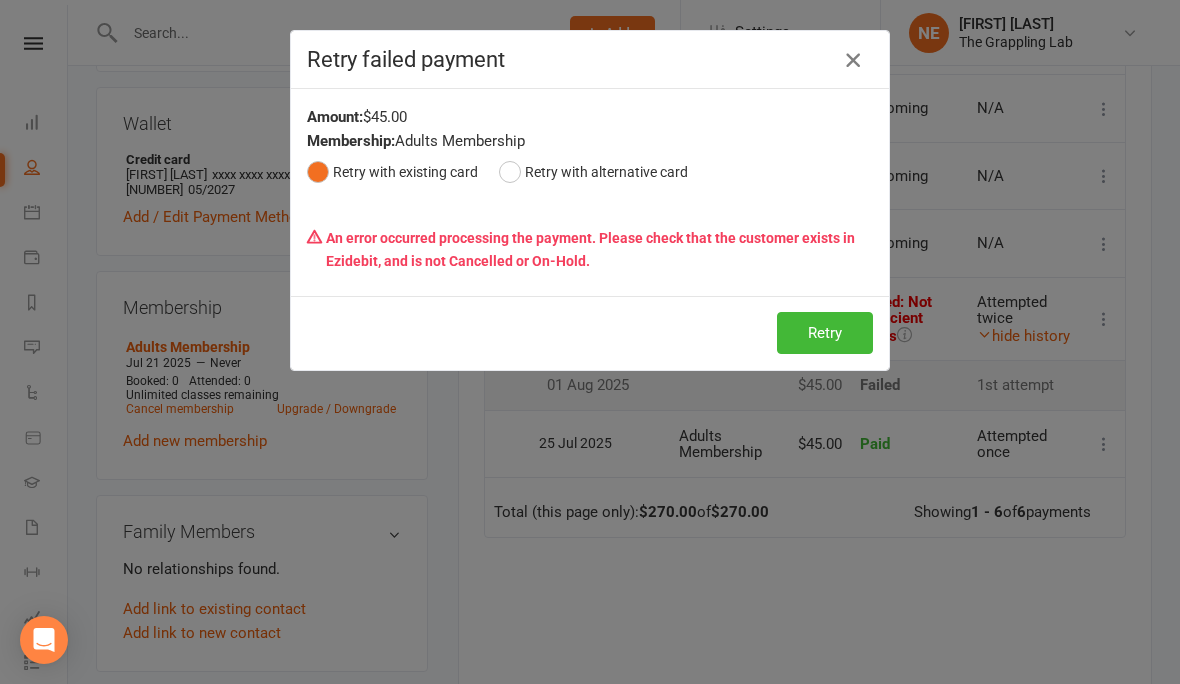 click at bounding box center [853, 60] 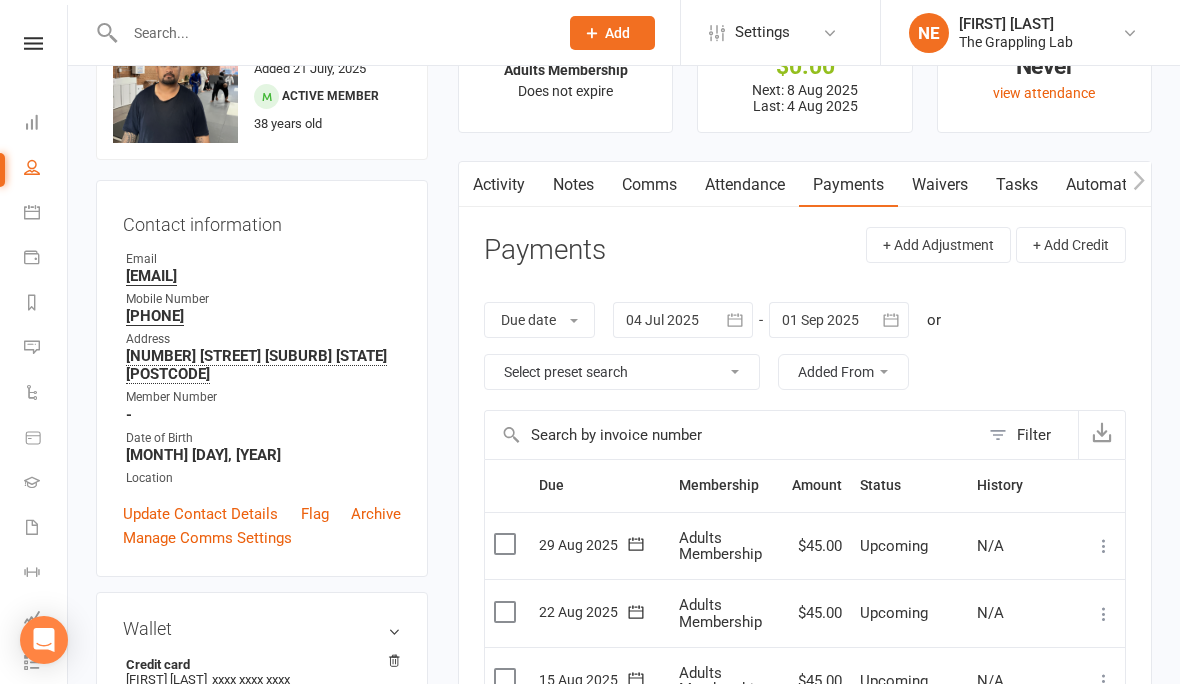 scroll, scrollTop: 0, scrollLeft: 0, axis: both 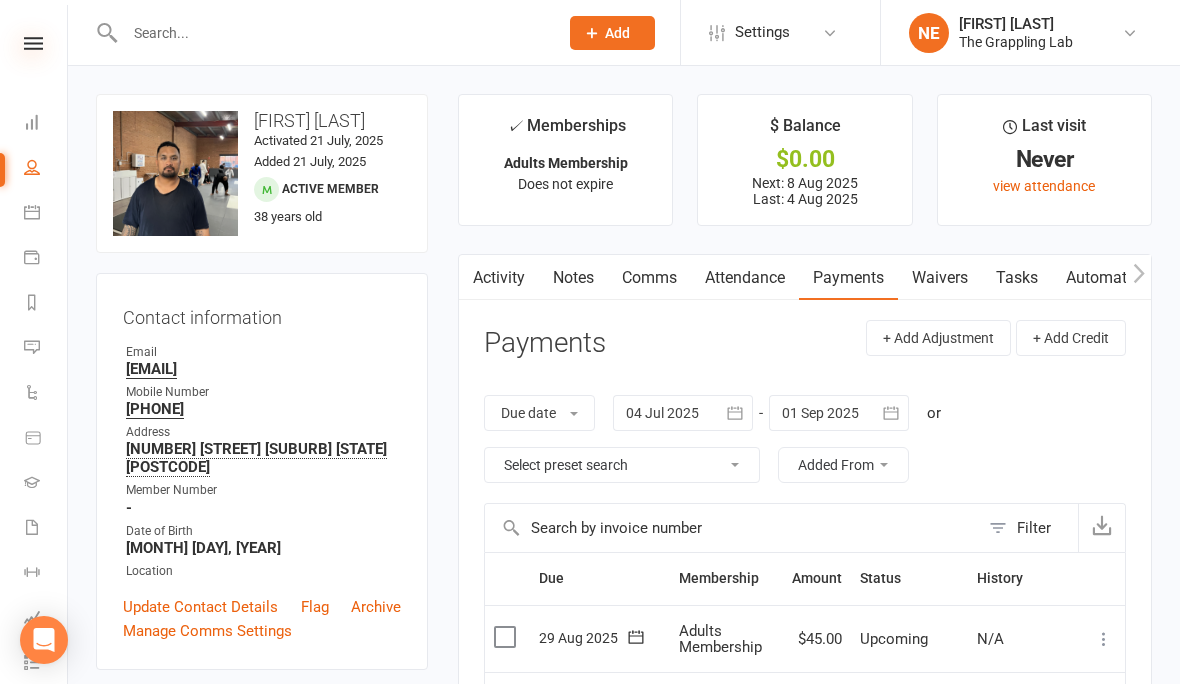 click at bounding box center (33, 43) 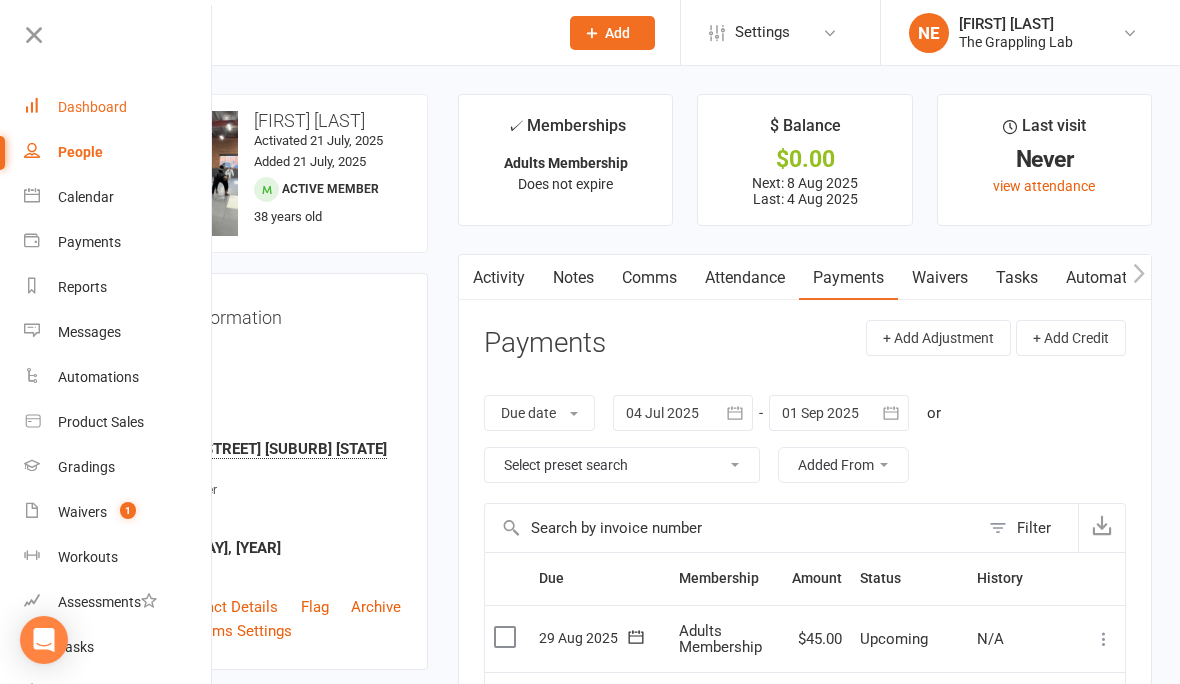 click on "Dashboard" at bounding box center (92, 107) 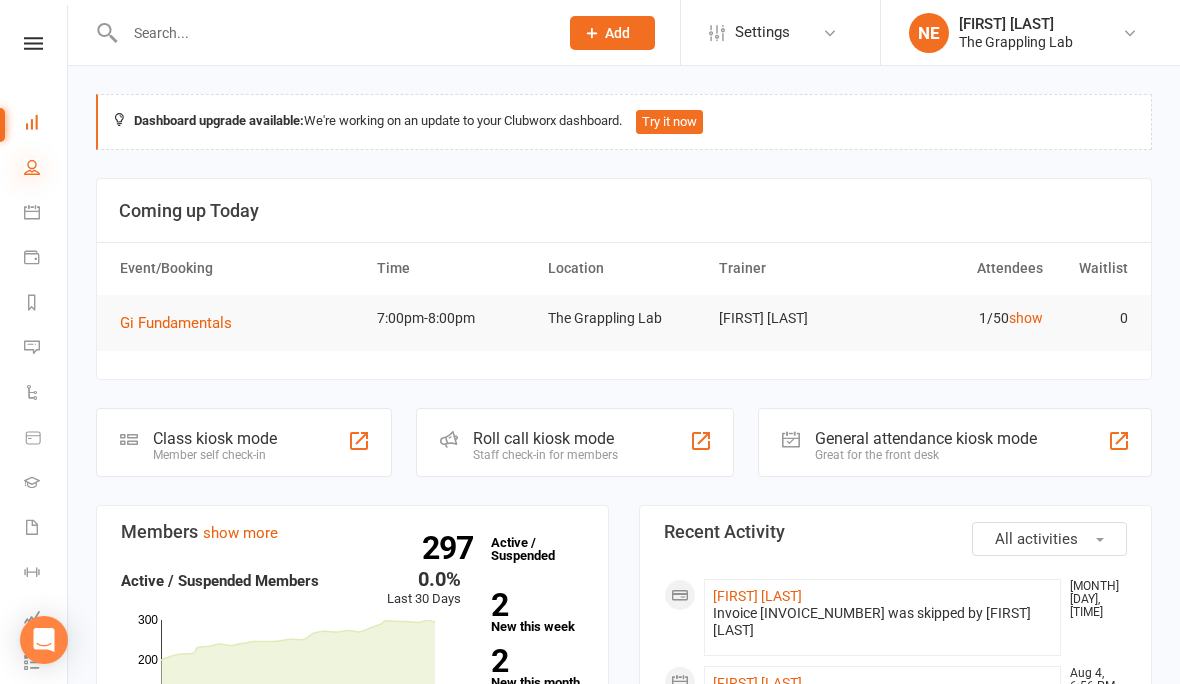 click at bounding box center [32, 167] 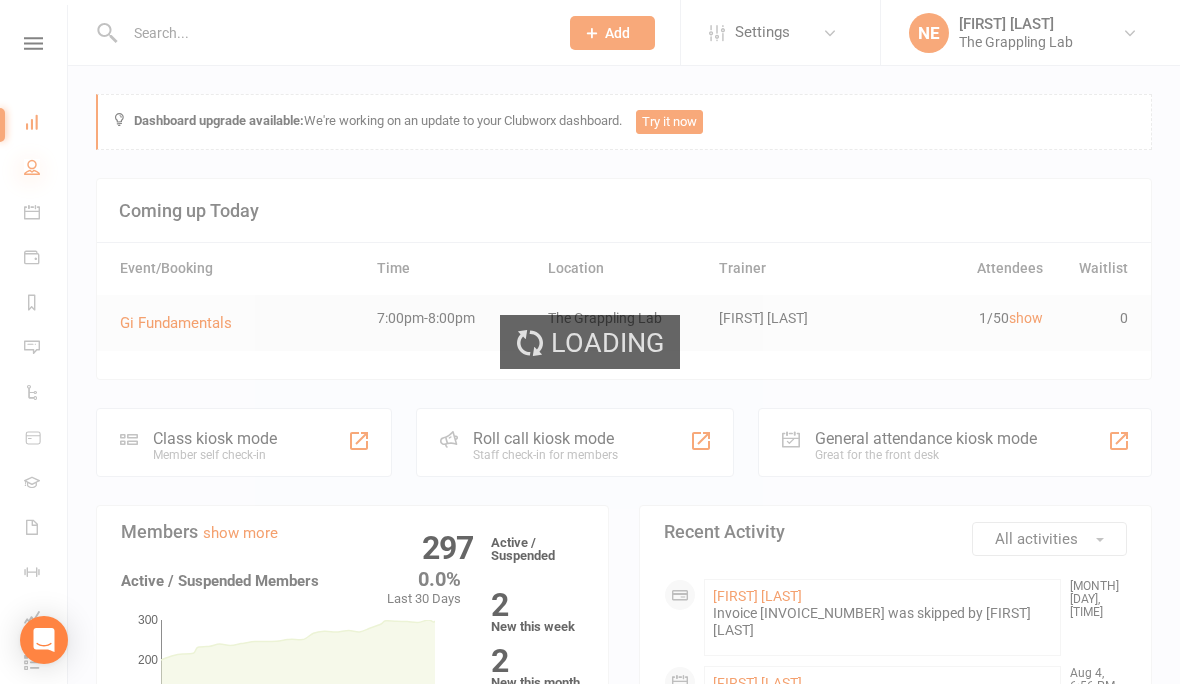 select on "100" 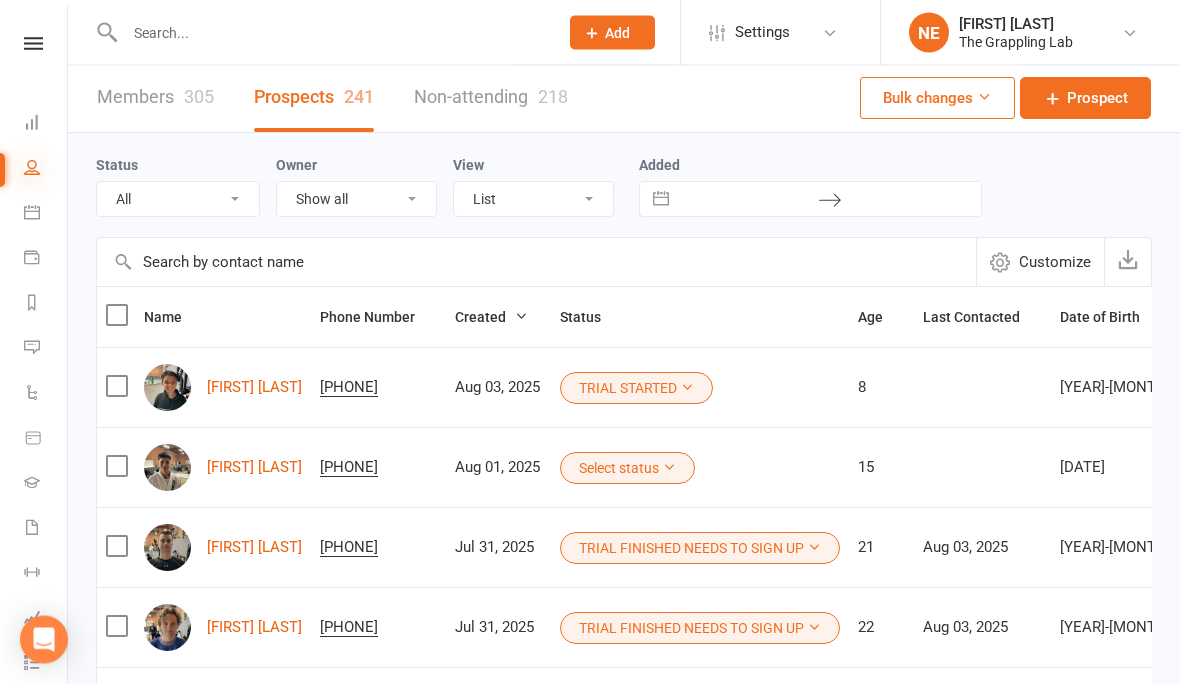 scroll, scrollTop: 0, scrollLeft: 0, axis: both 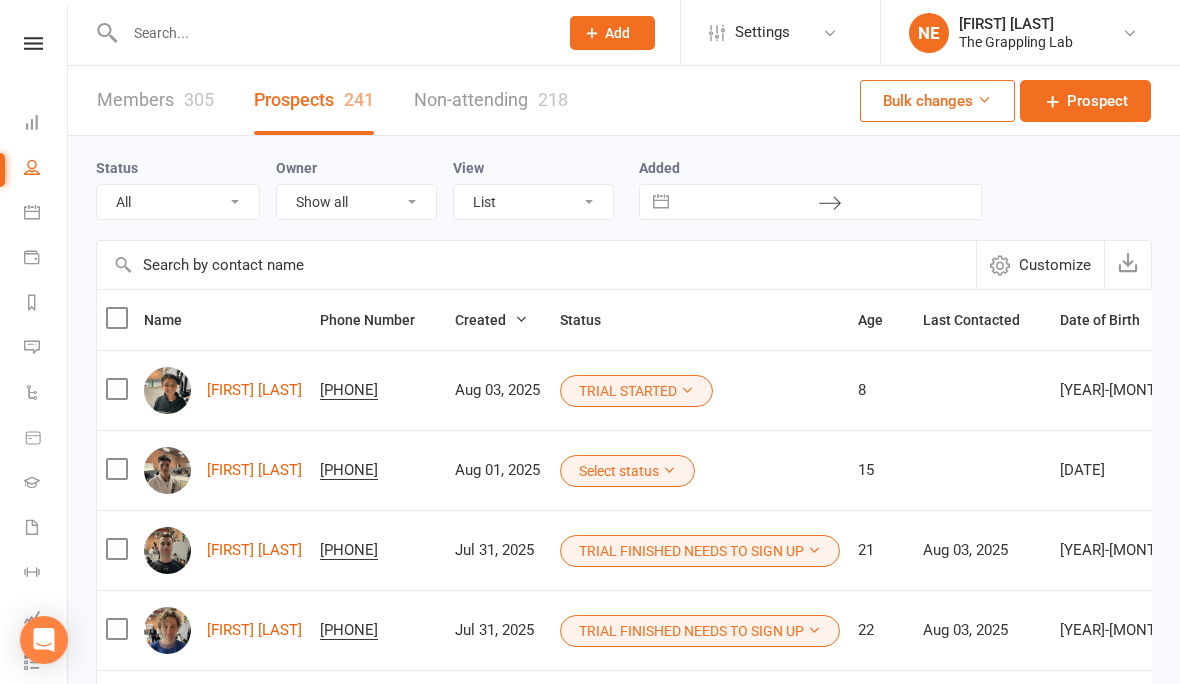click on "Members 305" at bounding box center [155, 100] 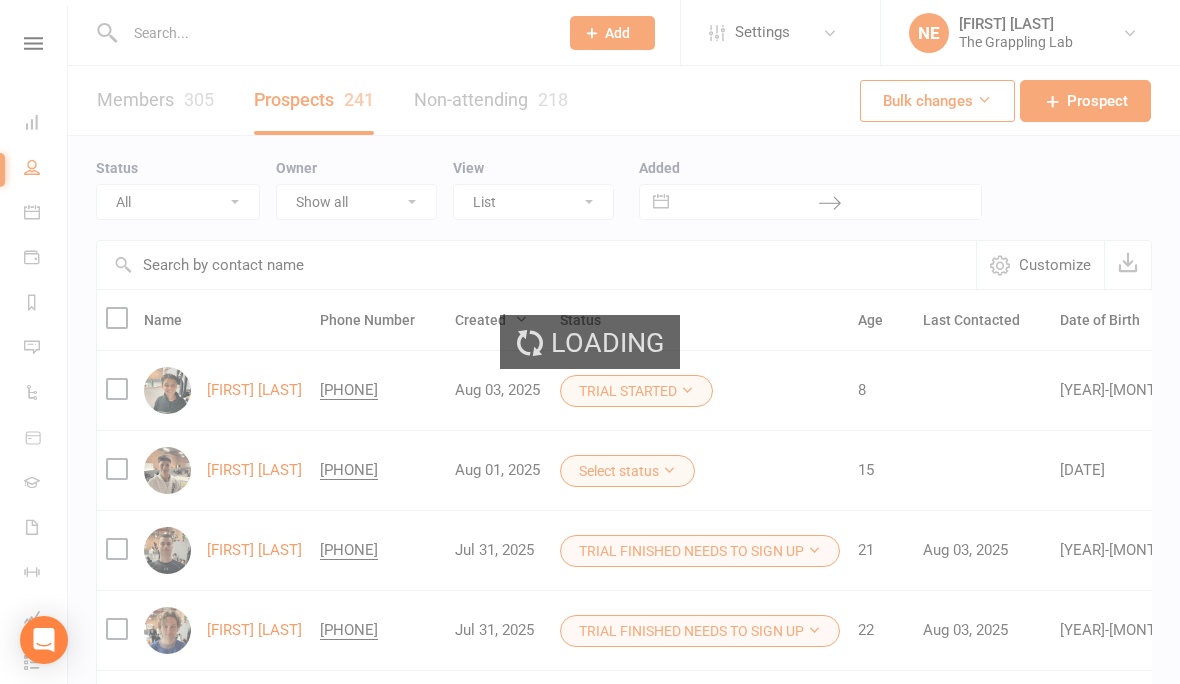 click on "Loading" at bounding box center [590, 342] 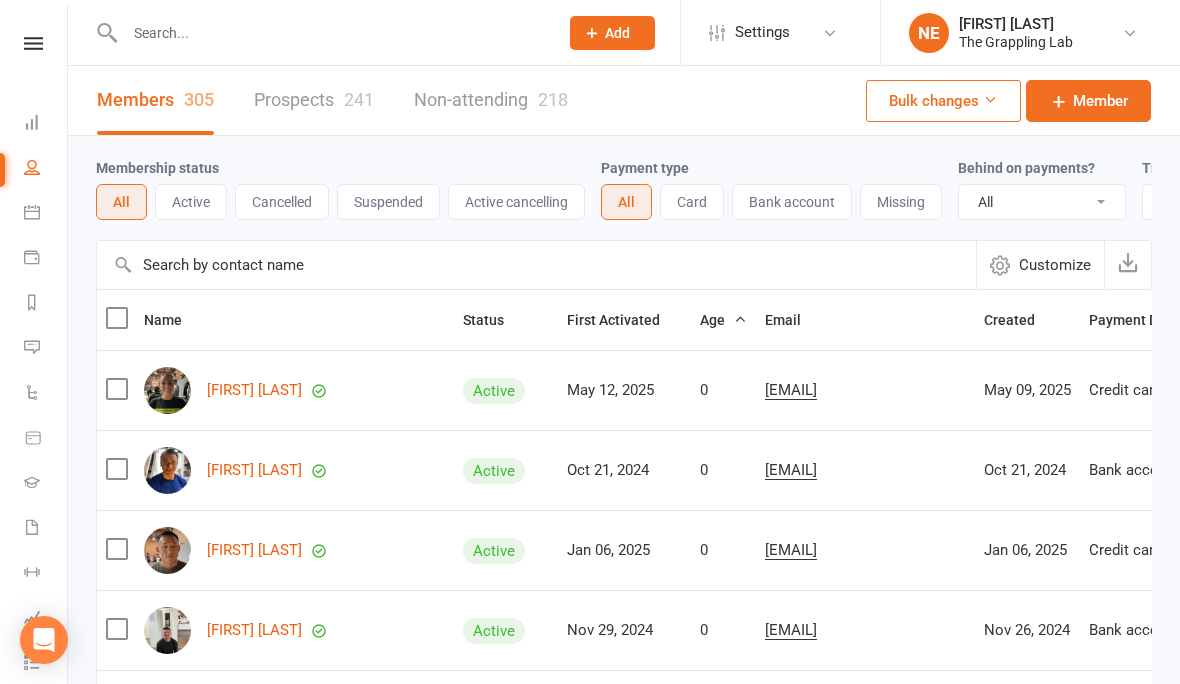 click at bounding box center (331, 33) 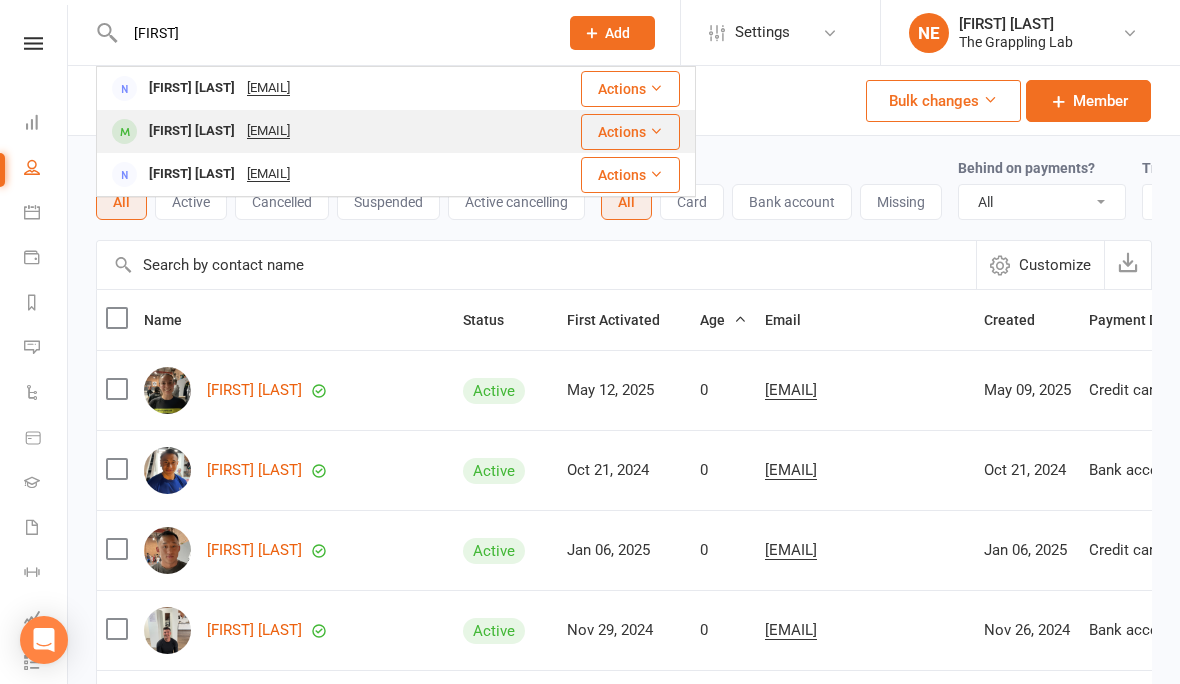 type on "Bryce" 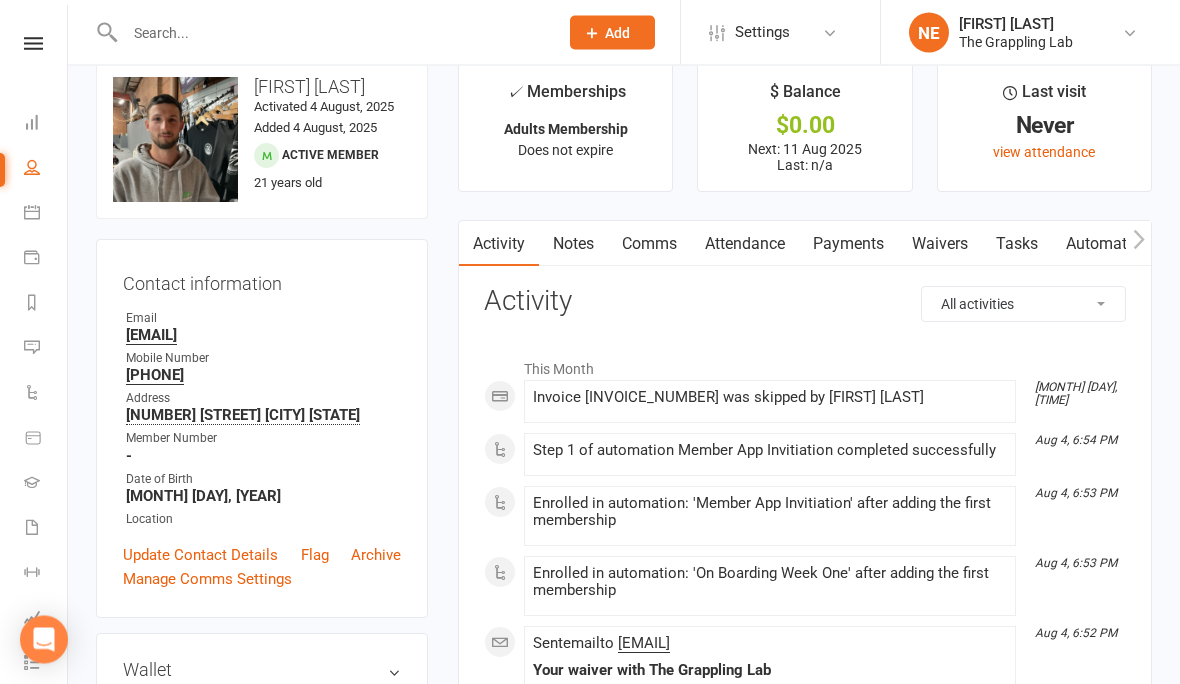 scroll, scrollTop: 34, scrollLeft: 0, axis: vertical 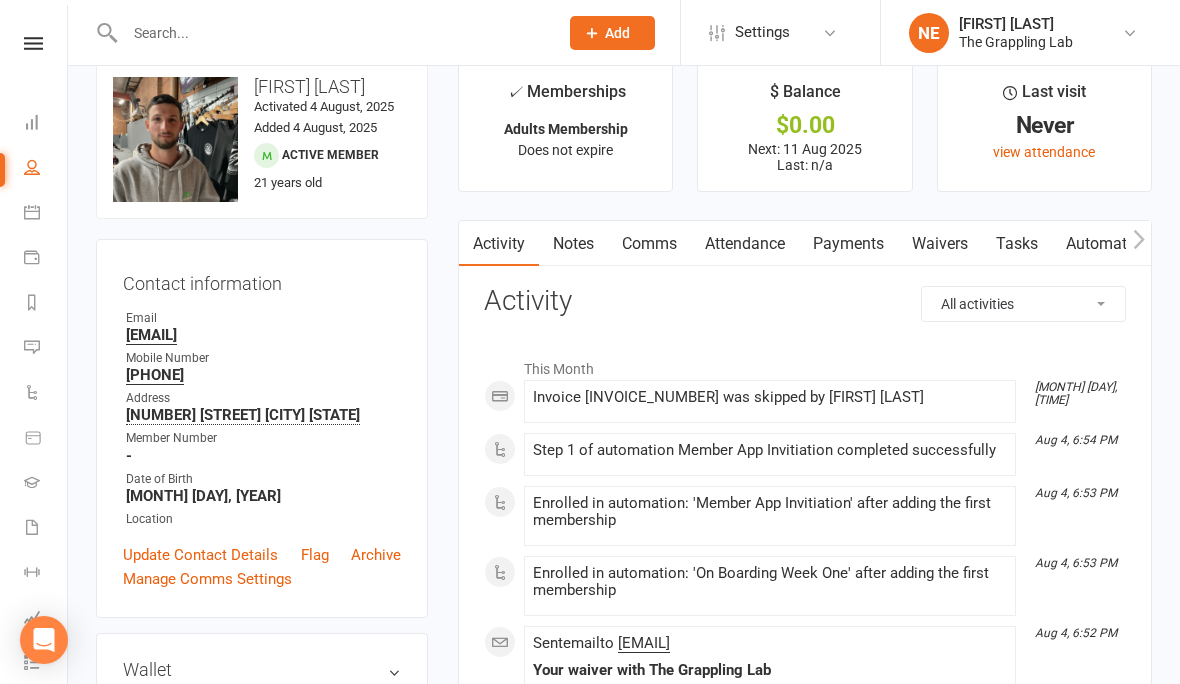 click on "Payments" at bounding box center (848, 244) 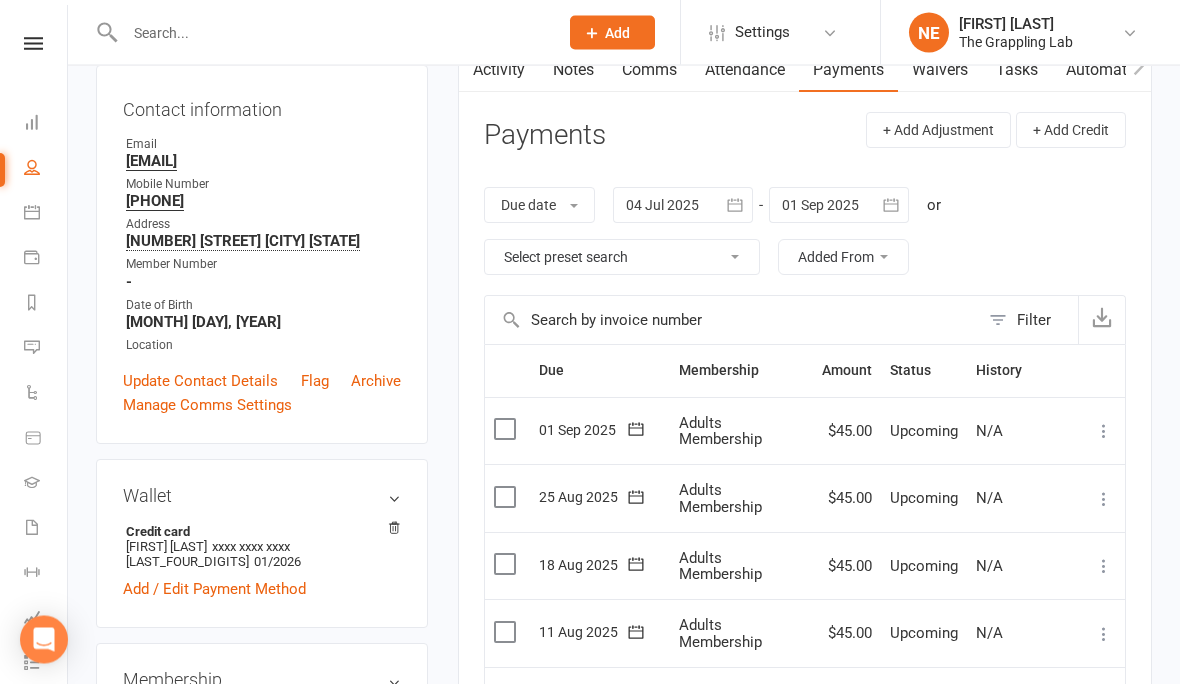 scroll, scrollTop: 187, scrollLeft: 0, axis: vertical 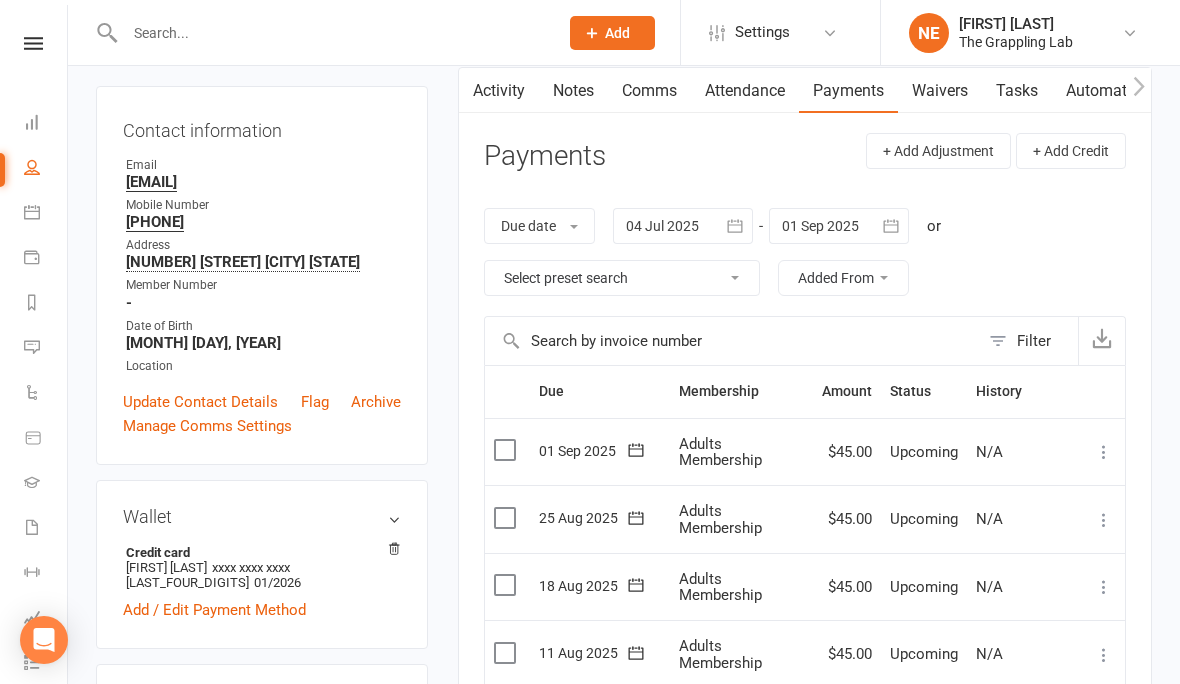 click on "Due date  Due date Date paid Date failed Date settled 04 Jul 2025
July 2025
Sun Mon Tue Wed Thu Fri Sat
27
29
30
01
02
03
04
05
28
06
07
08
09
10
11
12
29
13
14
15
16
17
18
19
30
20
21
22
23
24
25
26
31
27
28
29
30
31
01 02 32" at bounding box center [805, 252] 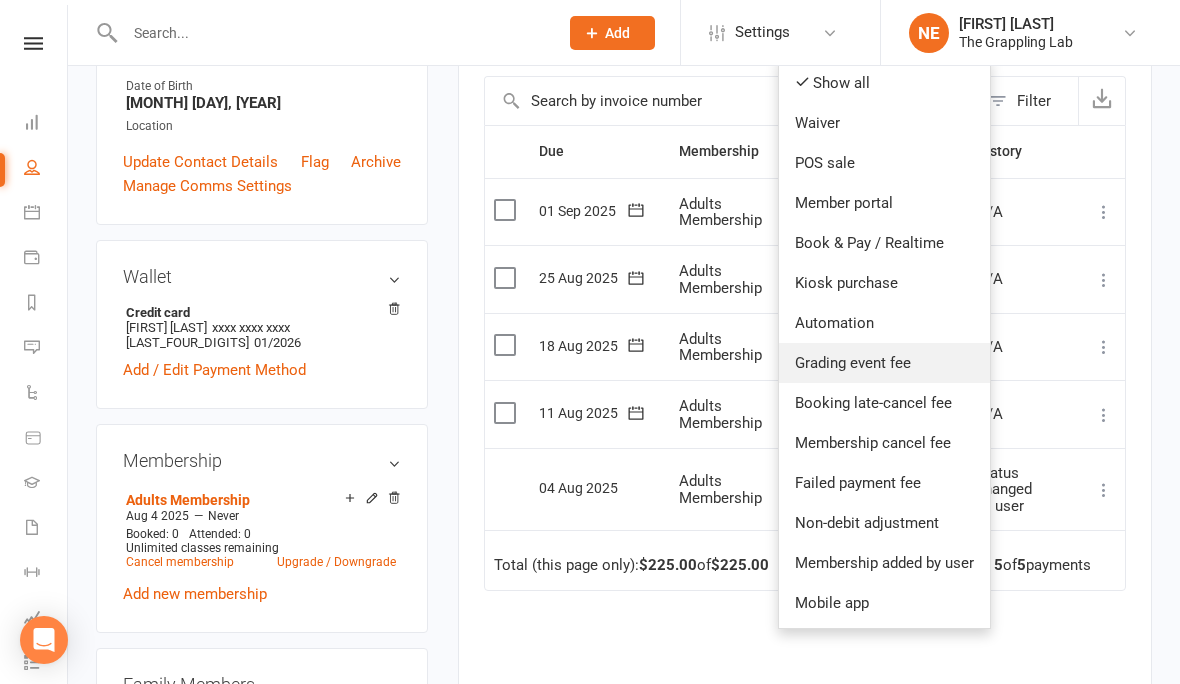 scroll, scrollTop: 429, scrollLeft: 0, axis: vertical 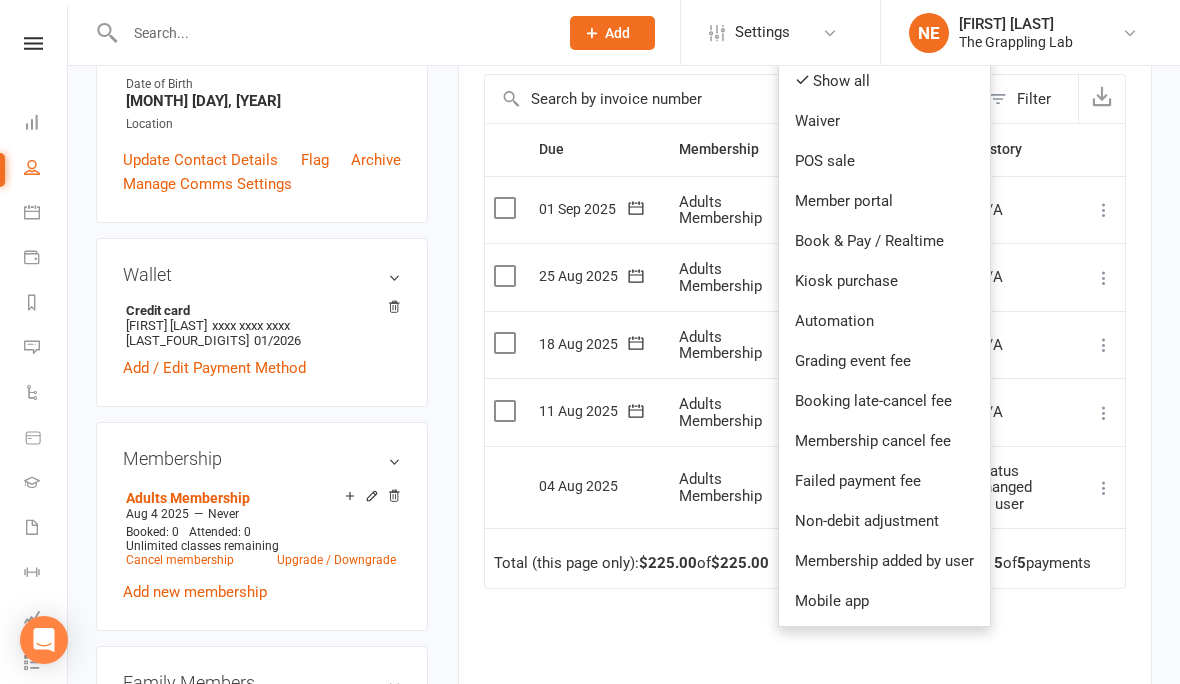 click on "Due  Contact  Membership Amount  Status History Invoice # Select this 01 Sep 2025
Bryse Besters
Adults Membership $45.00 Upcoming N/A 1034300 Mark as Paid (Cash)  Mark as Paid (POS)  Mark as Paid (Other)  Skip  Change amount  Apply credit  Bulk reschedule from this date  Process now More Info Send message Select this 25 Aug 2025
Bryse Besters
Adults Membership $45.00 Upcoming N/A 1693880 Mark as Paid (Cash)  Mark as Paid (POS)  Mark as Paid (Other)  Skip  Change amount  Apply credit  Bulk reschedule from this date  Process now More Info Send message Select this 18 Aug 2025
Bryse Besters
Adults Membership $45.00 Upcoming N/A 6847527 Mark as Paid (Cash)  Mark as Paid (POS)  Mark as Paid (Other)  Skip  Change amount  Apply credit  Bulk reschedule from this date  Process now More Info Send message Select this 11 Aug 2025
Bryse Besters
Adults Membership $45.00 Upcoming N/A 7027700 Mark as Paid (Cash)  Mark as Paid (POS)  Mark as Paid (Other)  Skip  Change amount  Process now" at bounding box center (805, 484) 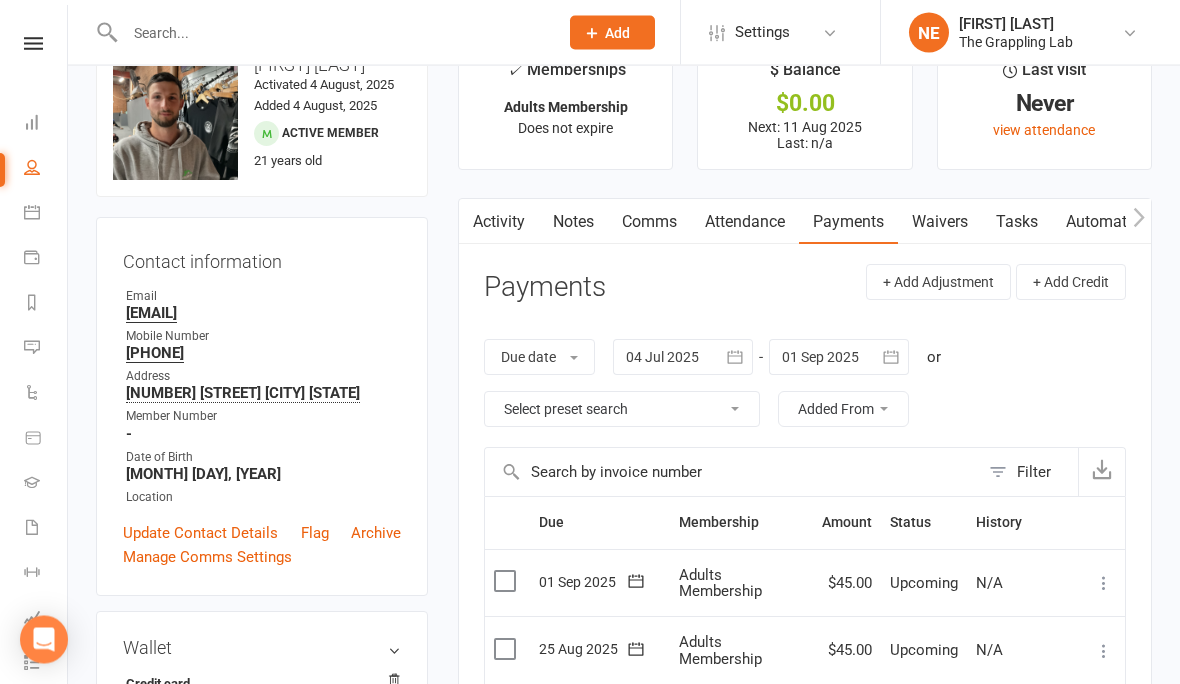 scroll, scrollTop: 0, scrollLeft: 0, axis: both 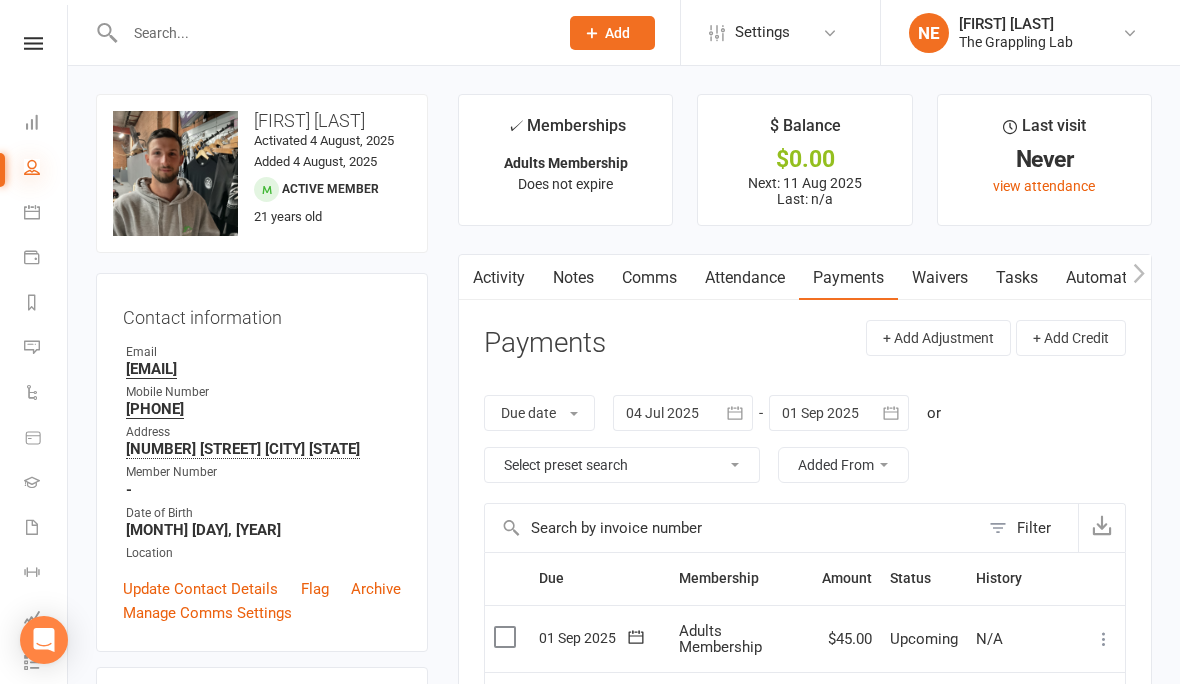 click at bounding box center [32, 167] 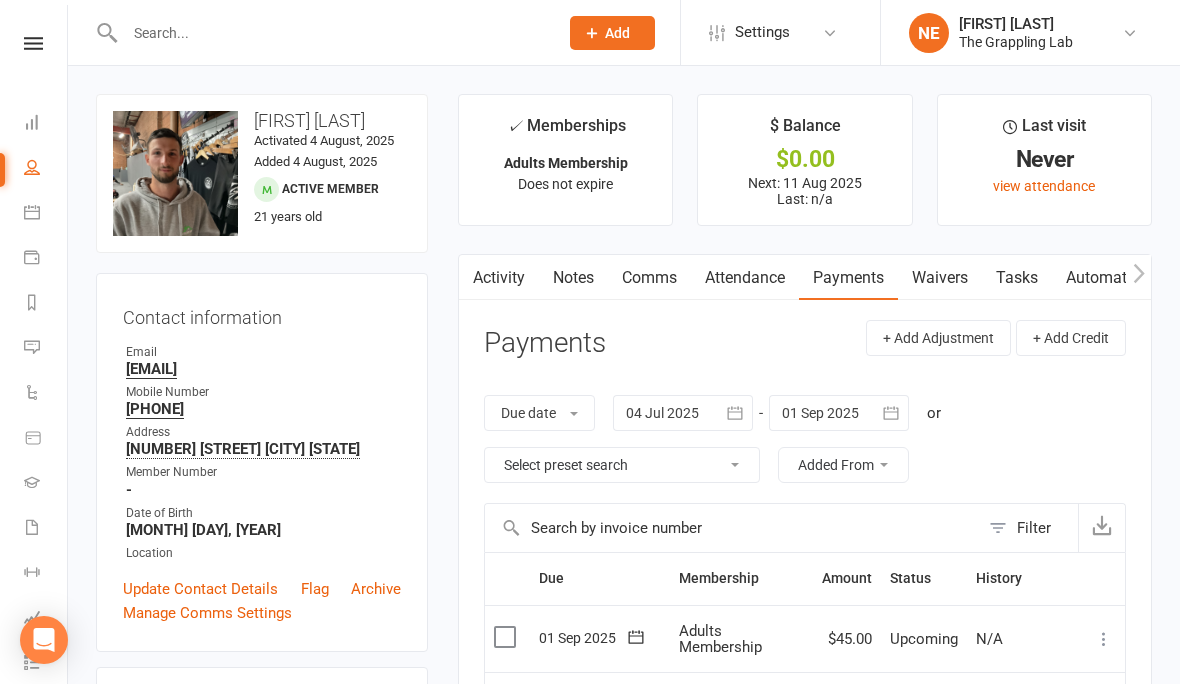 select on "100" 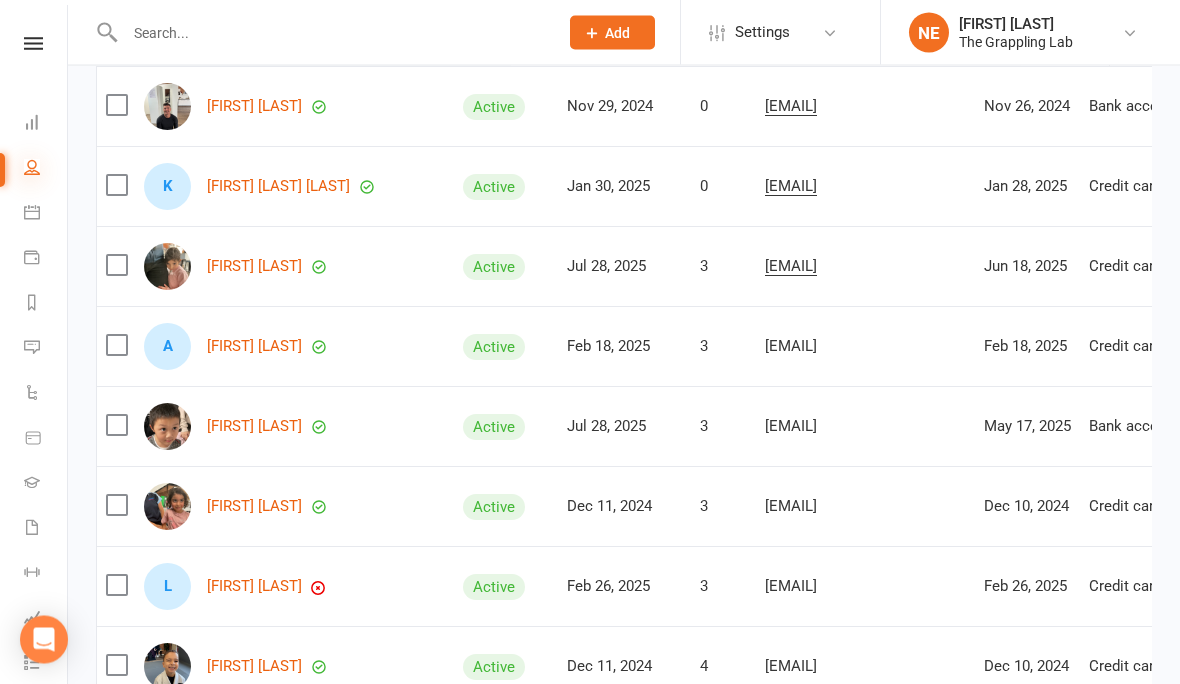 scroll, scrollTop: 524, scrollLeft: 0, axis: vertical 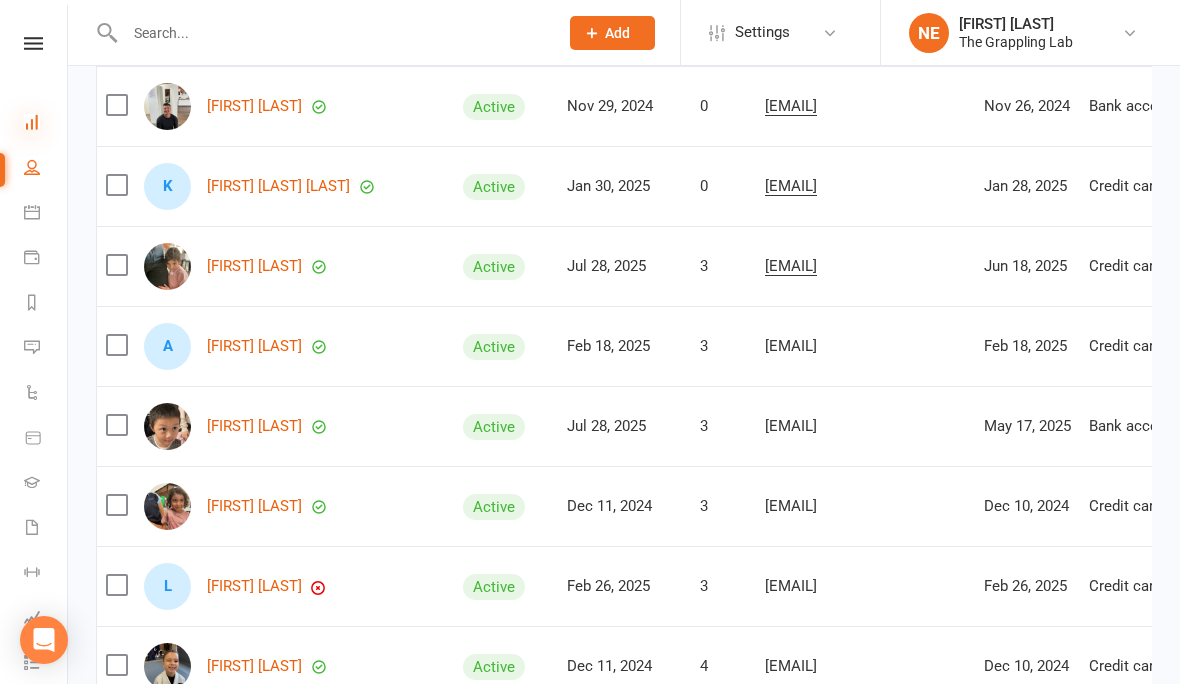 click at bounding box center [32, 122] 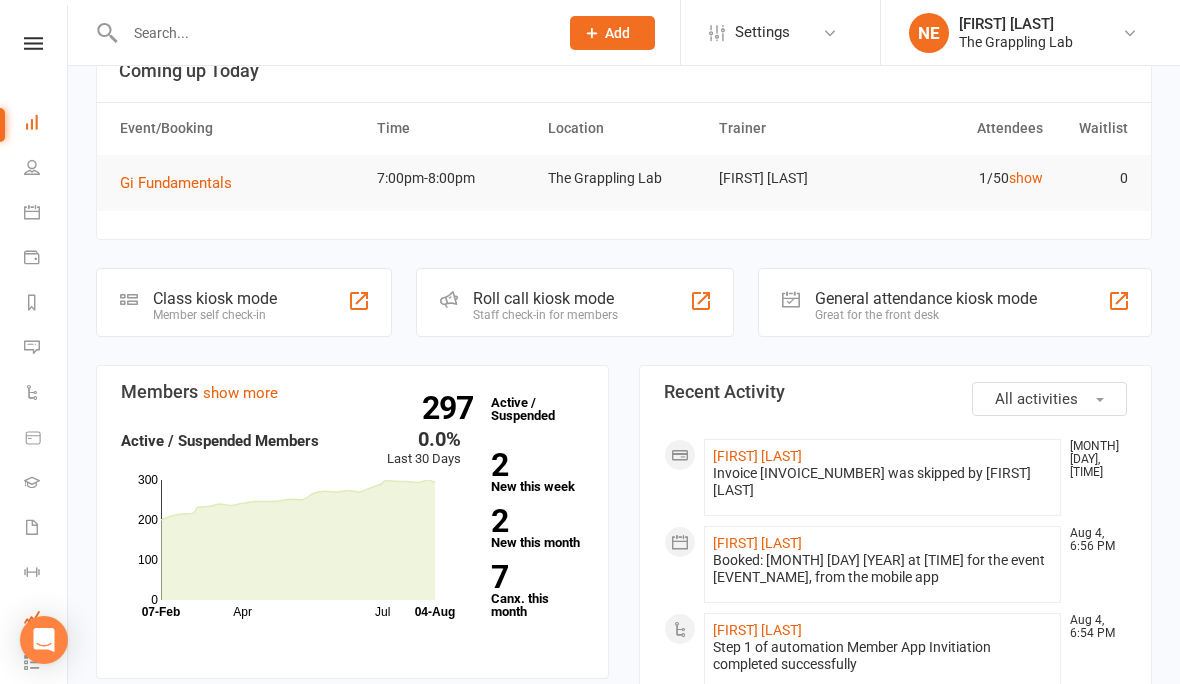 scroll, scrollTop: 0, scrollLeft: 0, axis: both 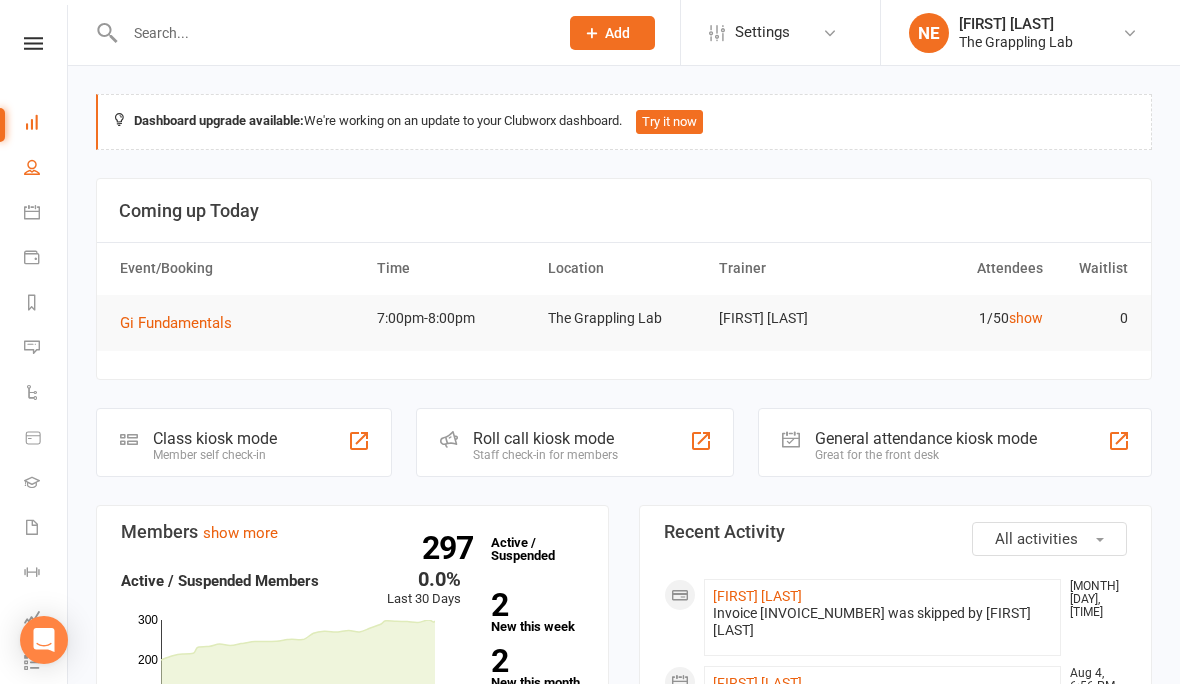 click on "People" at bounding box center (46, 169) 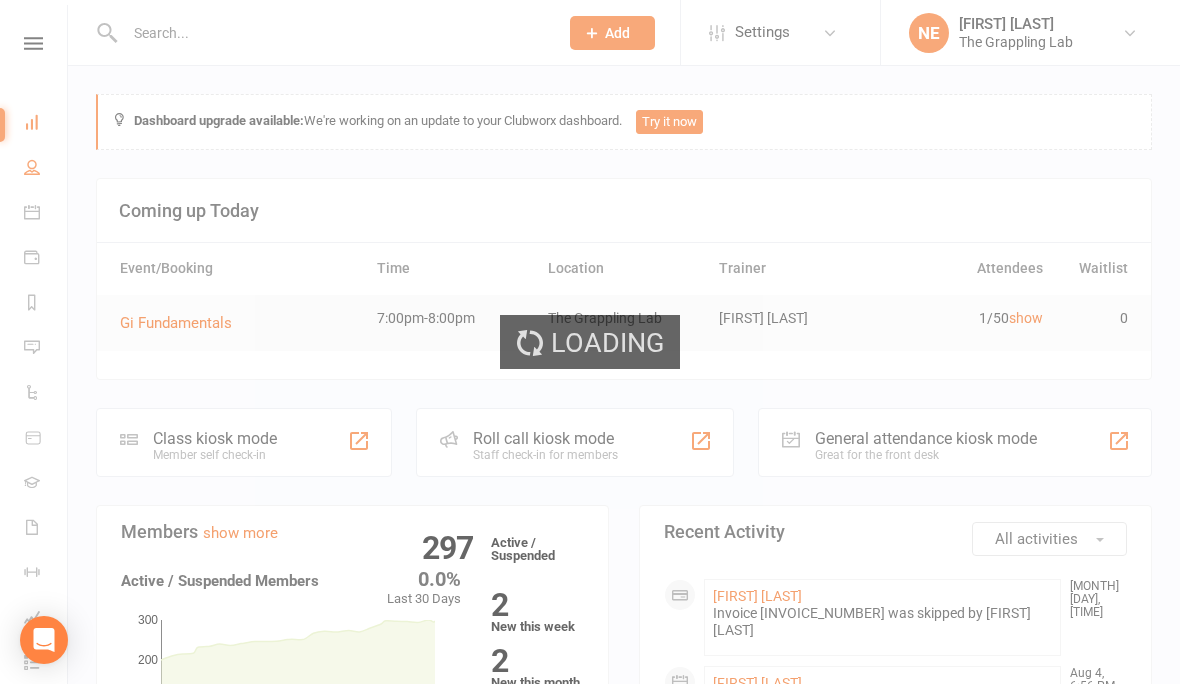 select on "100" 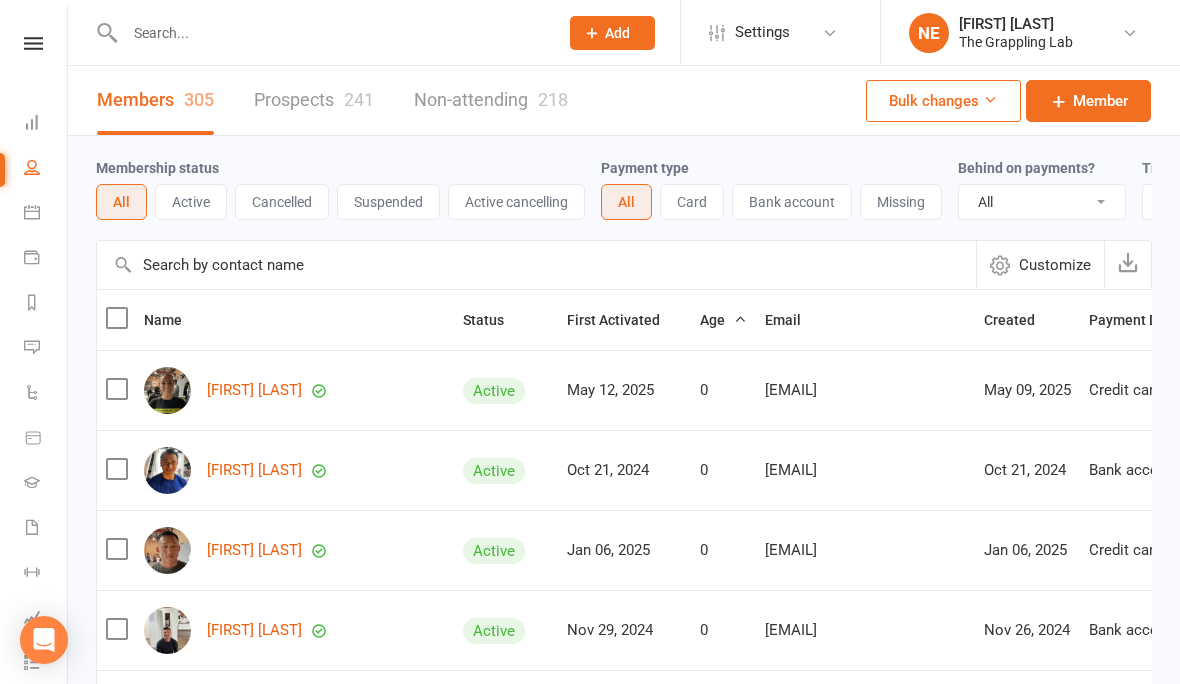 click on "Prospects 241" at bounding box center [314, 100] 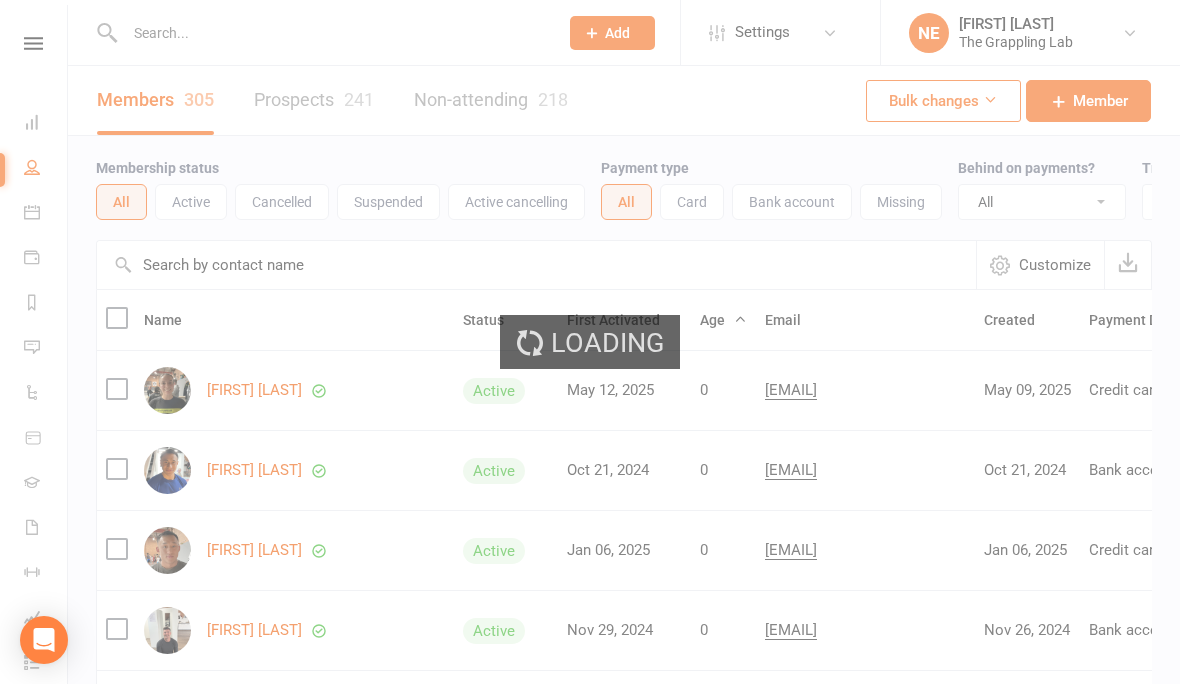 select on "100" 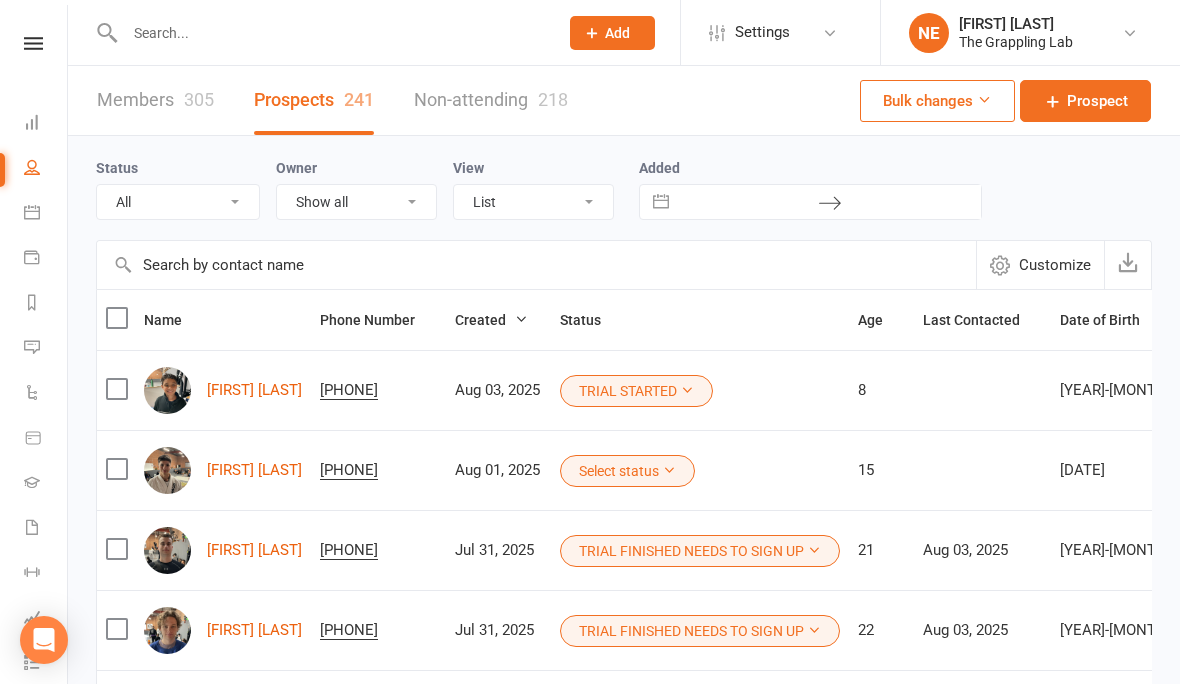 click on "Select status" at bounding box center [627, 471] 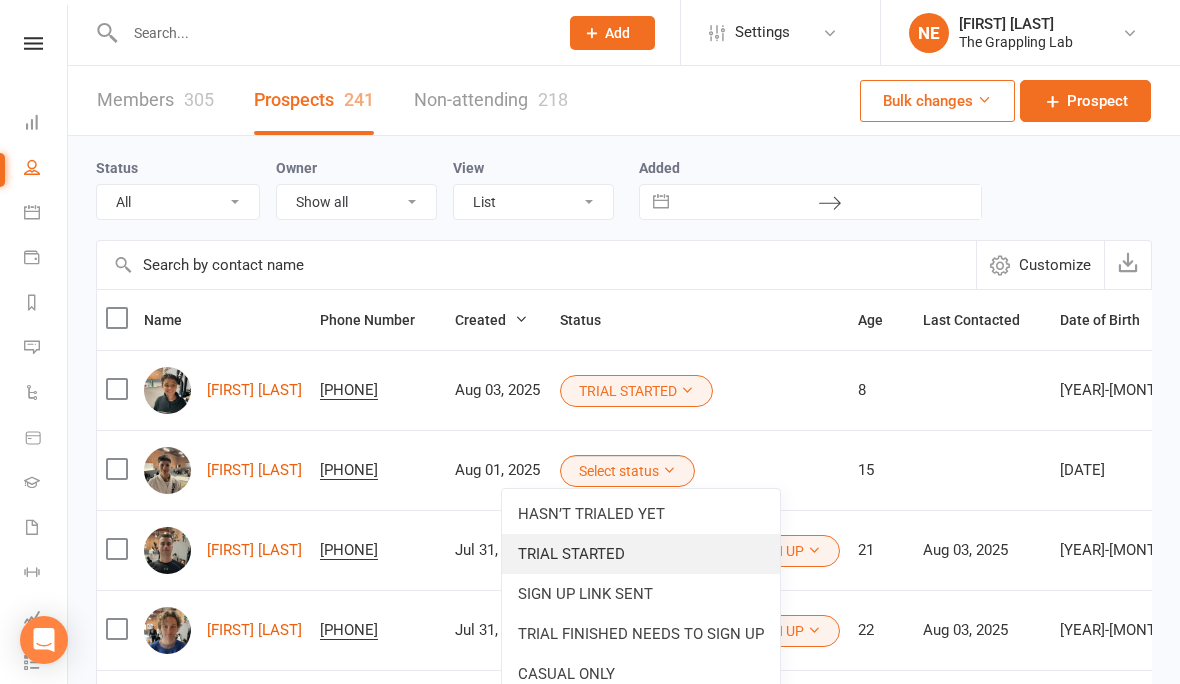 click on "TRIAL STARTED" at bounding box center [641, 554] 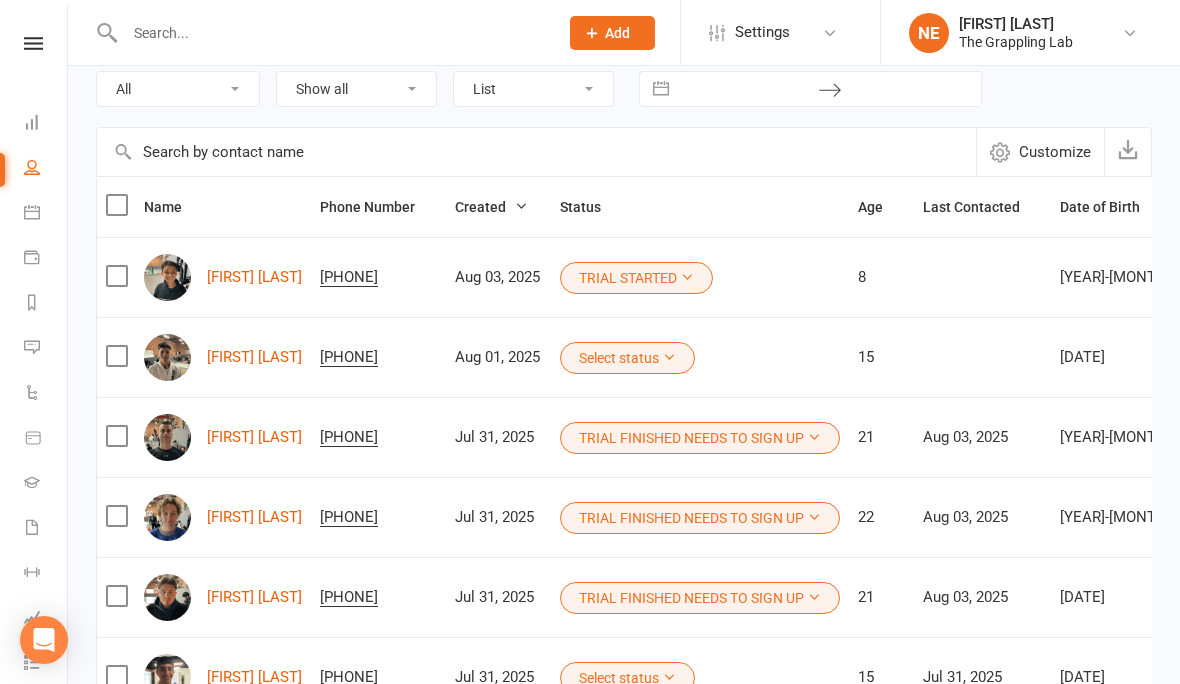 scroll, scrollTop: 116, scrollLeft: 0, axis: vertical 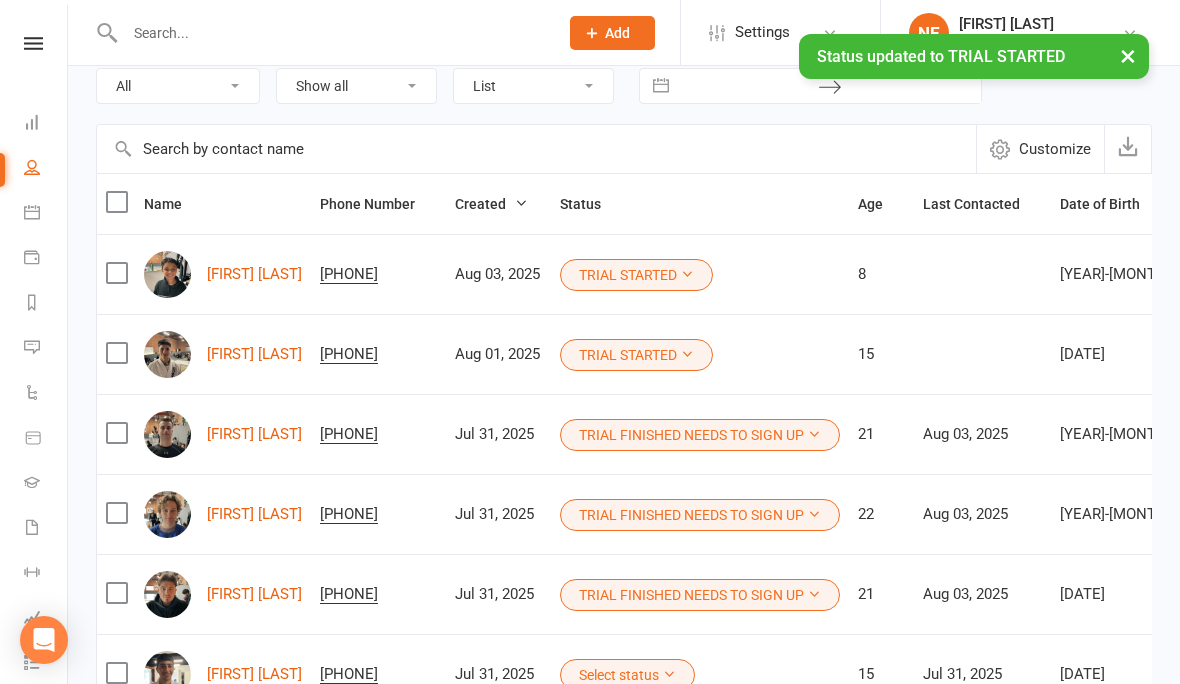 click on "Select status" at bounding box center [627, 675] 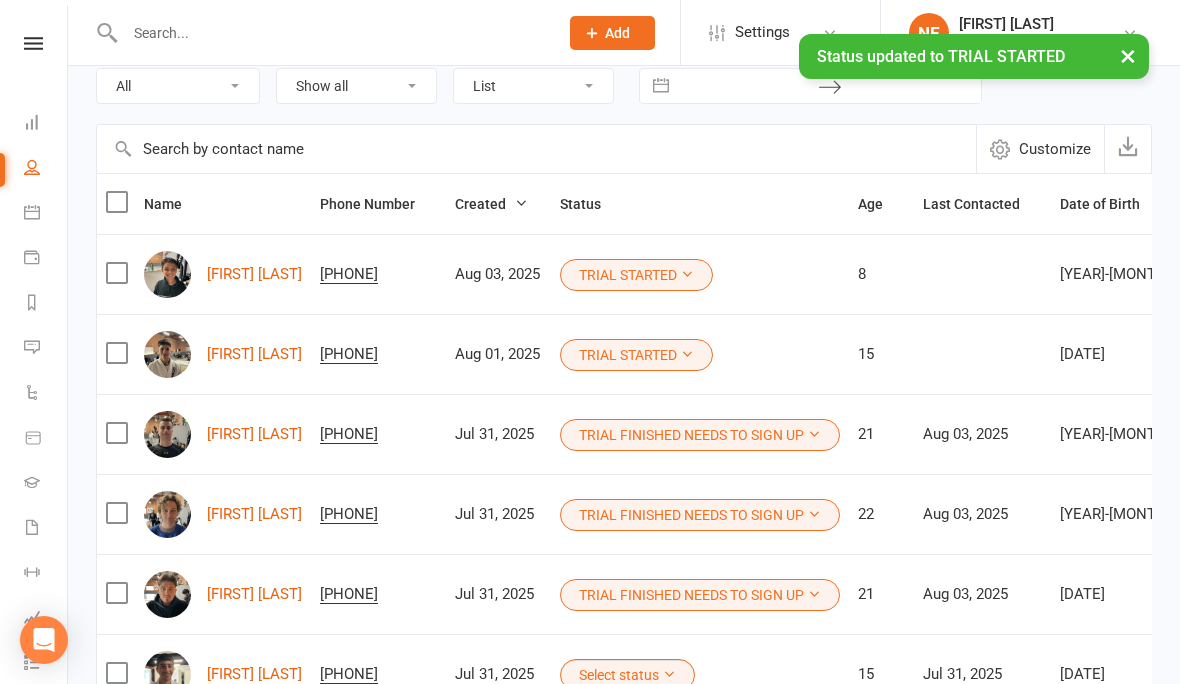 scroll, scrollTop: 0, scrollLeft: 0, axis: both 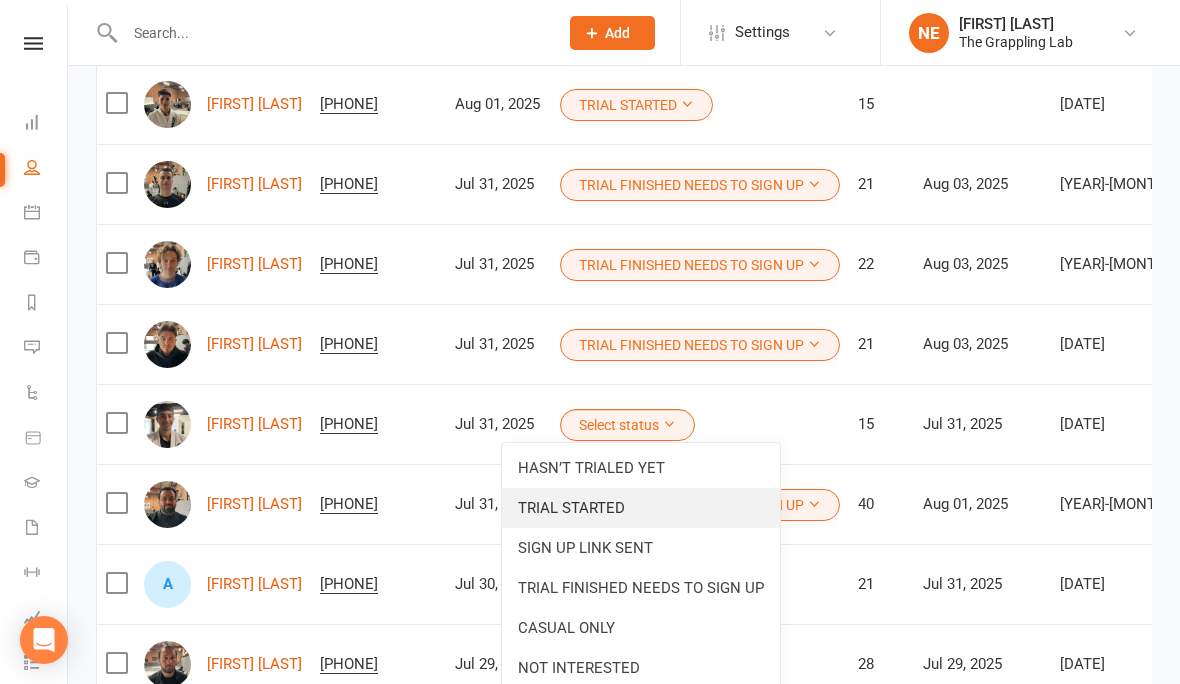 click on "TRIAL STARTED" at bounding box center (641, 508) 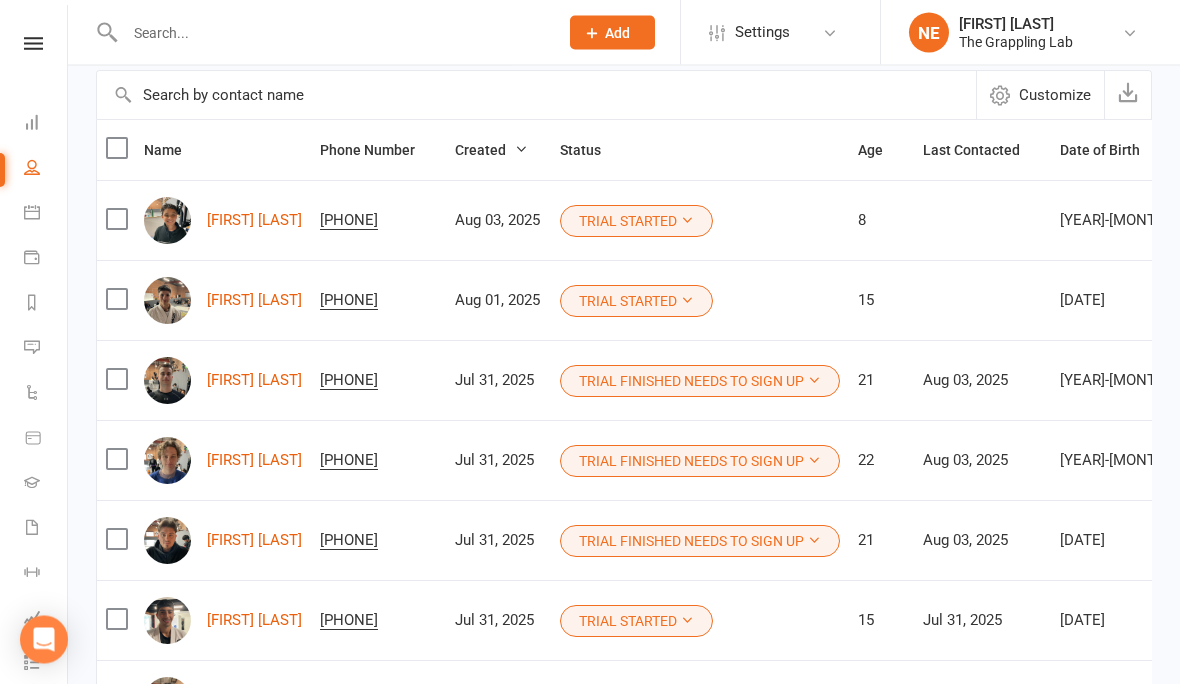 scroll, scrollTop: 0, scrollLeft: 0, axis: both 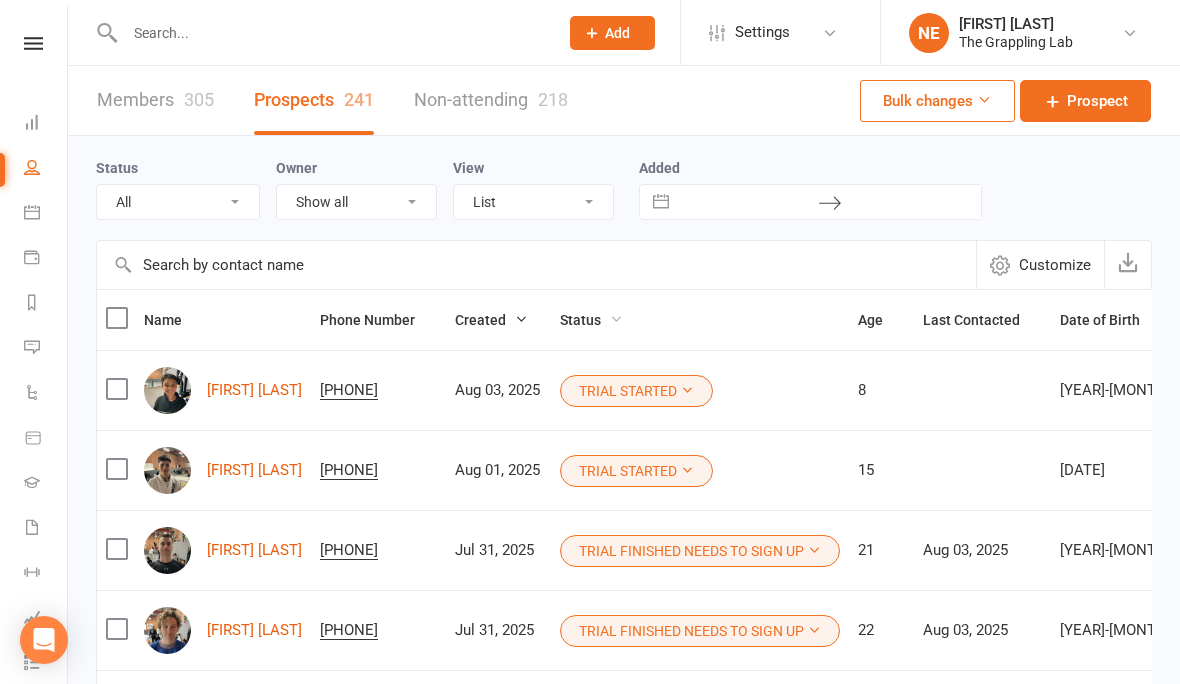click on "Status" at bounding box center (591, 320) 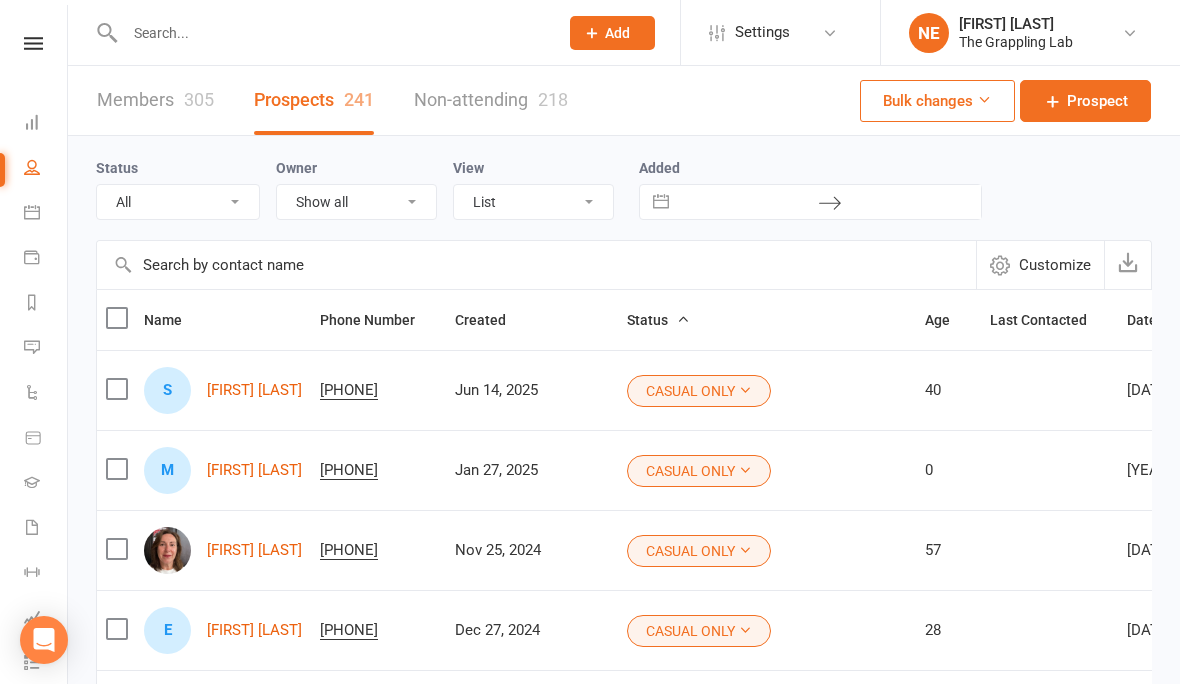 click at bounding box center [683, 319] 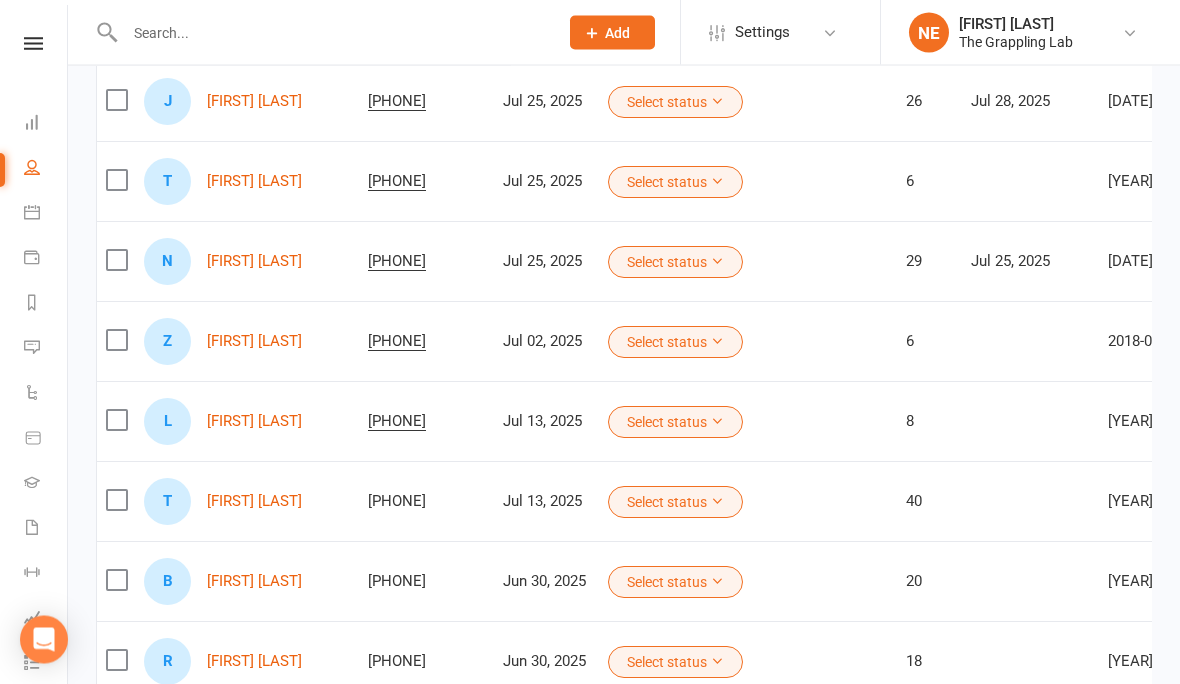 scroll, scrollTop: 0, scrollLeft: 0, axis: both 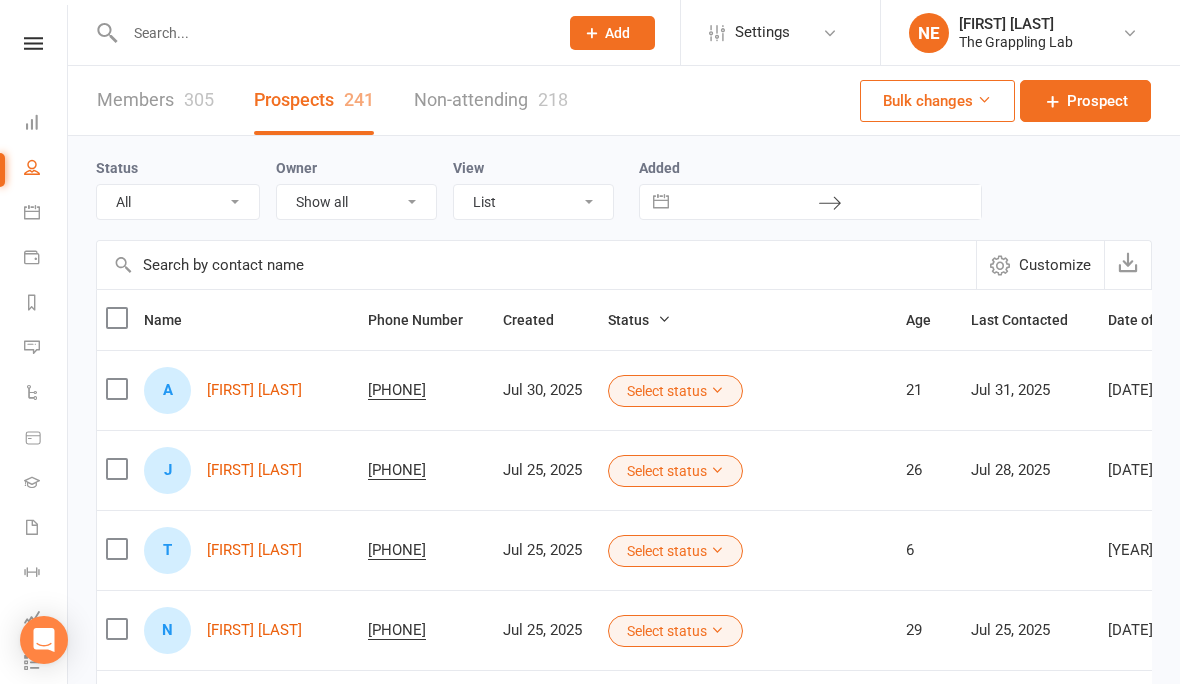 click on "Status" at bounding box center [639, 320] 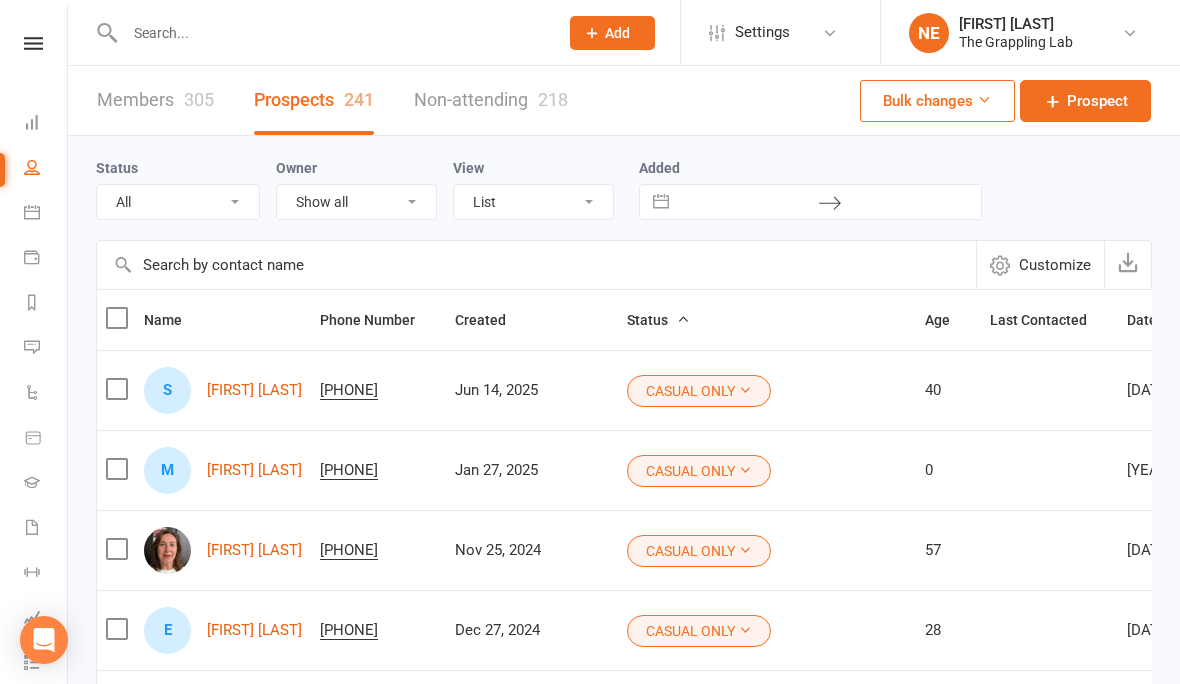 click at bounding box center [536, 265] 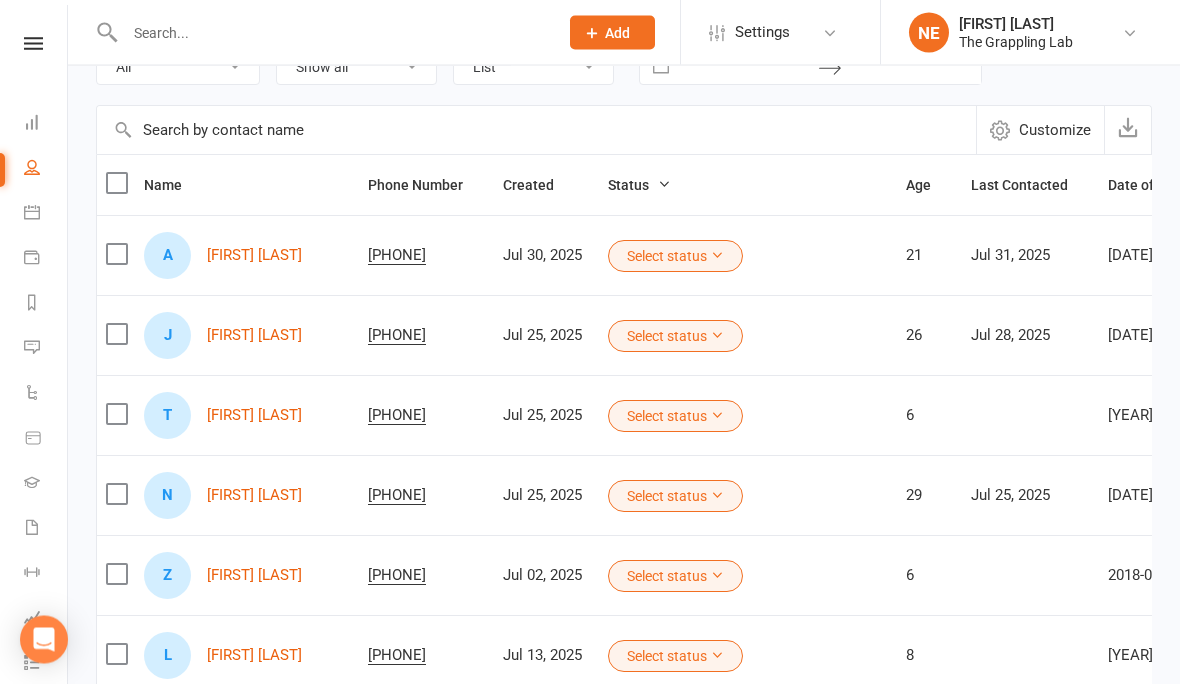scroll, scrollTop: 0, scrollLeft: 0, axis: both 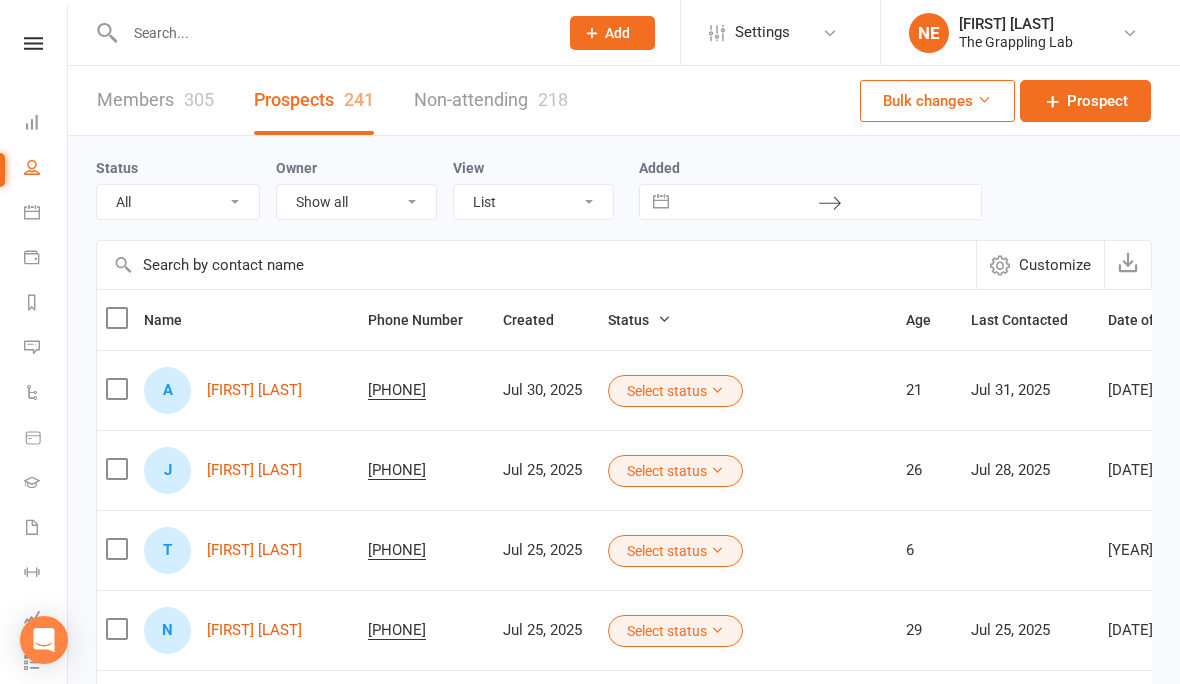 click on "Status" at bounding box center [639, 320] 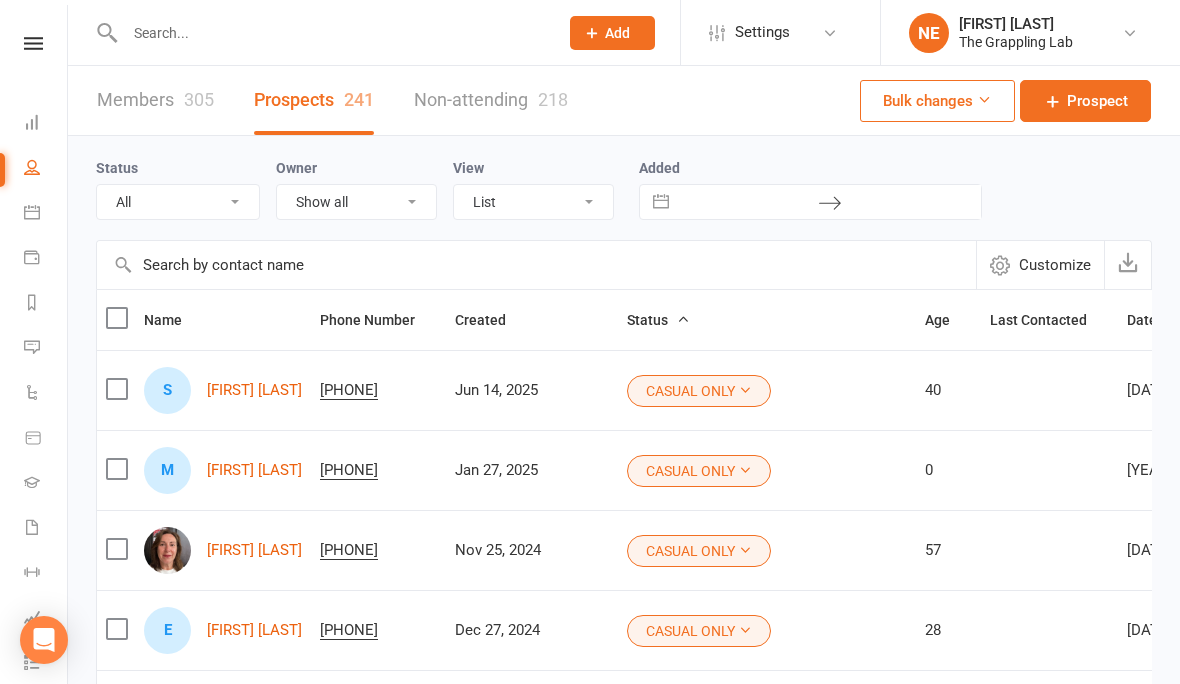 click on "Status" at bounding box center [658, 320] 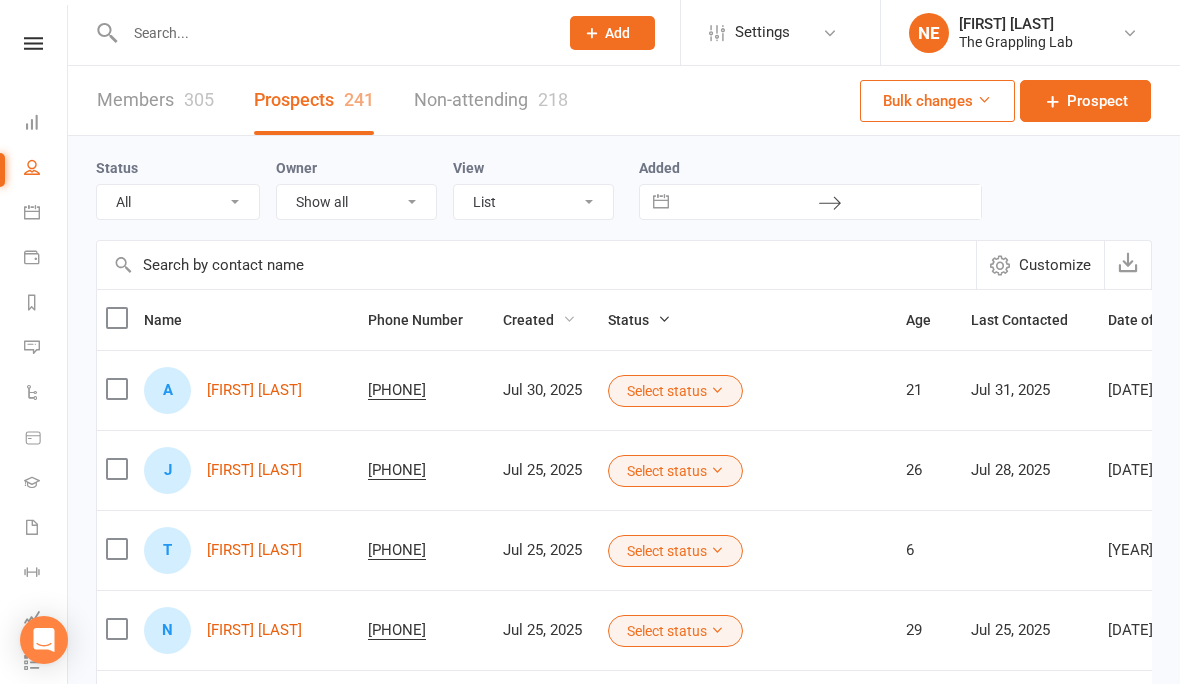 click on "Created" at bounding box center (539, 320) 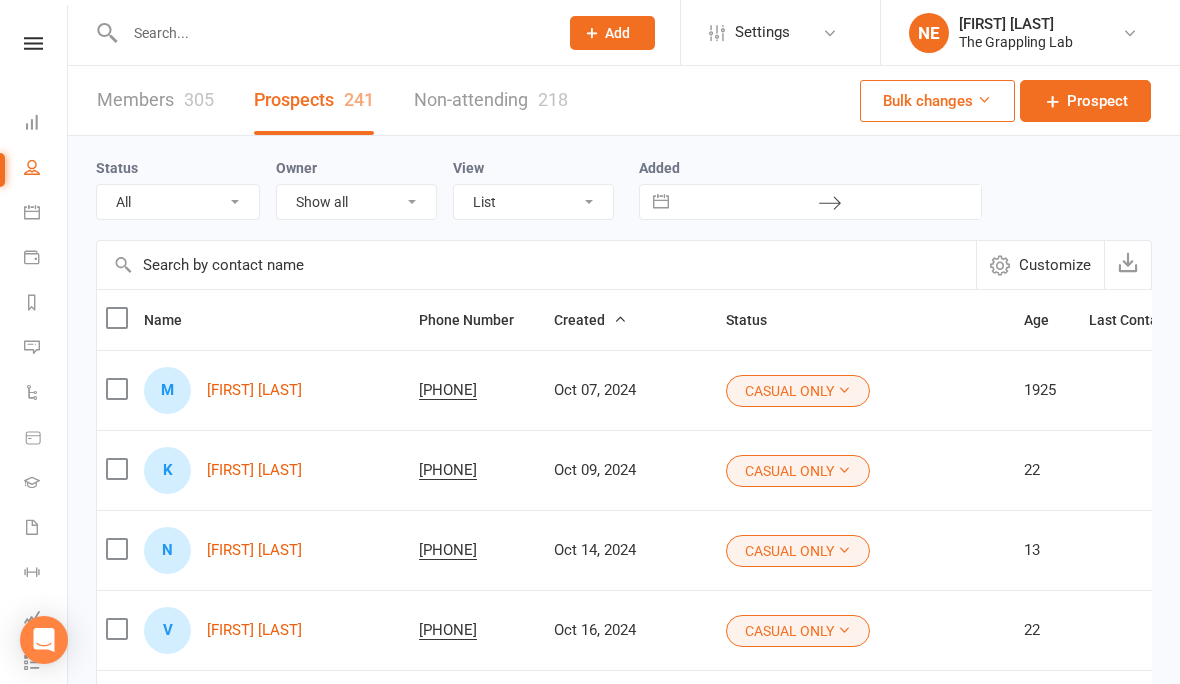 click on "Created" at bounding box center [590, 320] 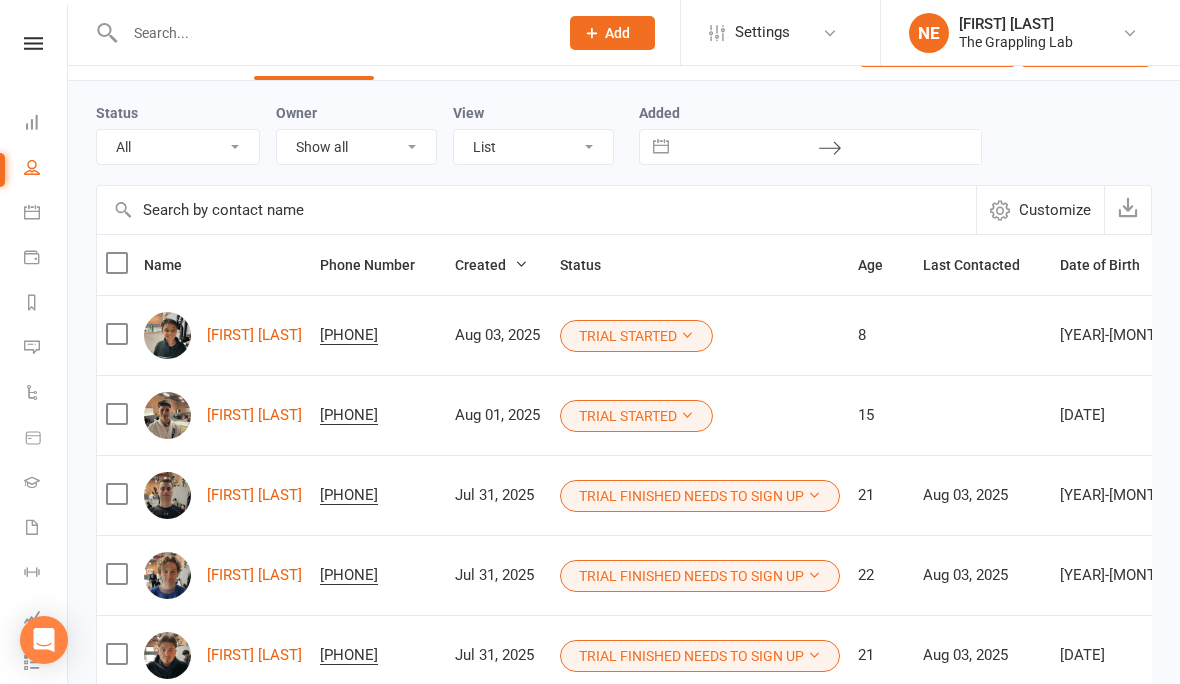 scroll, scrollTop: 0, scrollLeft: 0, axis: both 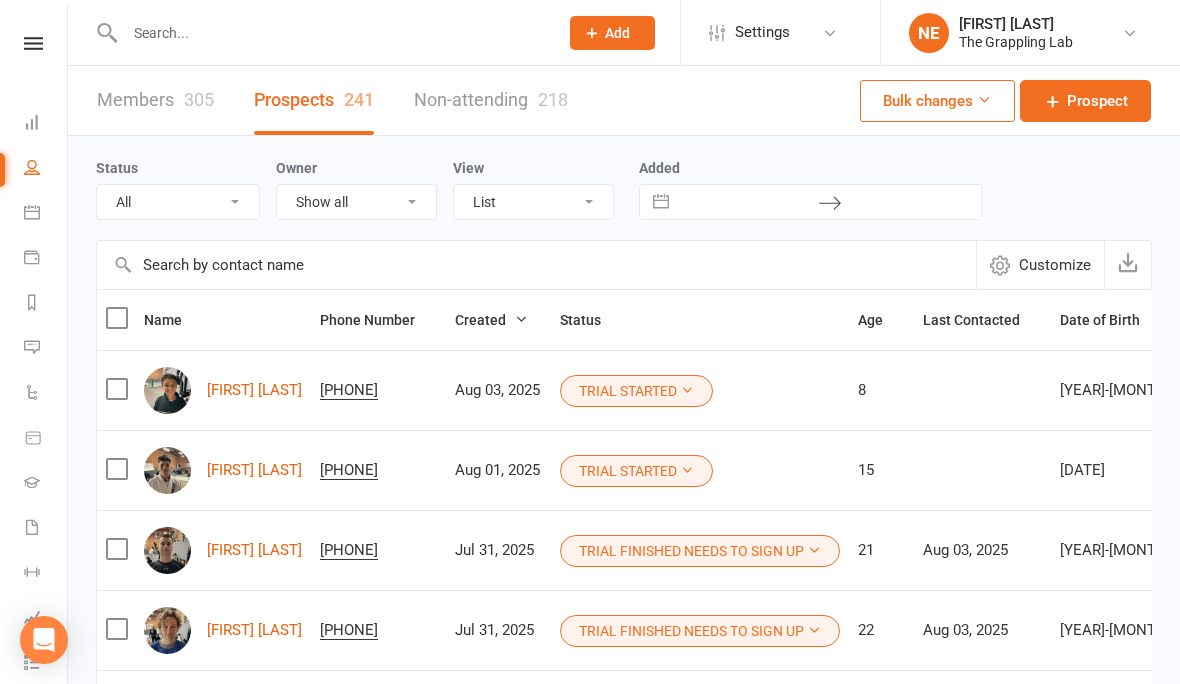 click on "Members 305" at bounding box center (155, 100) 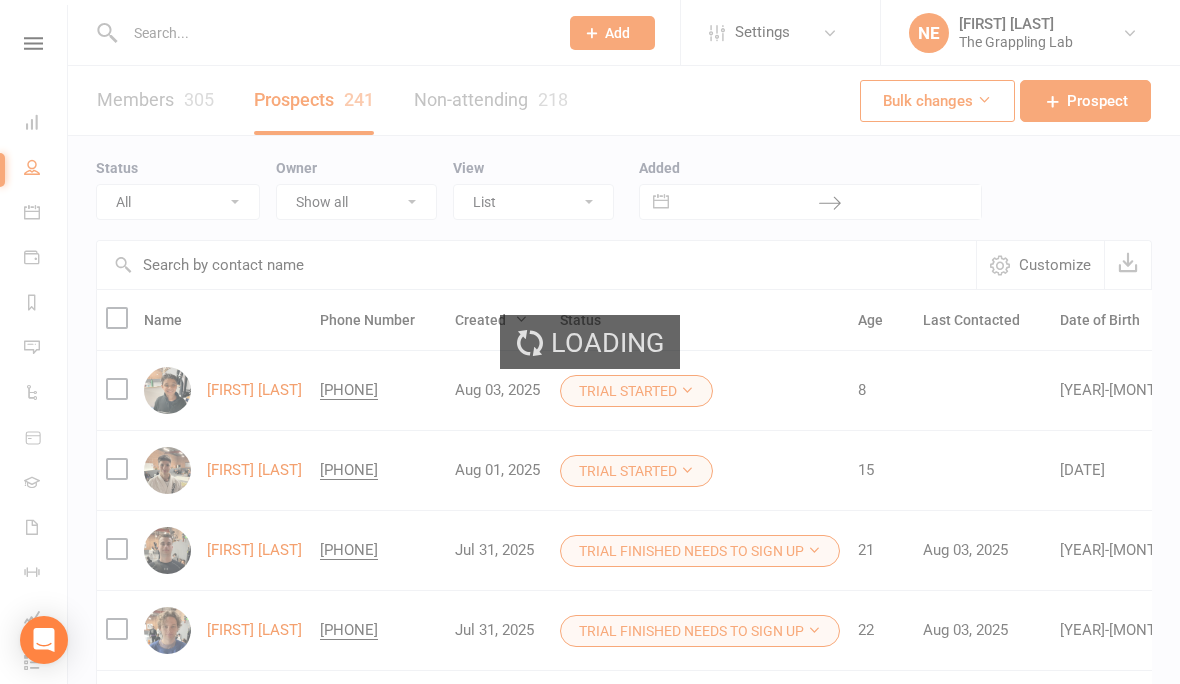 select on "100" 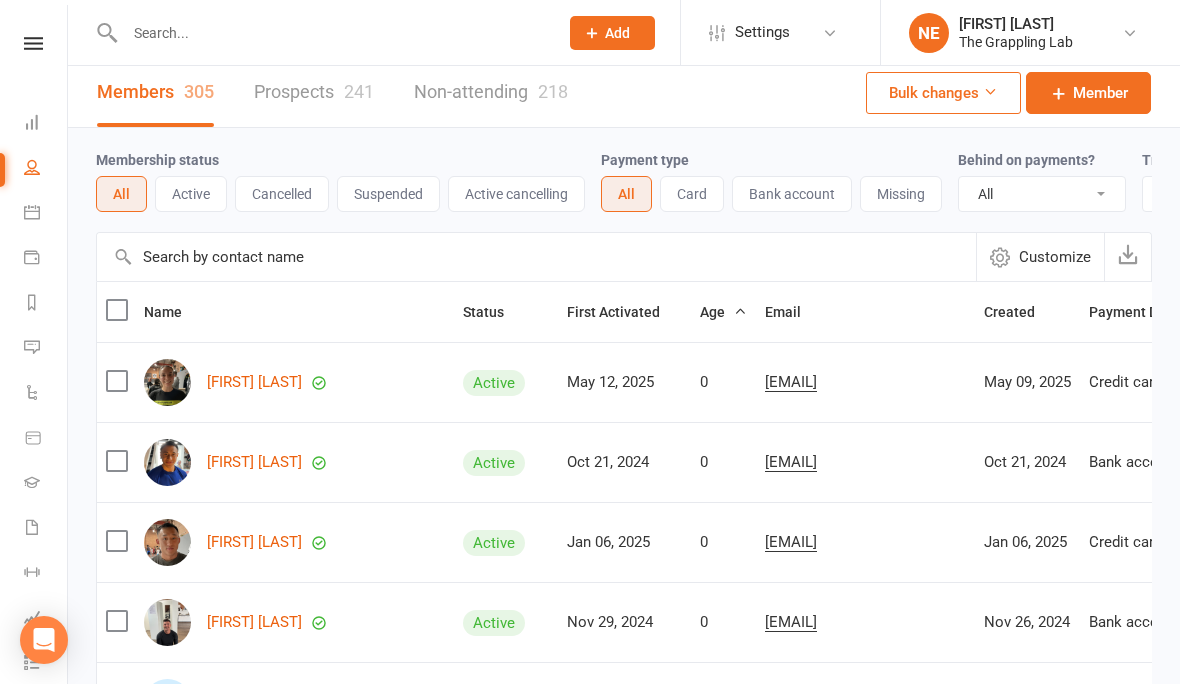 scroll, scrollTop: 24, scrollLeft: 0, axis: vertical 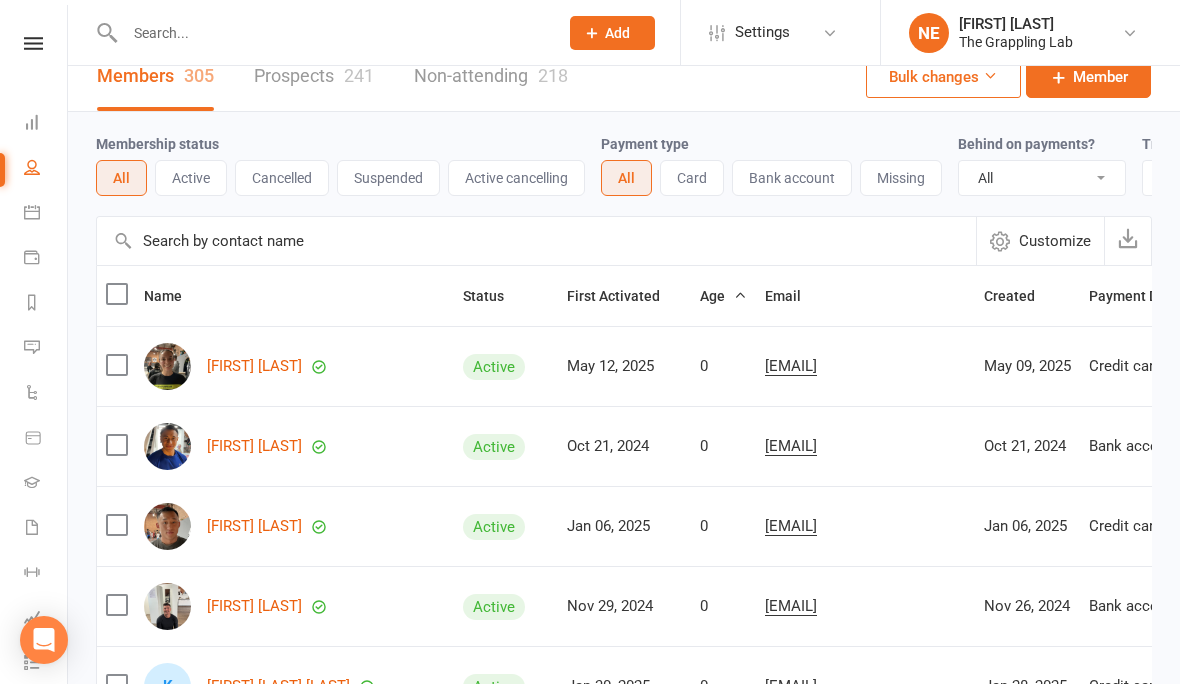 click at bounding box center (331, 33) 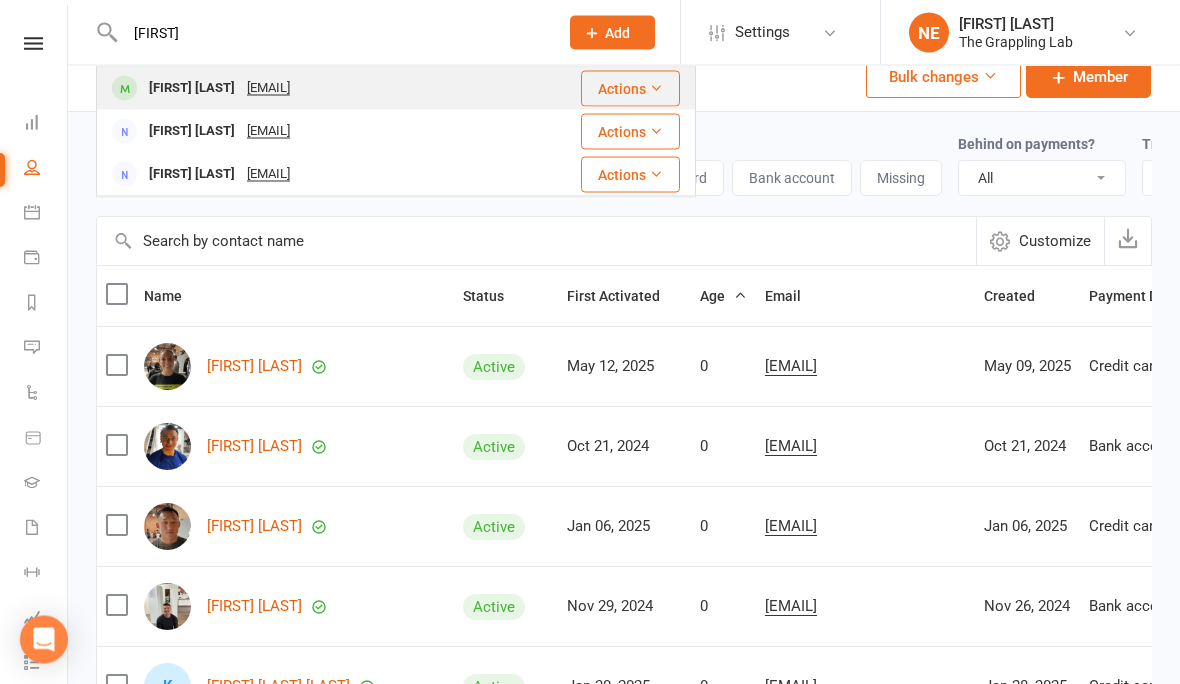 type on "Bry" 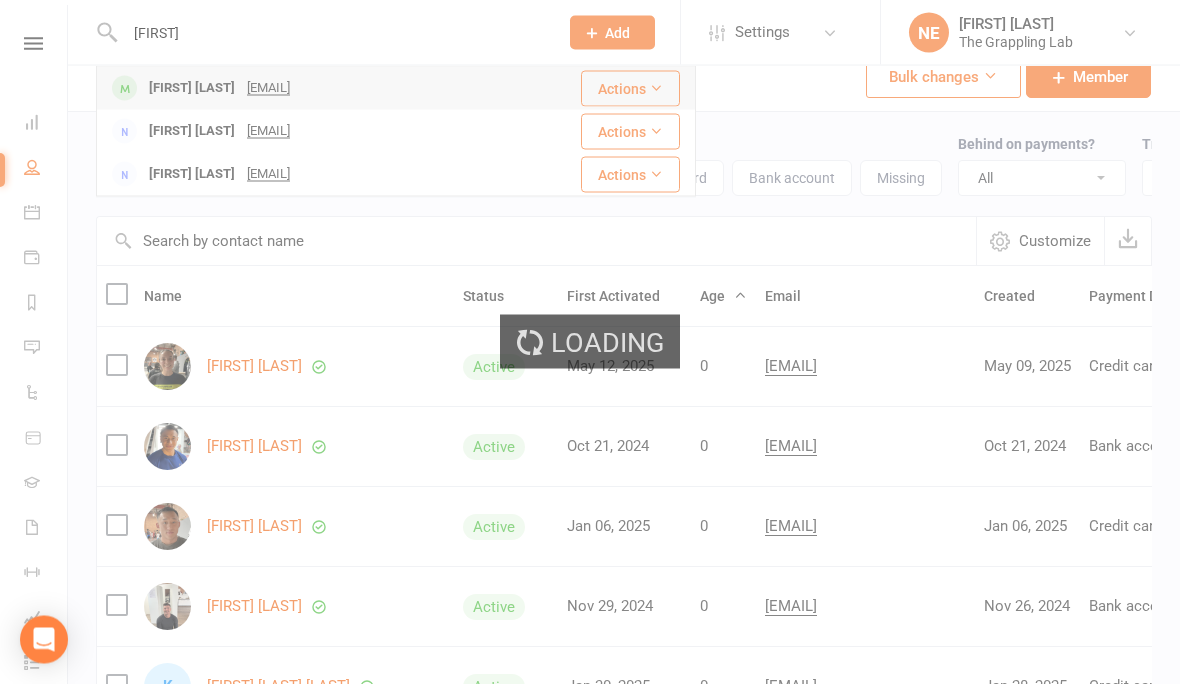 type 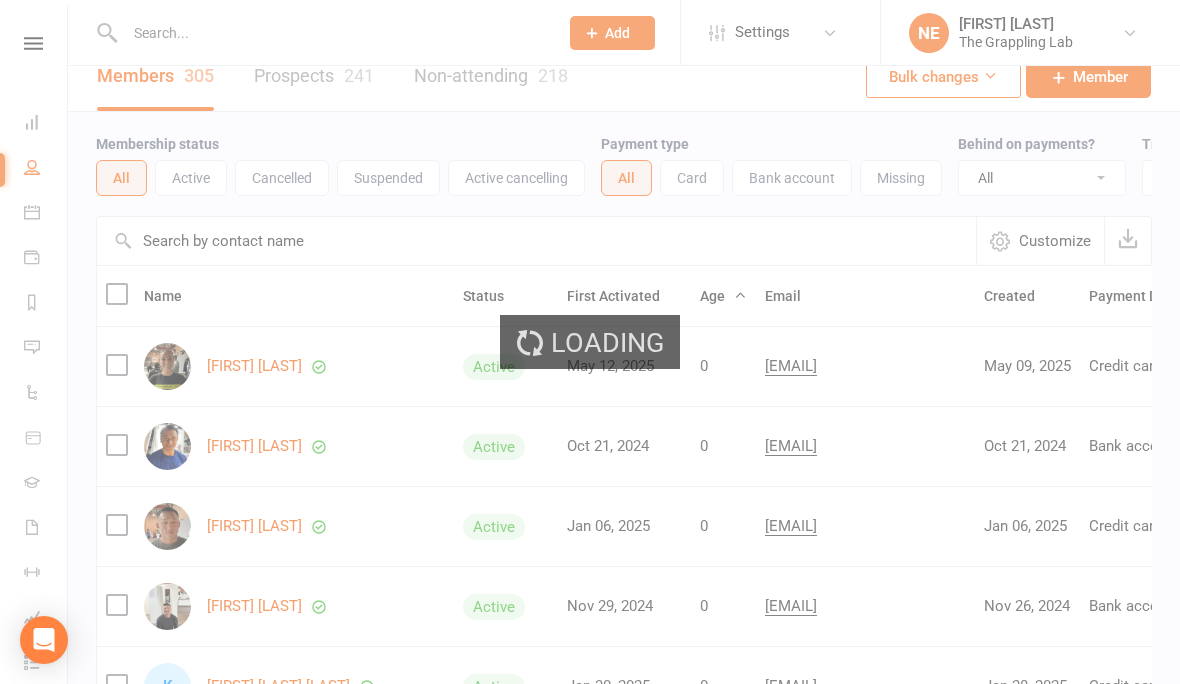 scroll, scrollTop: 16, scrollLeft: 0, axis: vertical 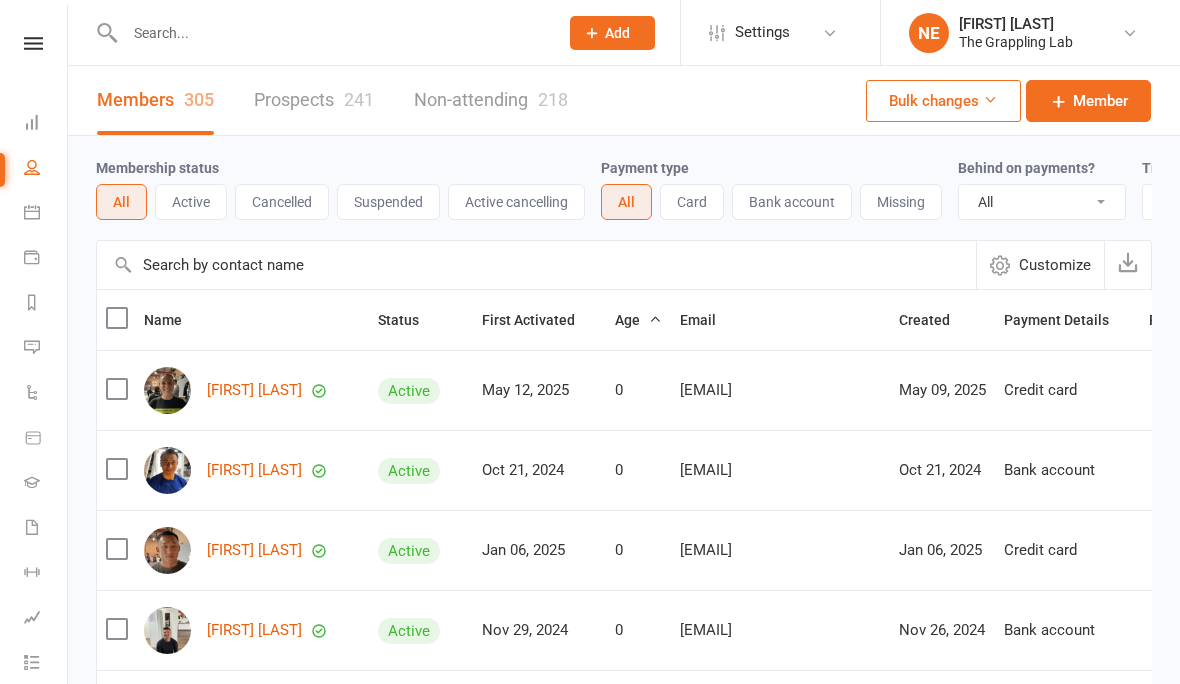 select on "100" 